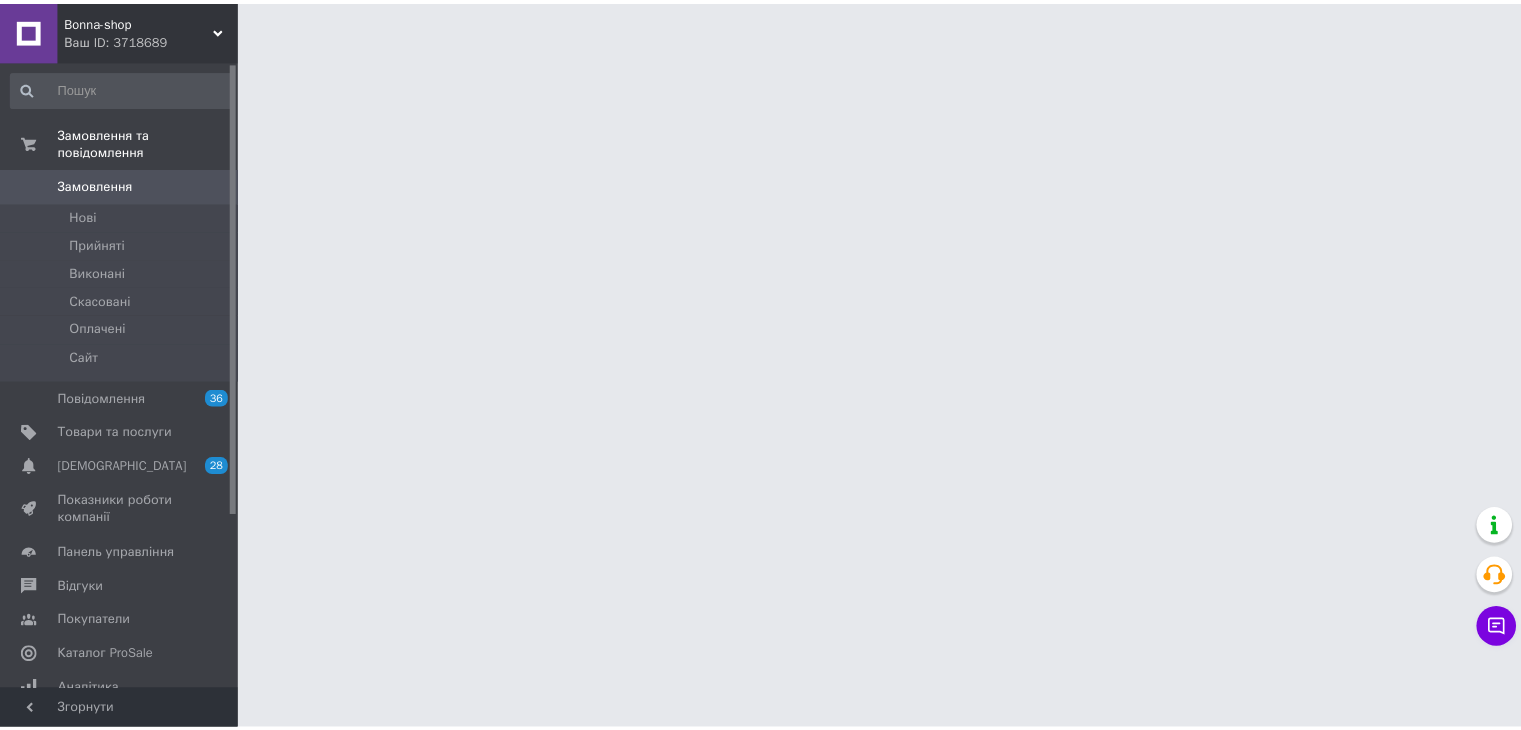 scroll, scrollTop: 0, scrollLeft: 0, axis: both 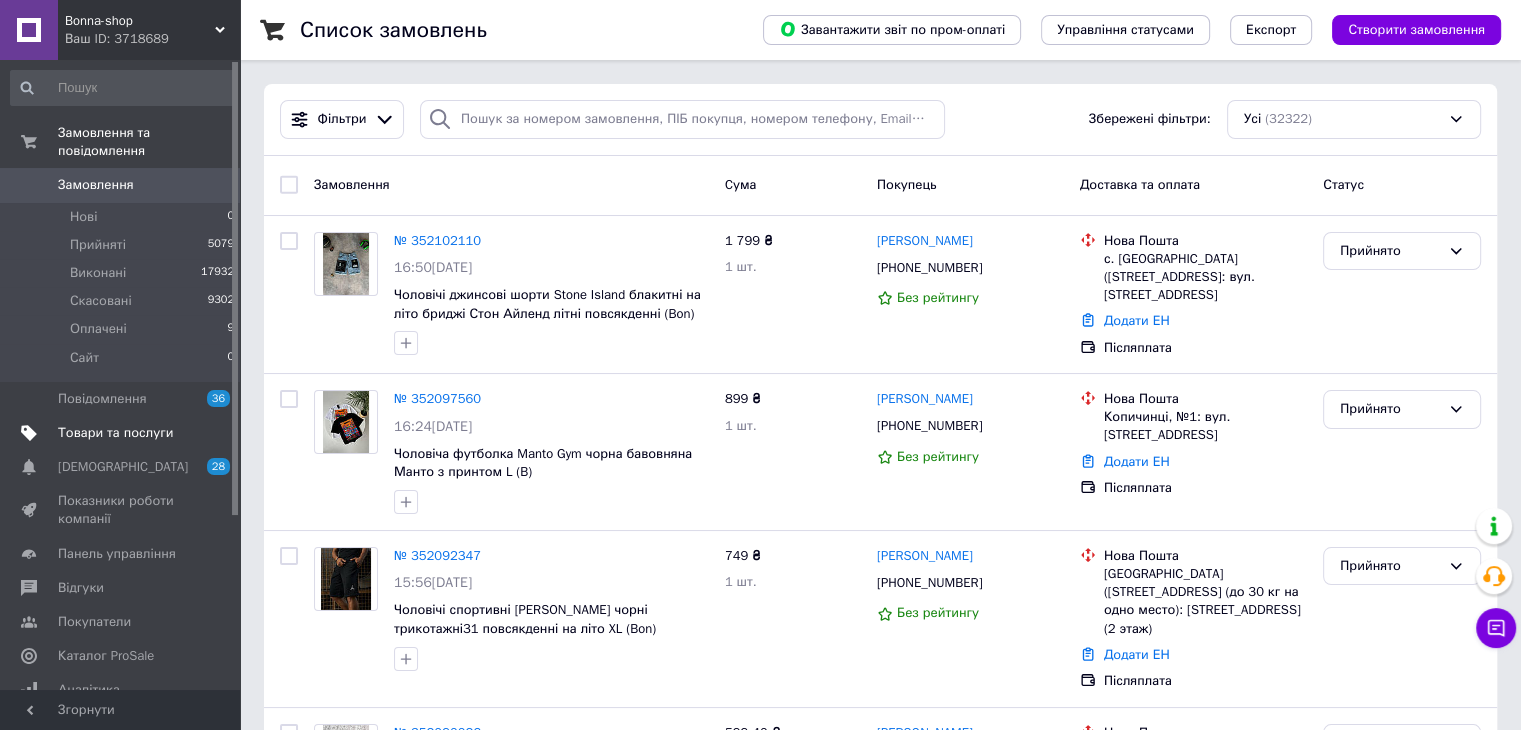 click on "Товари та послуги" at bounding box center (115, 433) 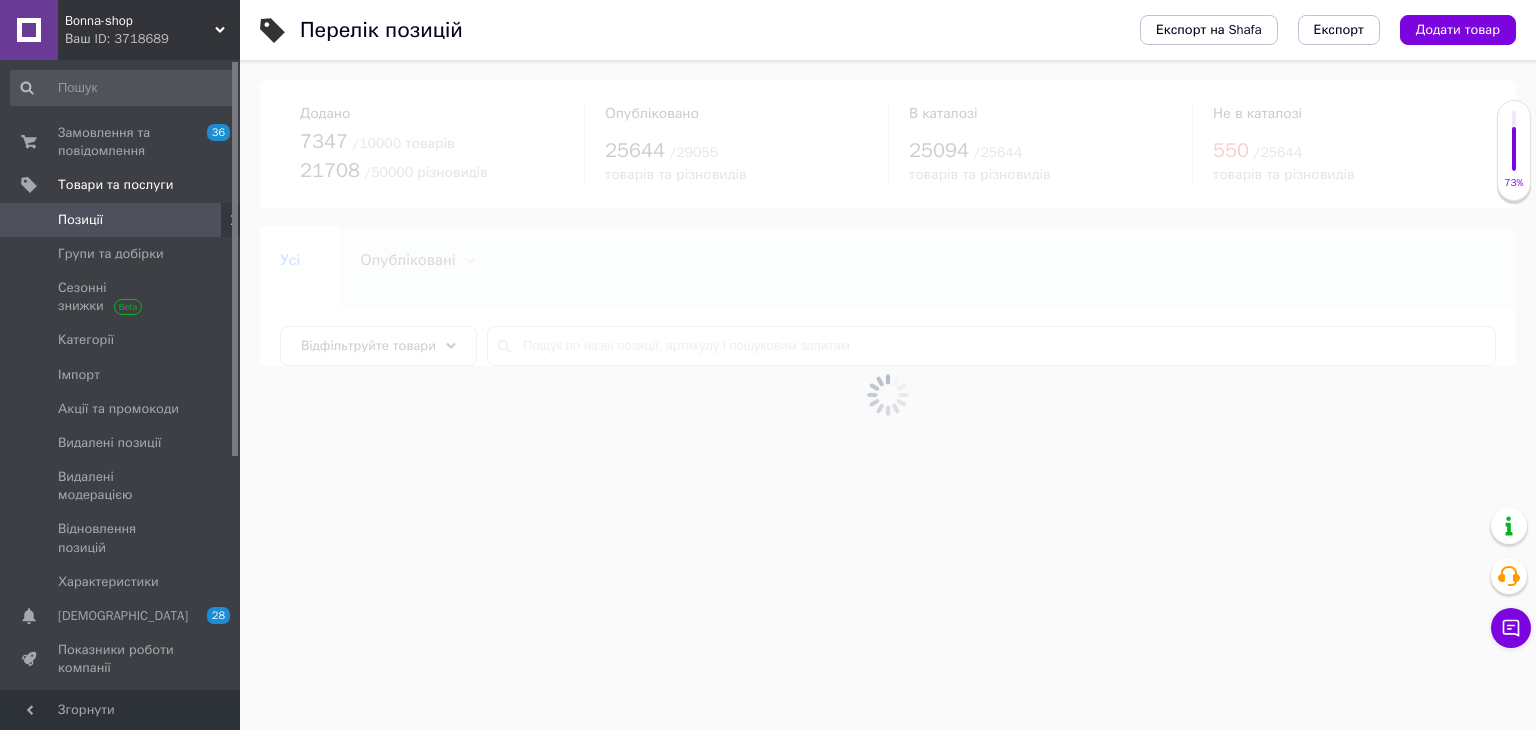 click at bounding box center [888, 395] 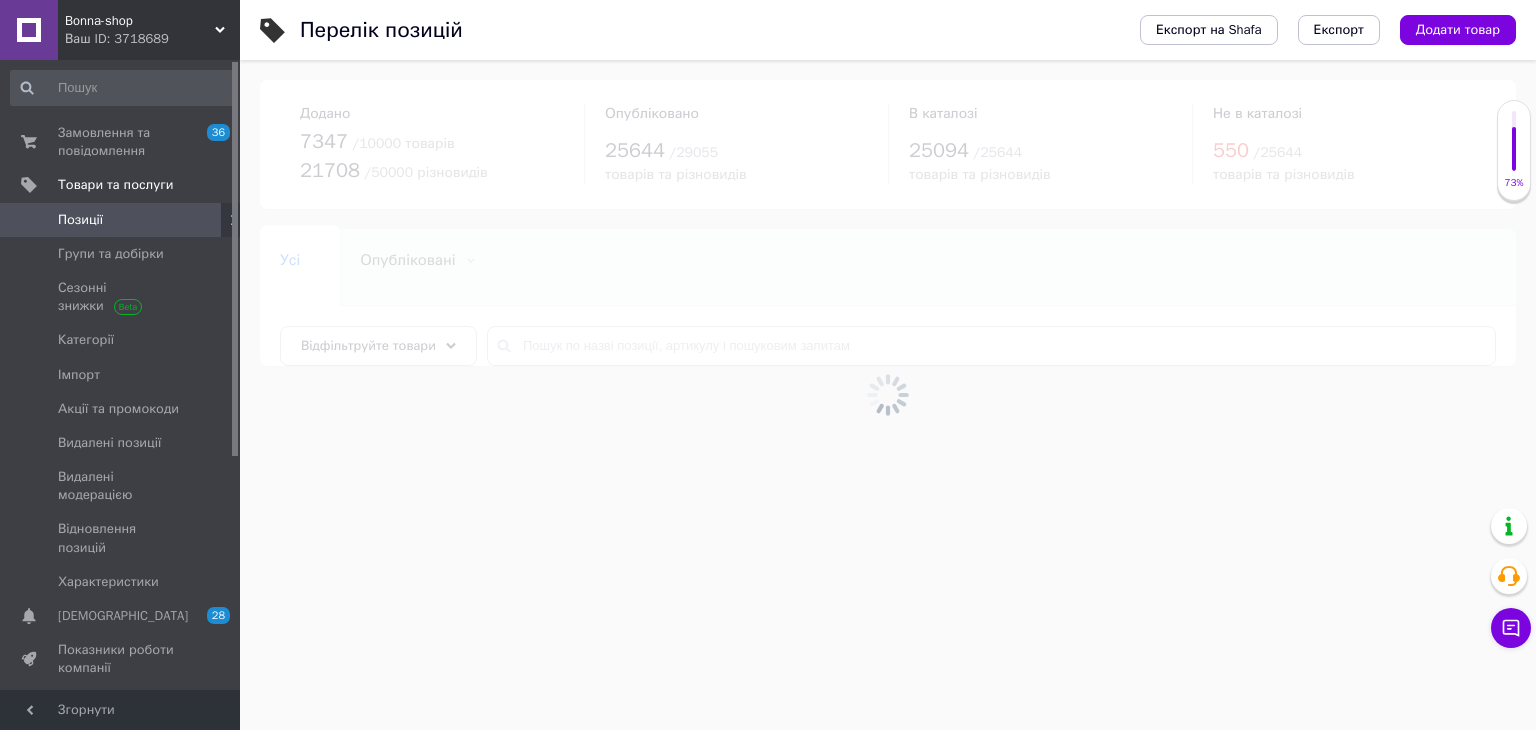 click at bounding box center [888, 395] 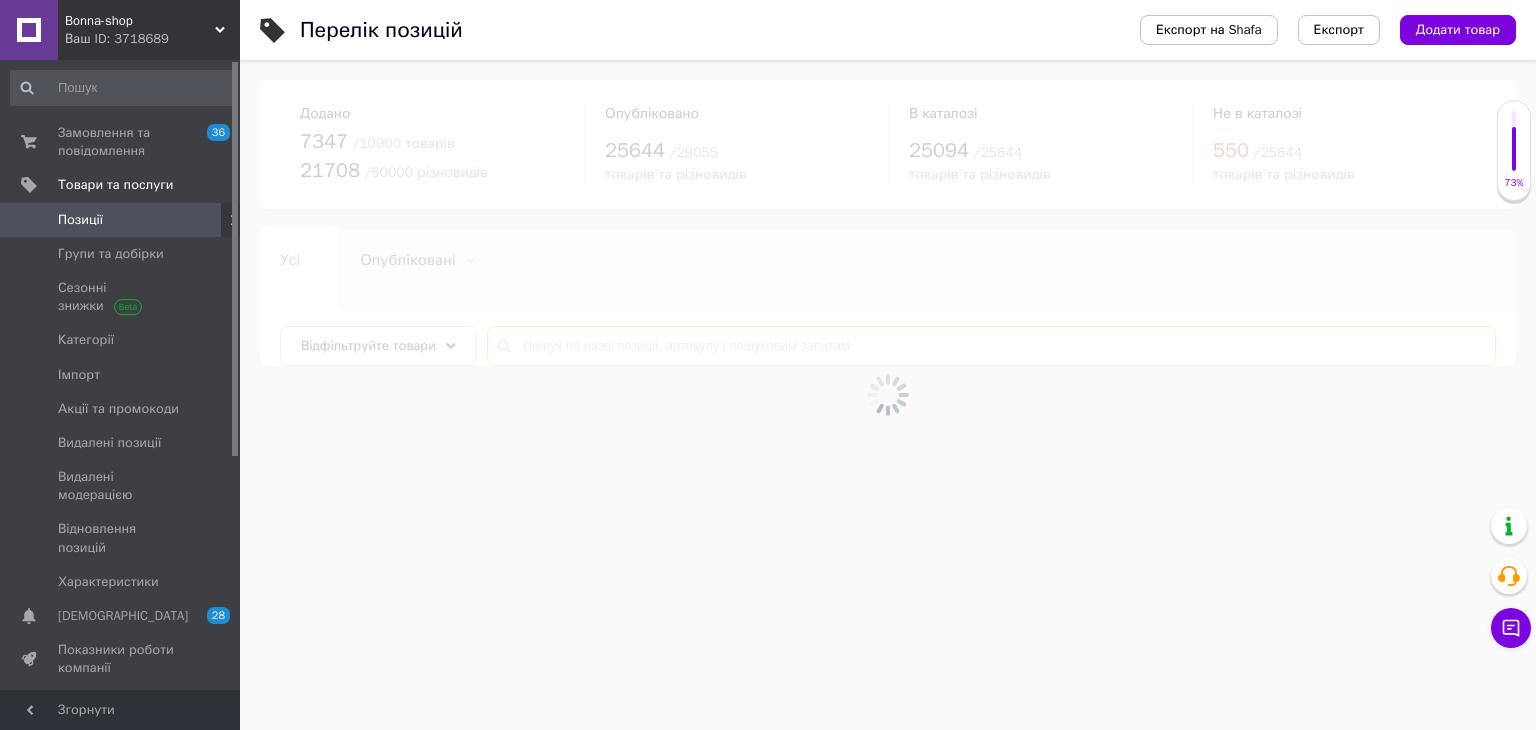click at bounding box center [991, 346] 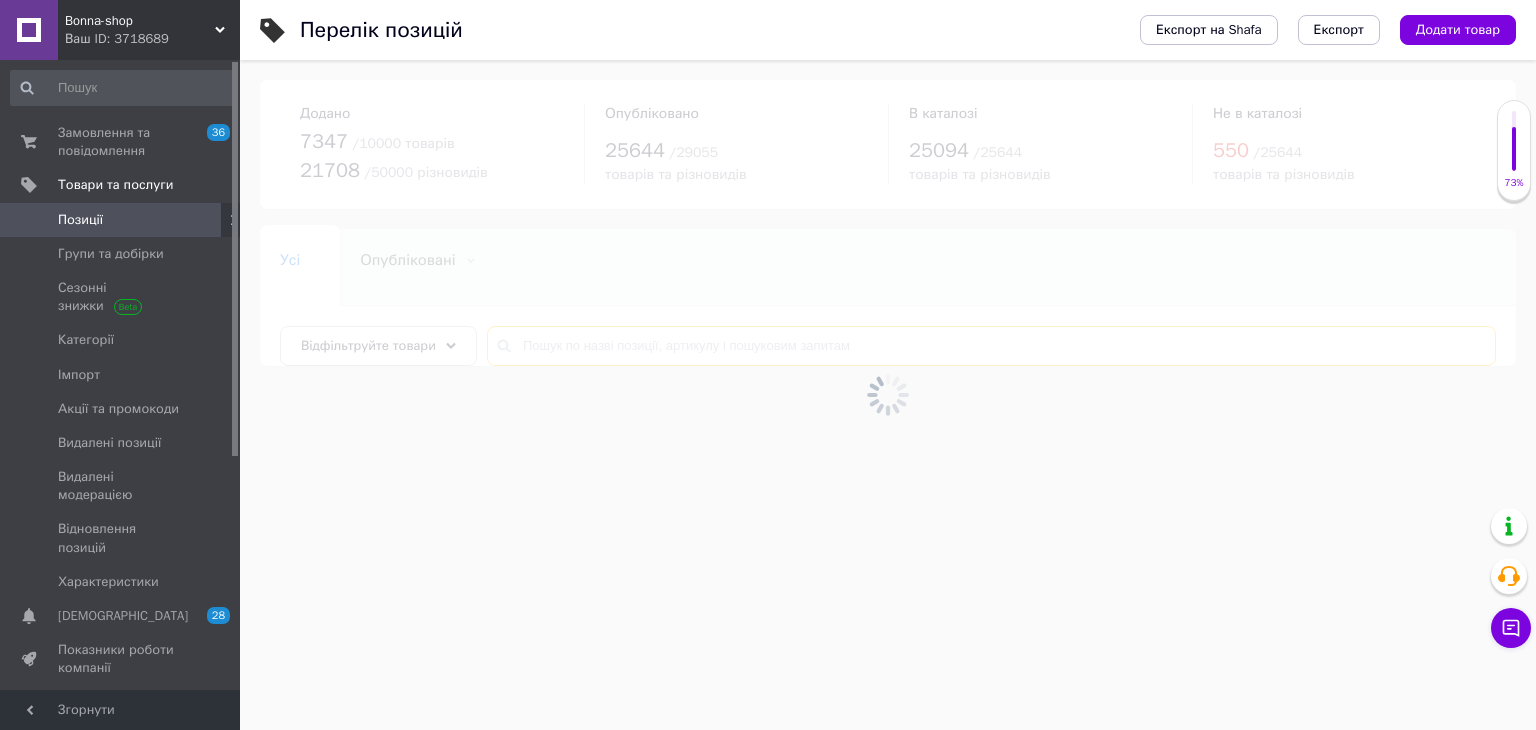 click at bounding box center [991, 346] 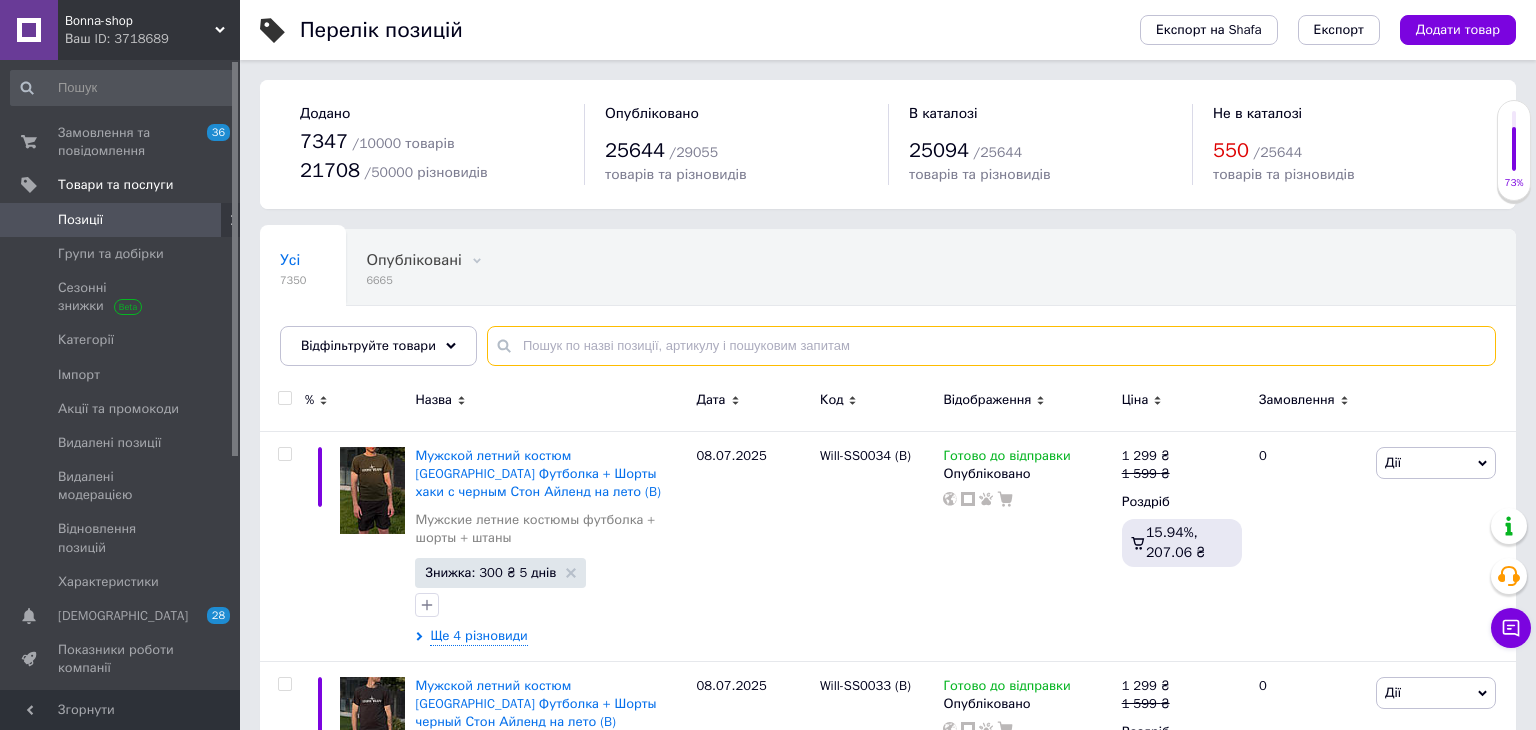 click at bounding box center [991, 346] 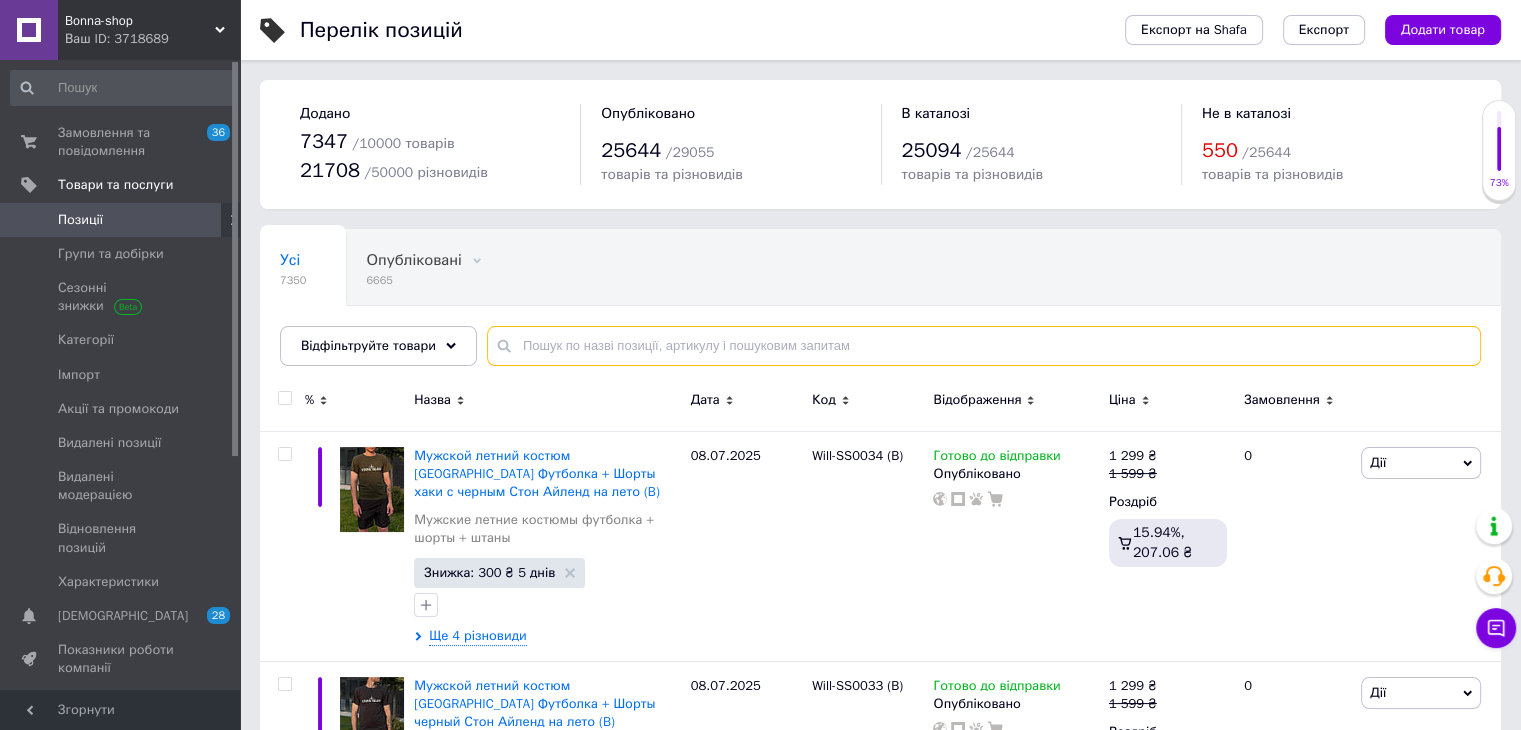 click at bounding box center [984, 346] 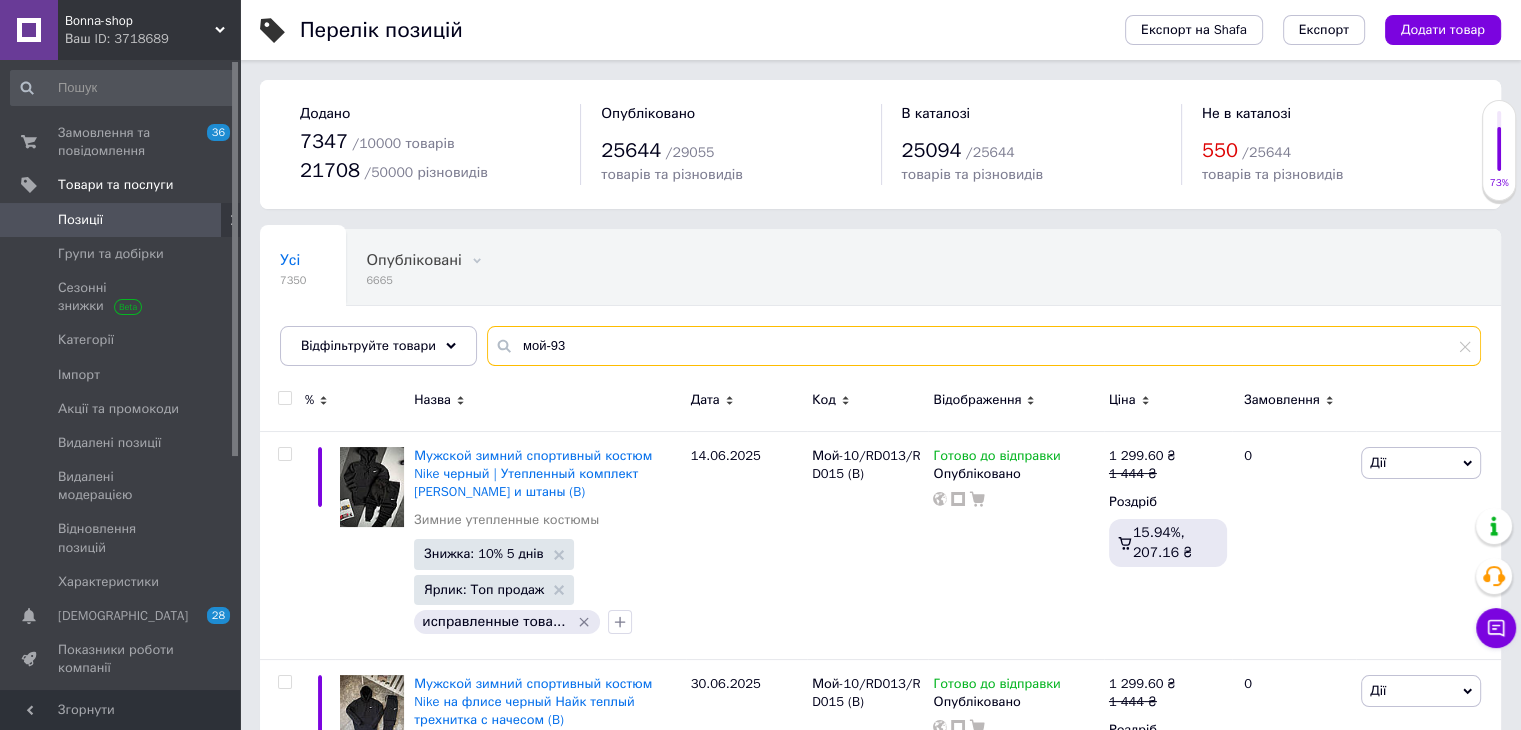 scroll, scrollTop: 176, scrollLeft: 0, axis: vertical 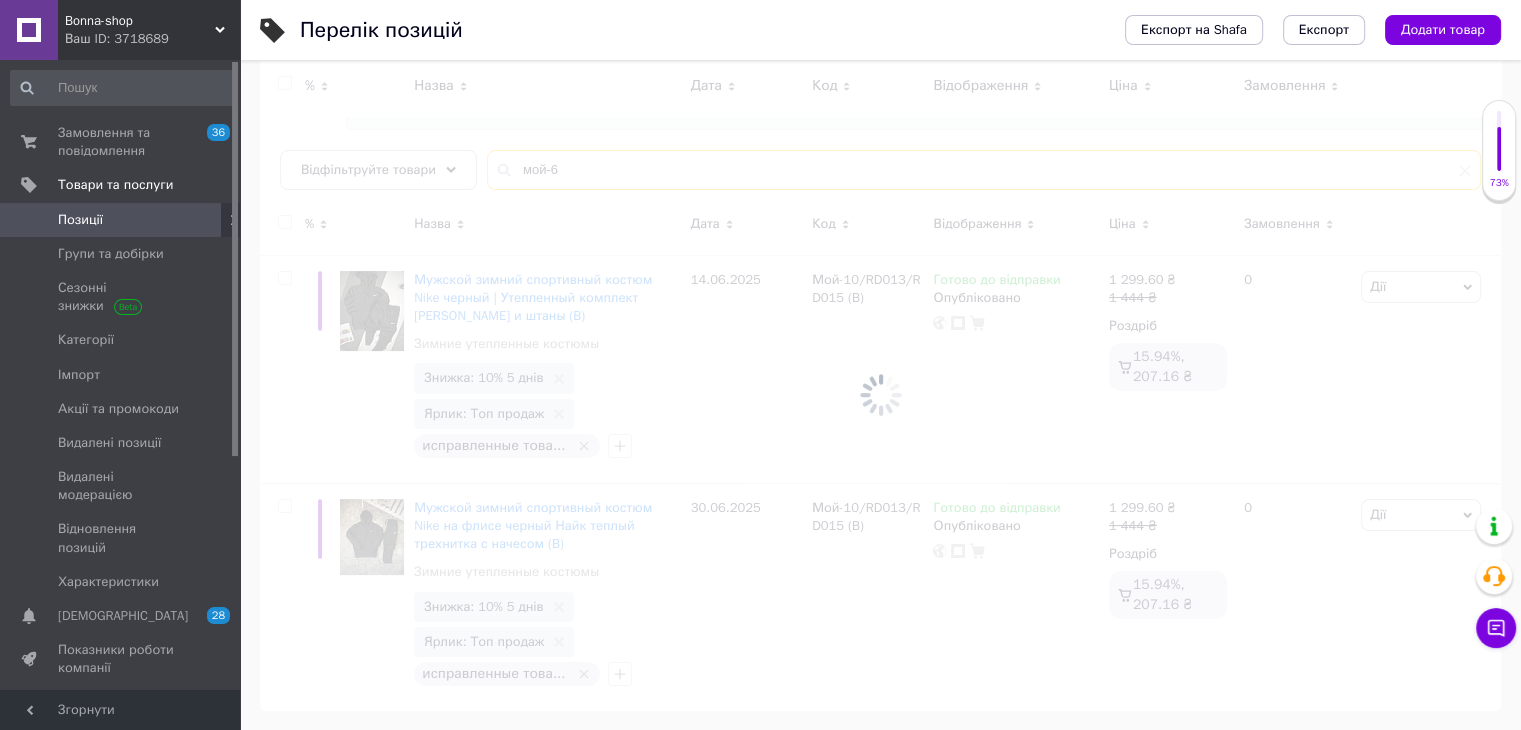 type on "мой-63" 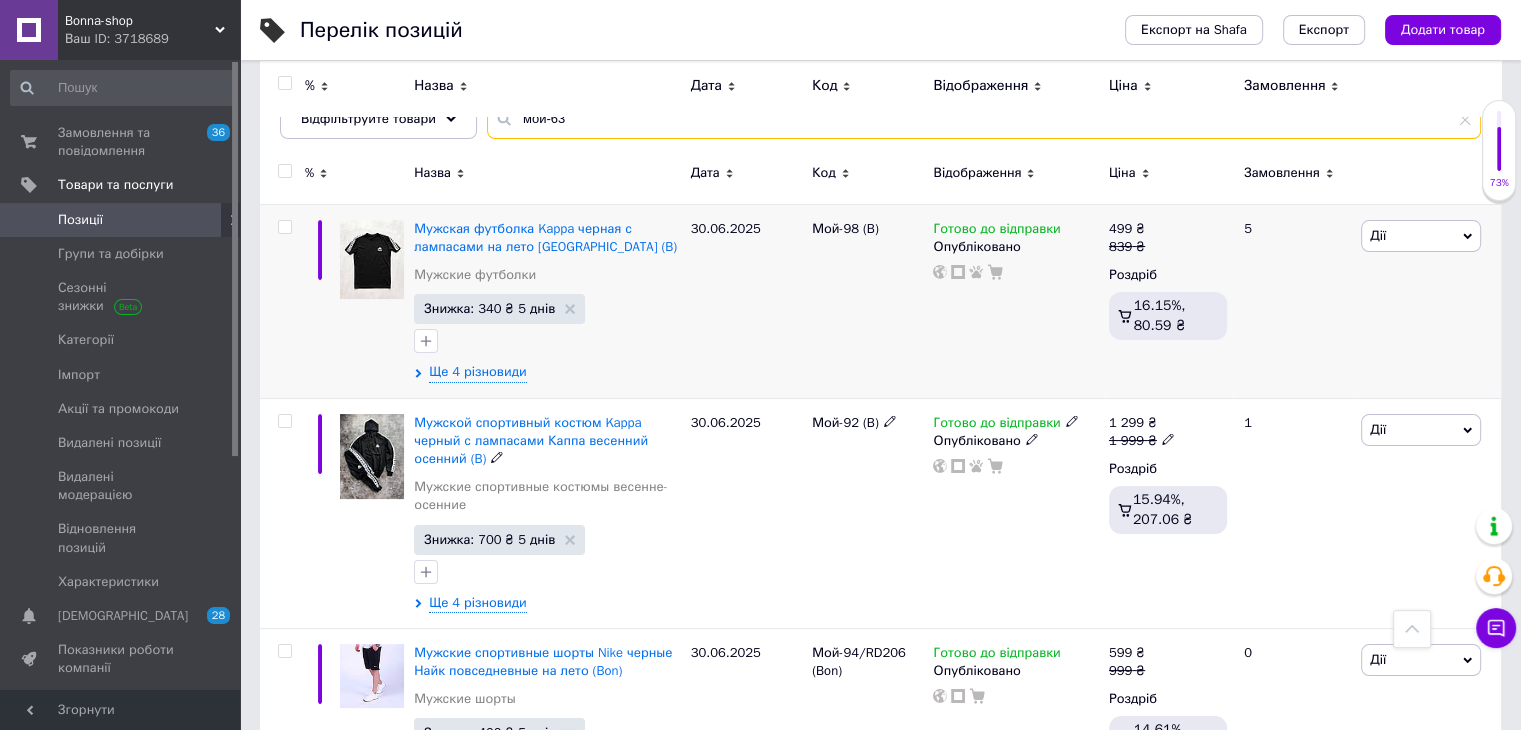 scroll, scrollTop: 0, scrollLeft: 0, axis: both 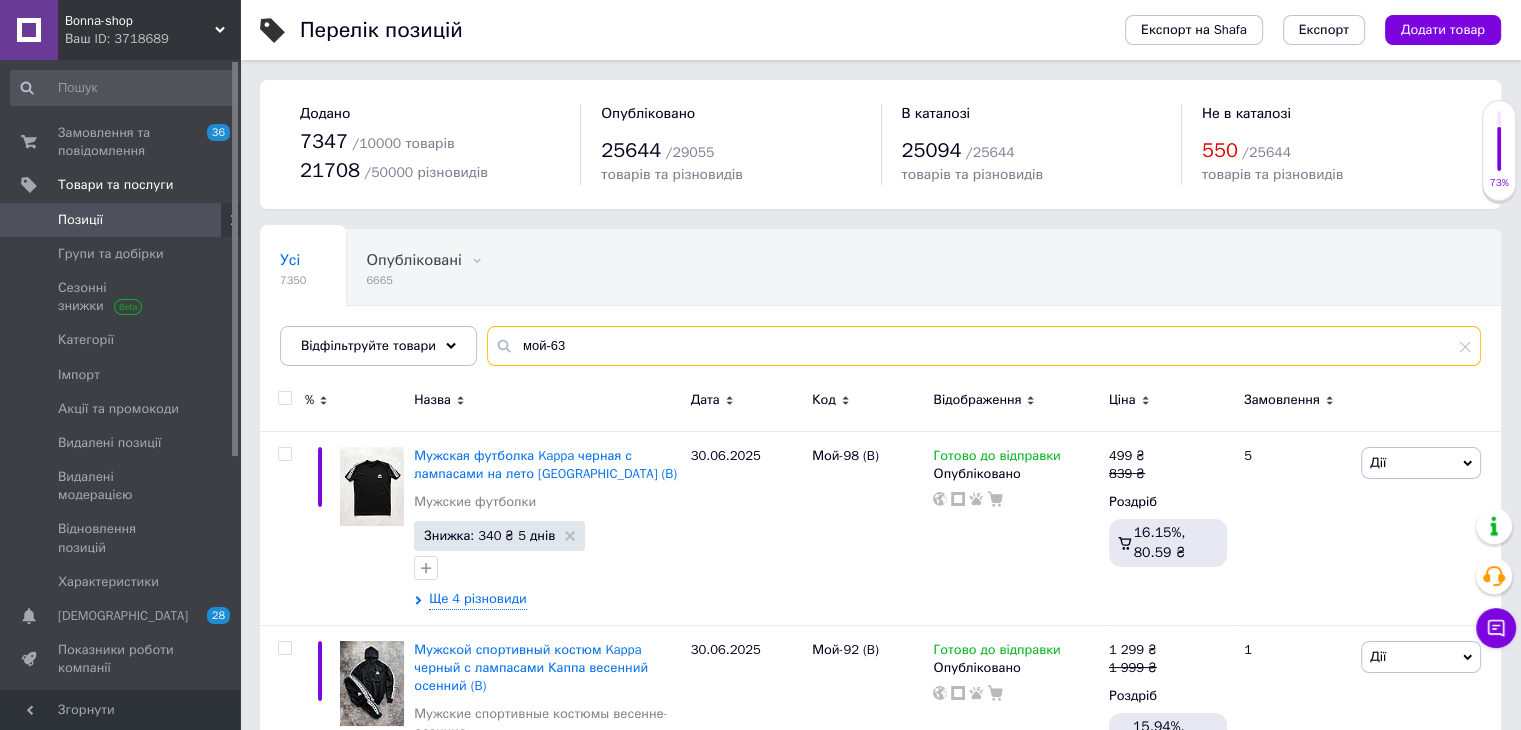 click on "мой-63" at bounding box center [984, 346] 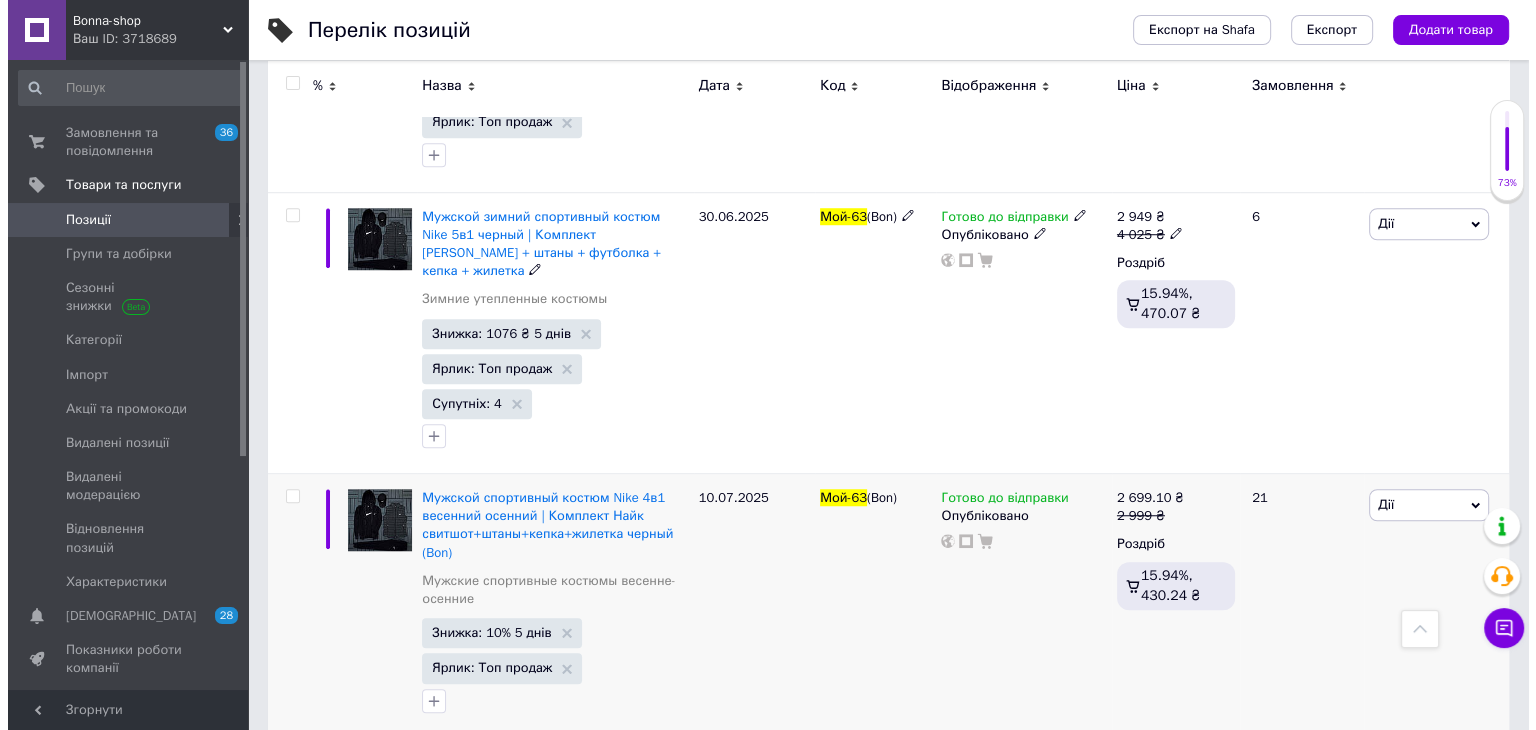 scroll, scrollTop: 1483, scrollLeft: 0, axis: vertical 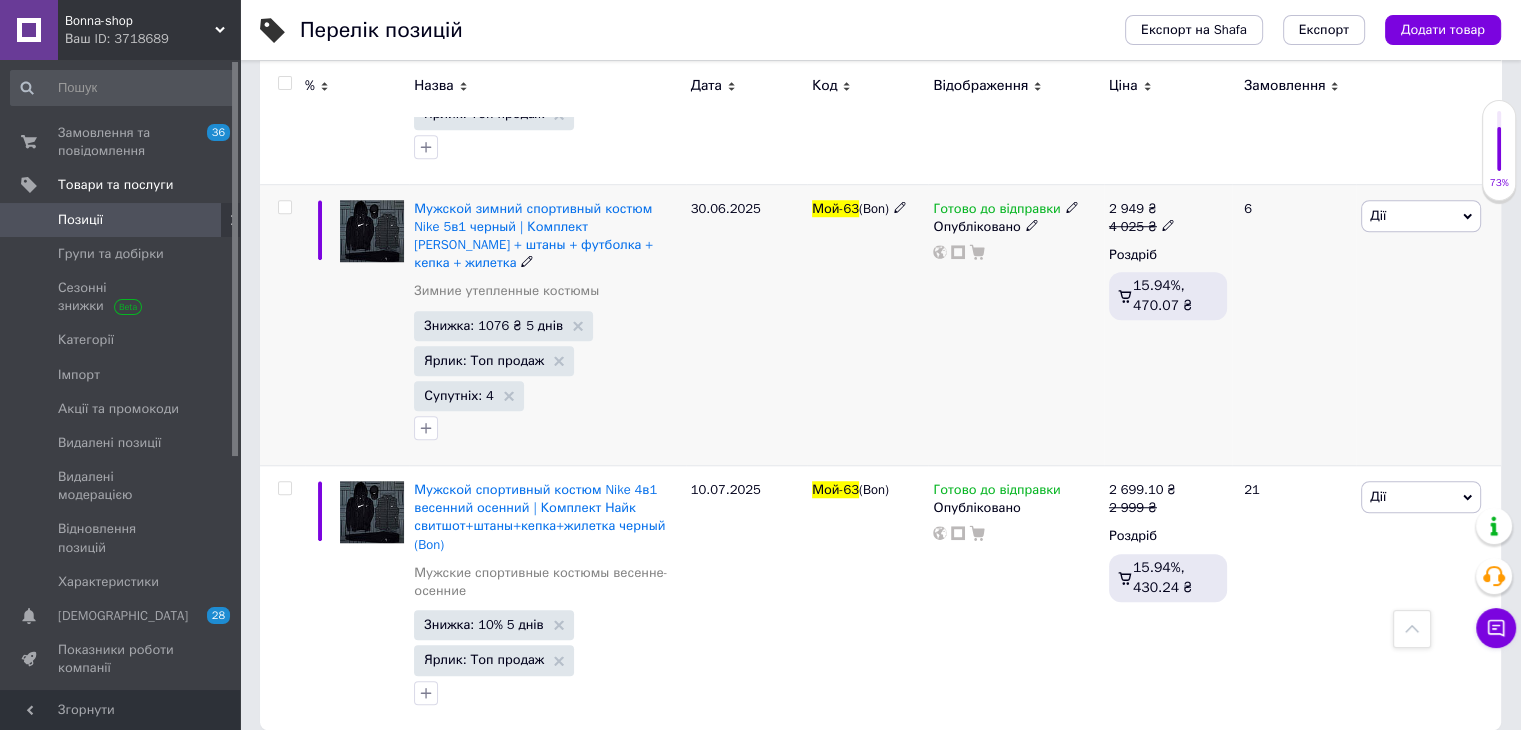 type on "мой-63" 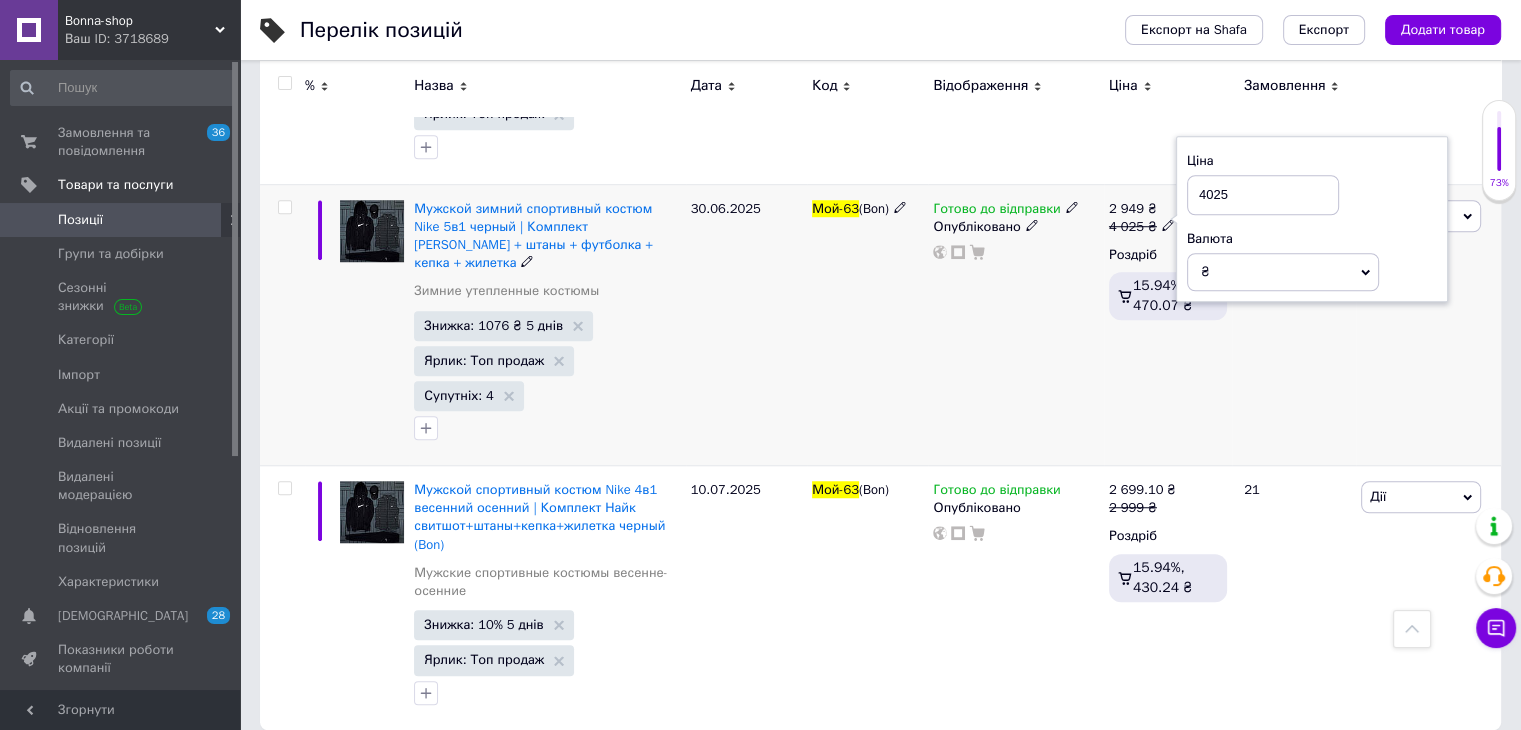 click on "4025" at bounding box center (1263, 195) 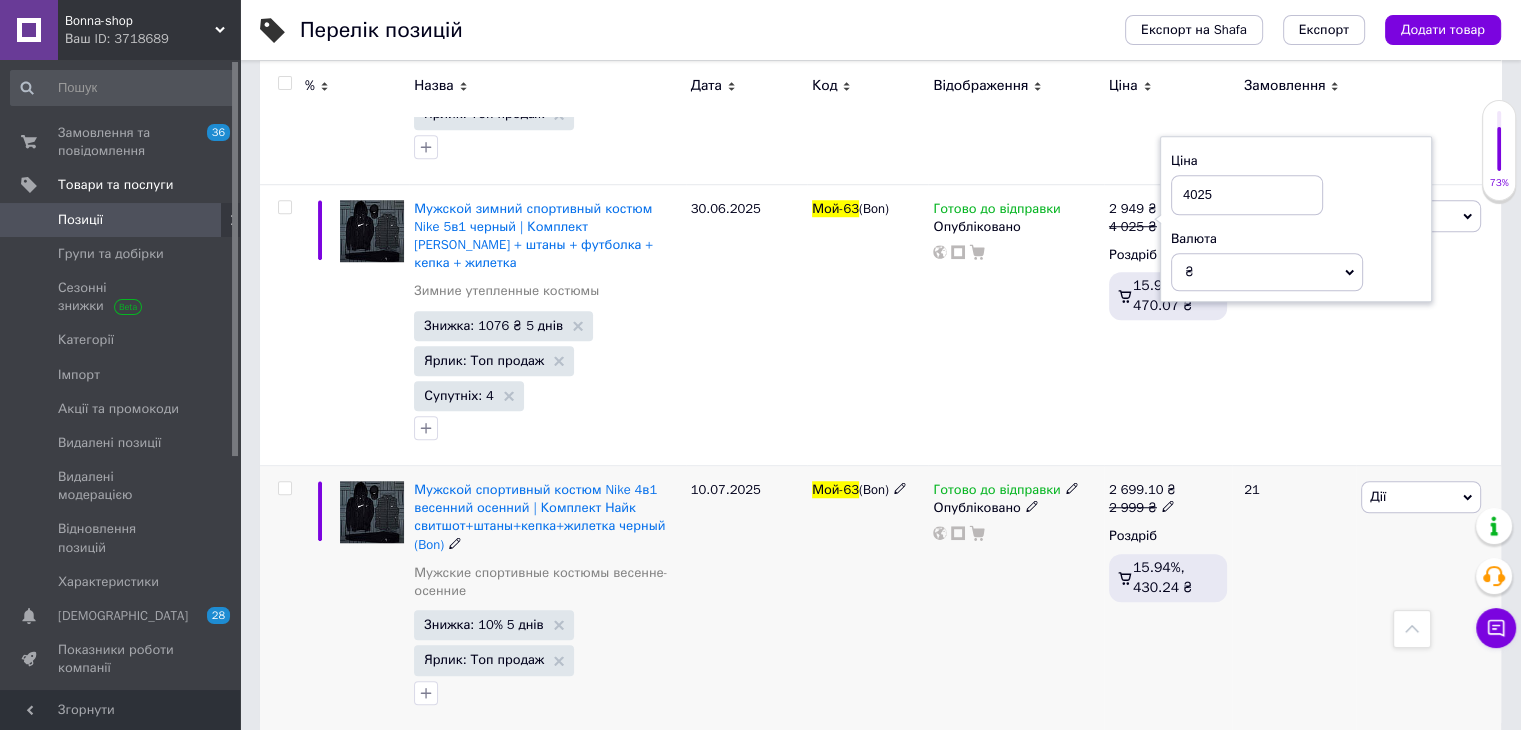 click 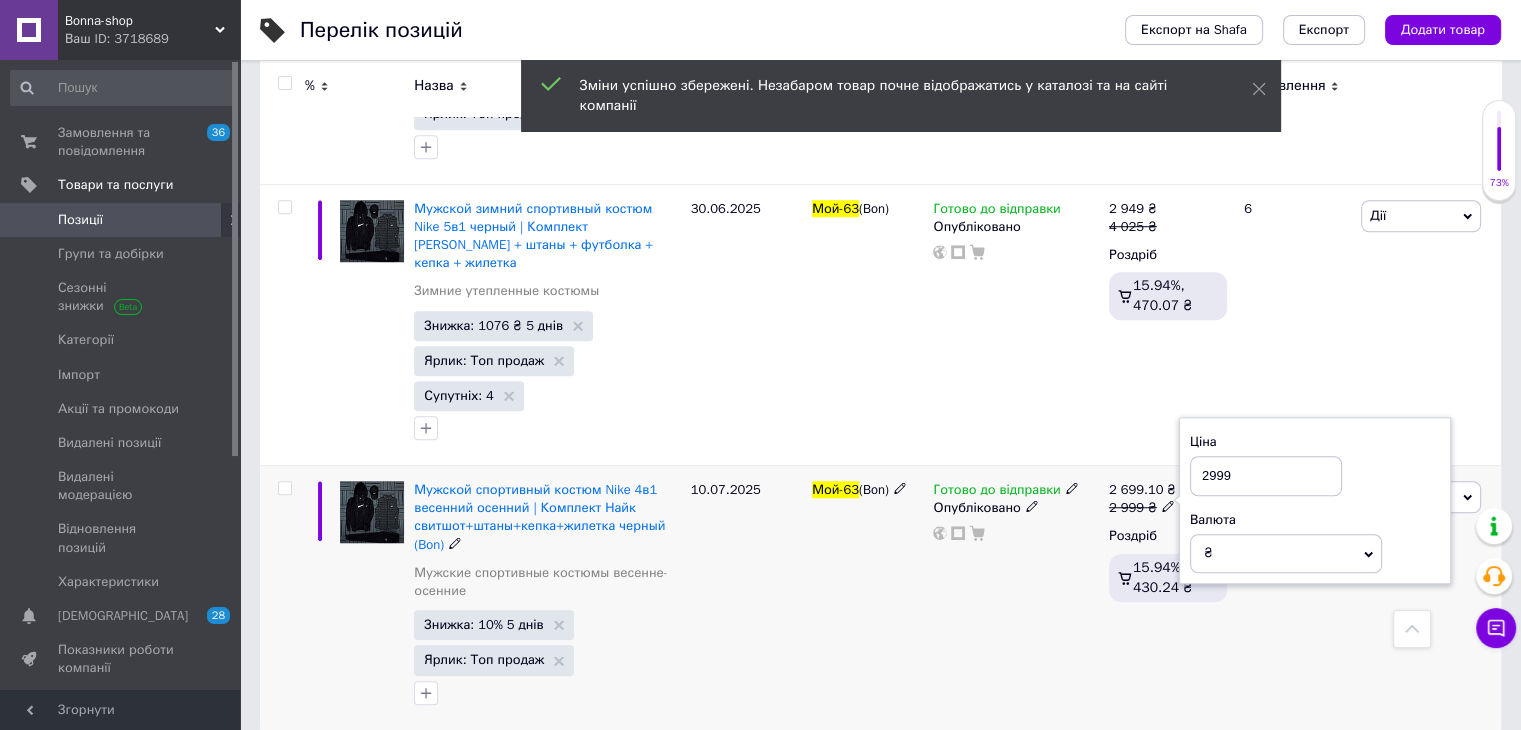 click on "2999" at bounding box center [1266, 476] 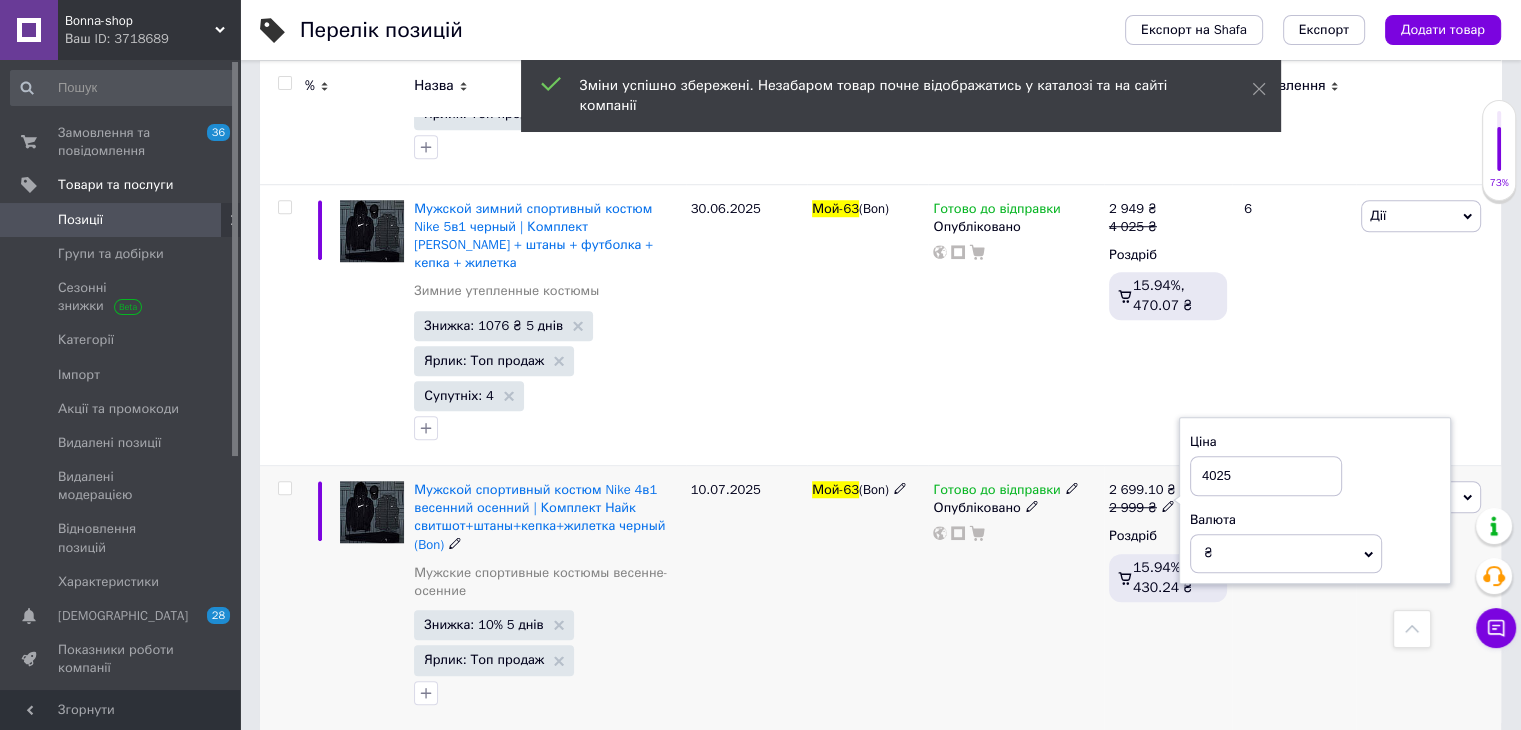 click on "4025" at bounding box center [1266, 476] 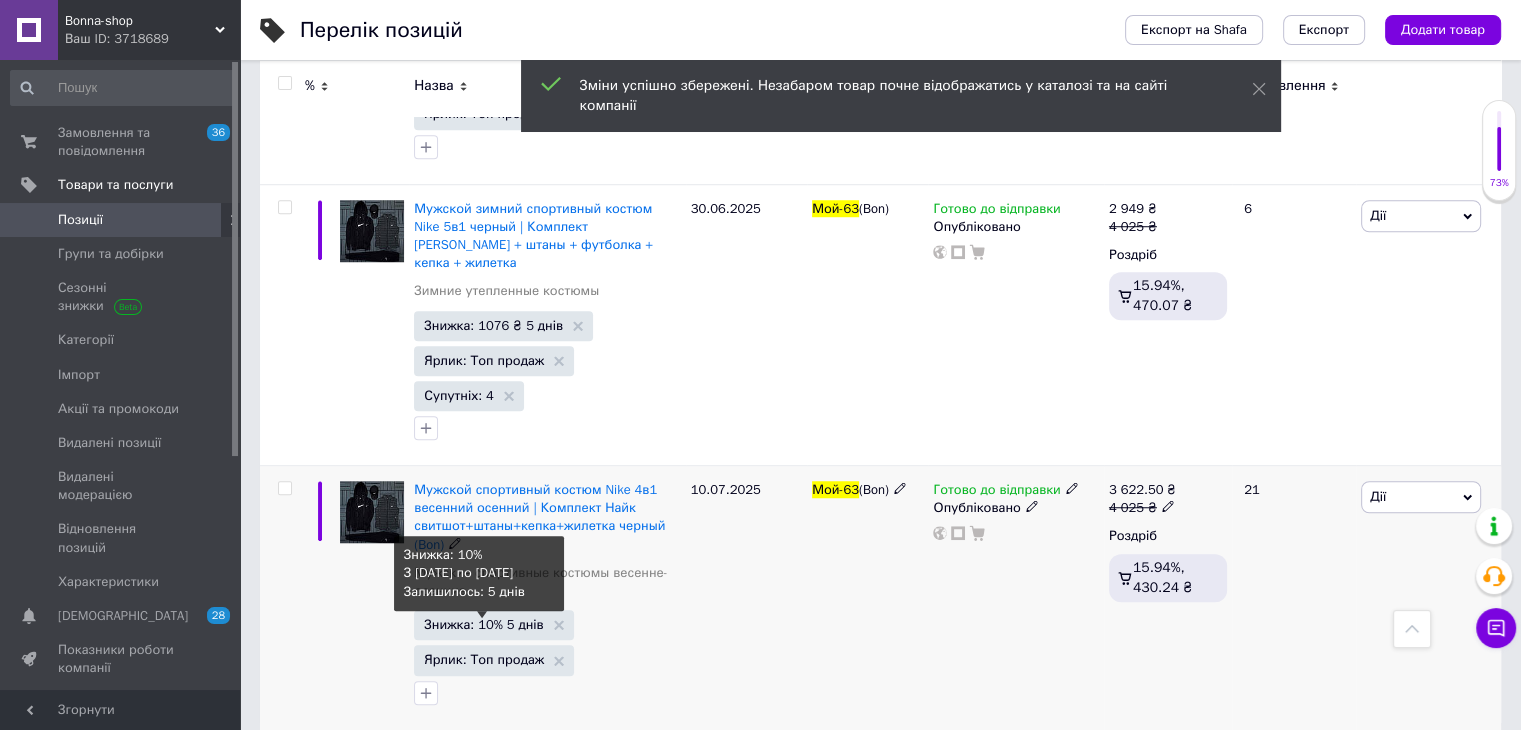 click on "Знижка: 10% 5 днів" at bounding box center (483, 624) 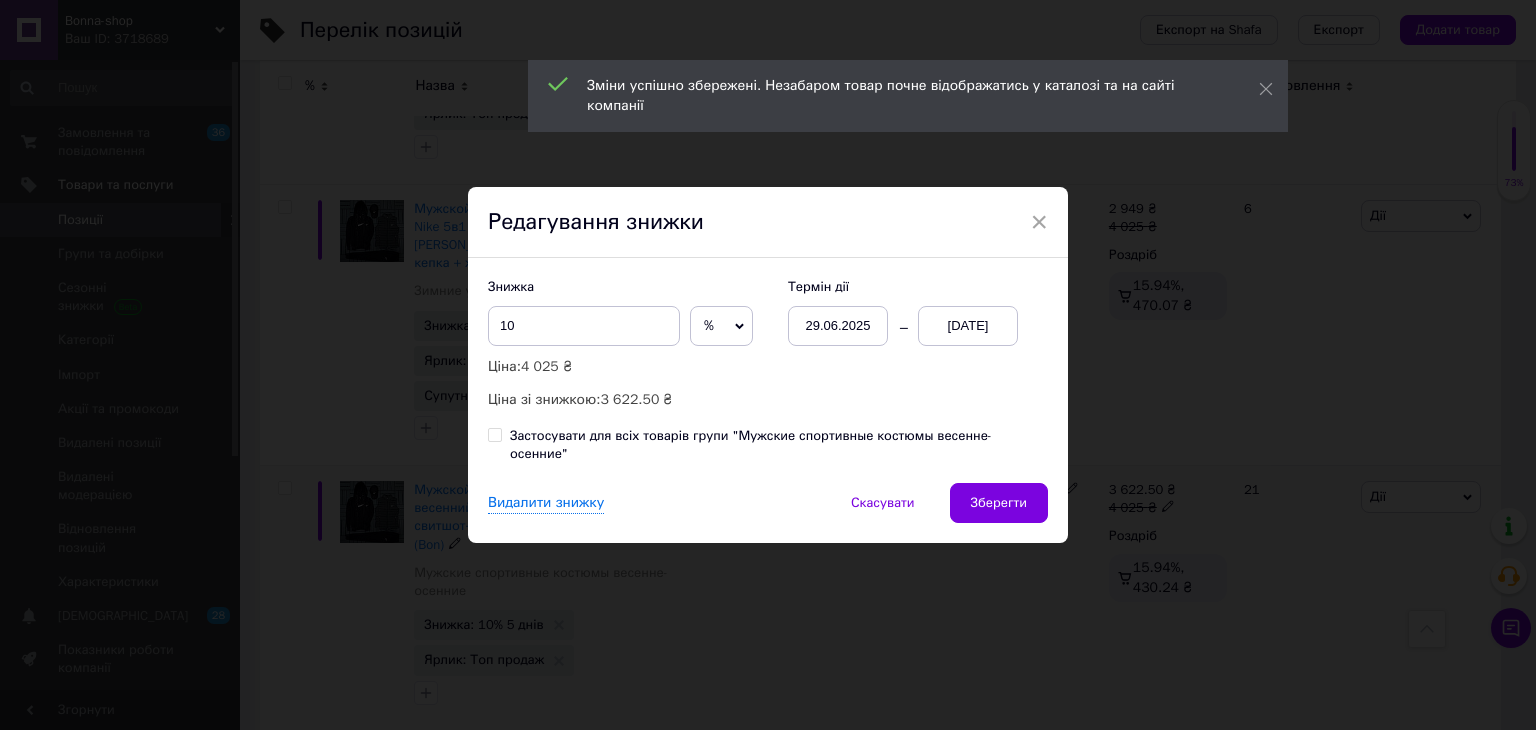 click on "%" at bounding box center [721, 326] 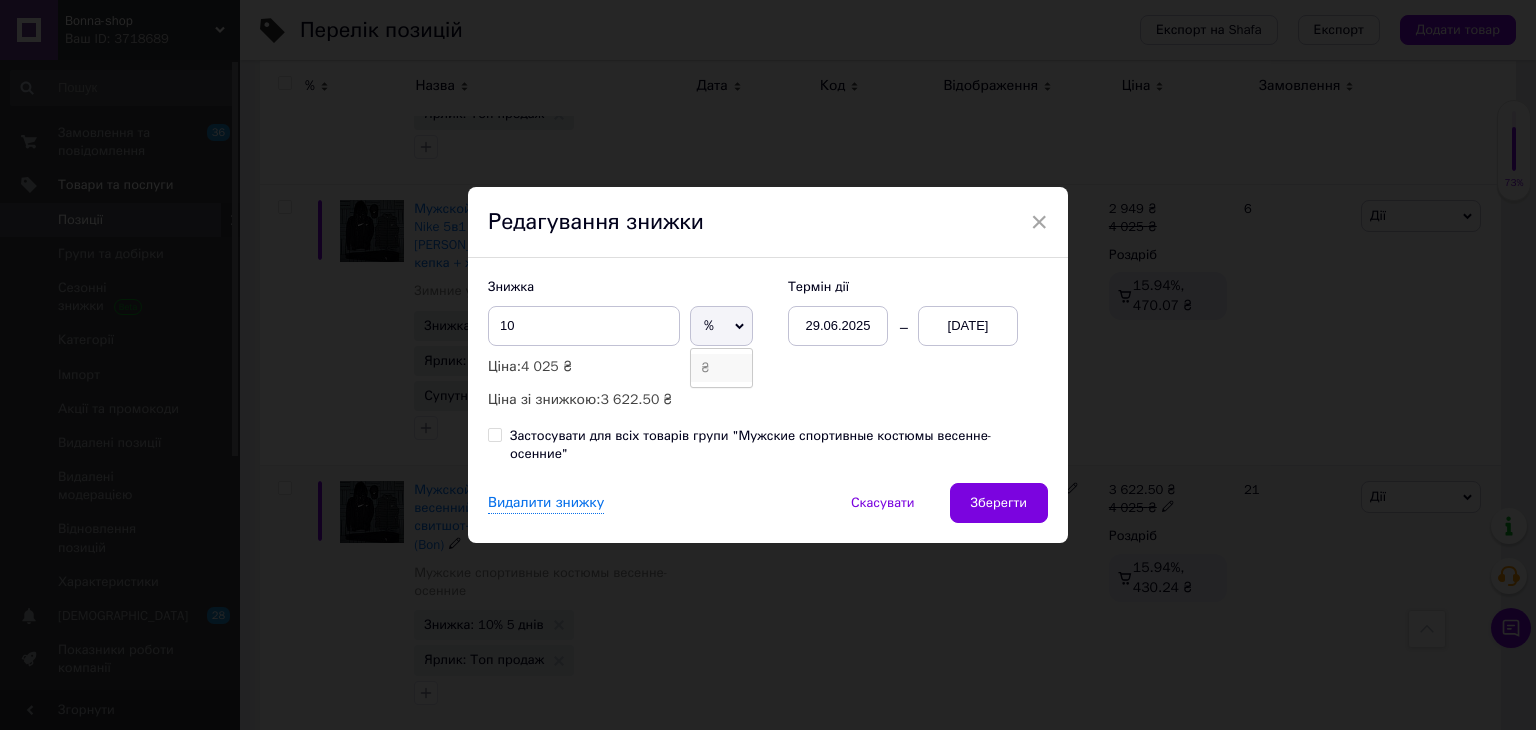click on "₴" at bounding box center (721, 368) 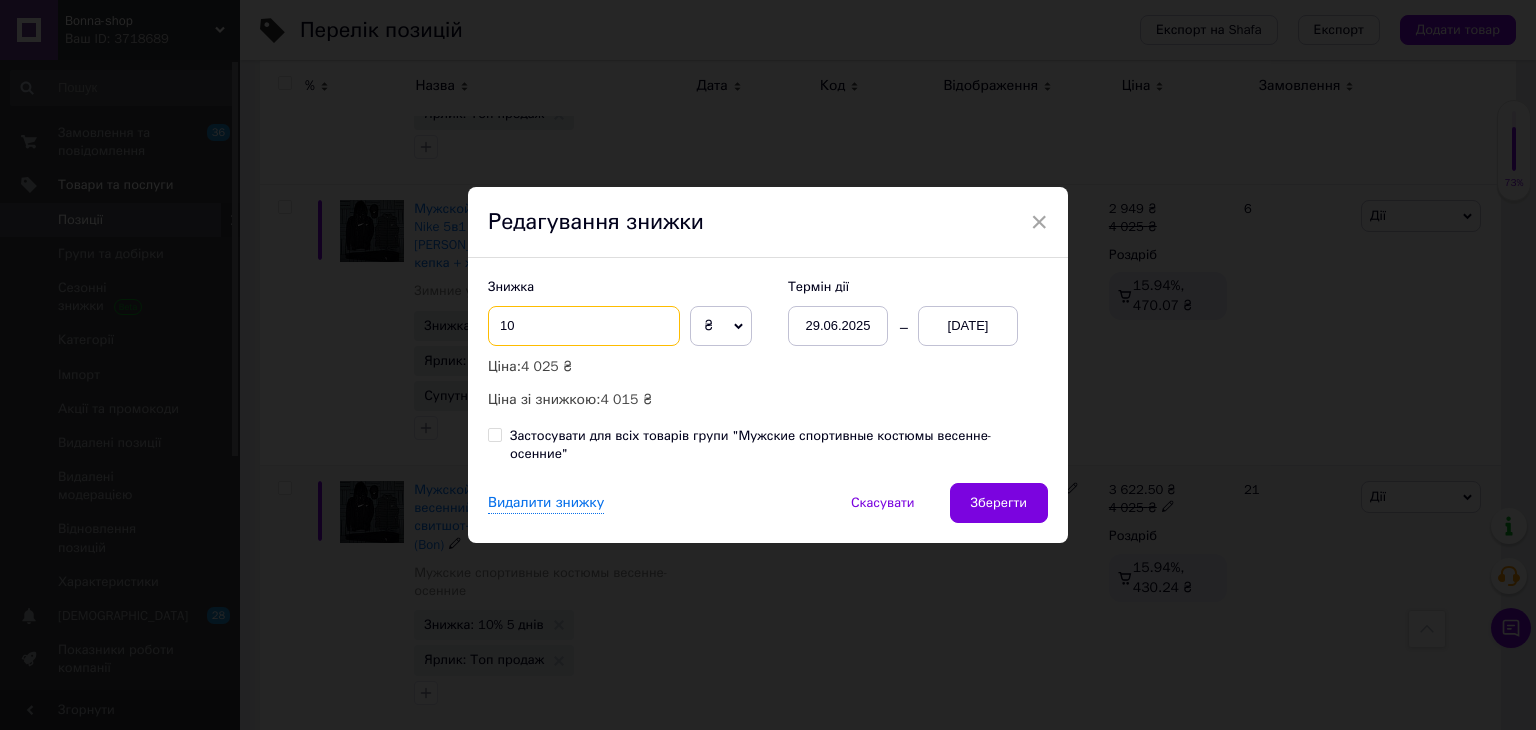 click on "10" at bounding box center (584, 326) 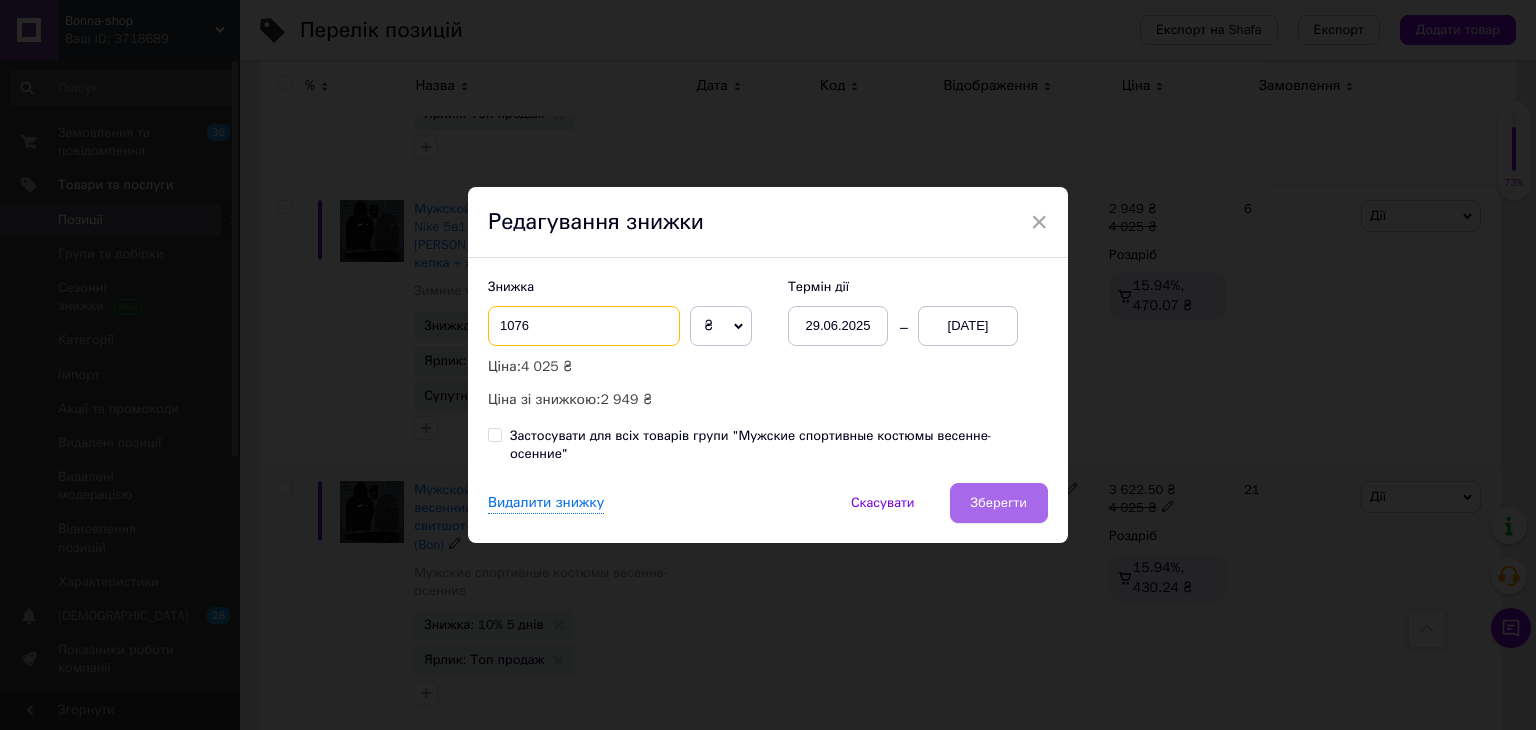 type on "1076" 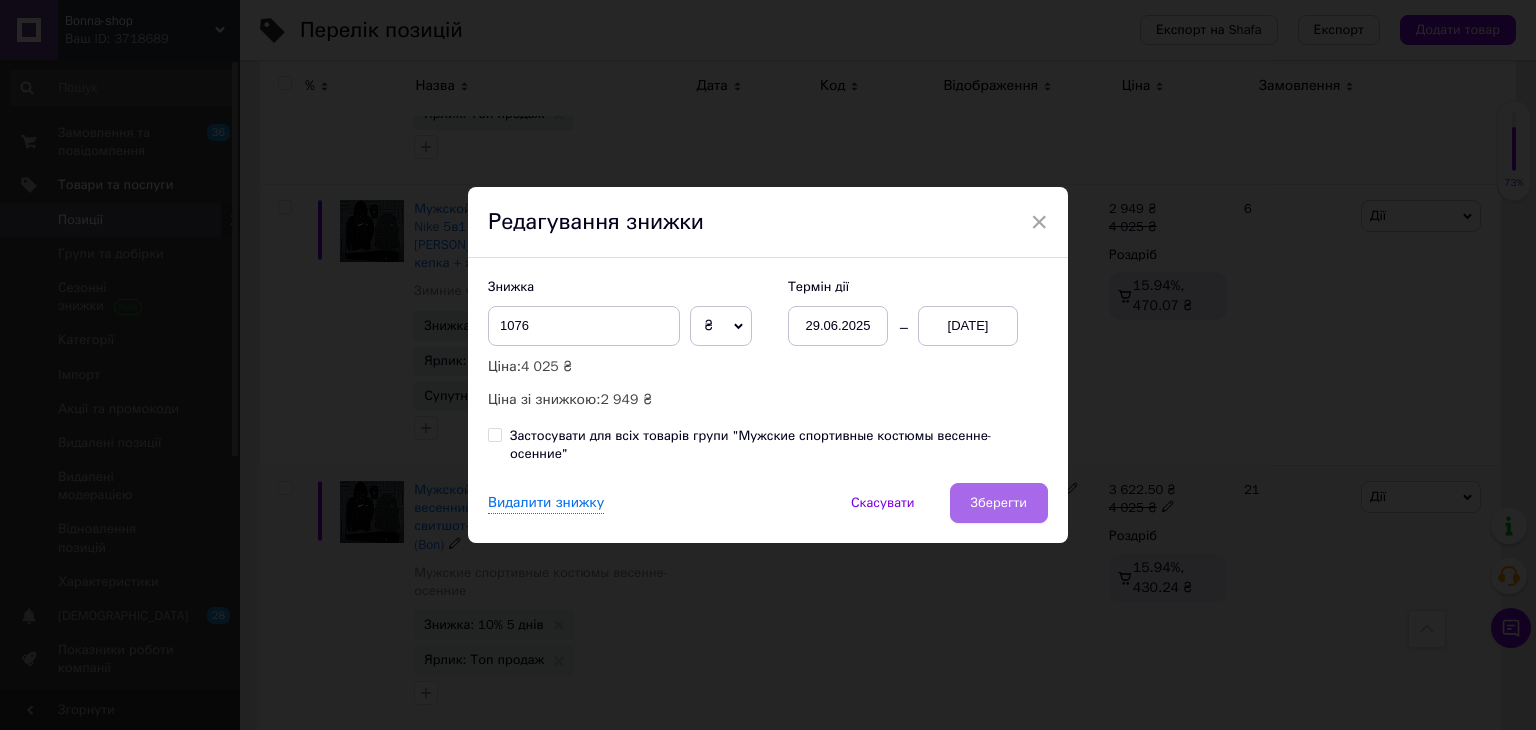 click on "Зберегти" at bounding box center [999, 503] 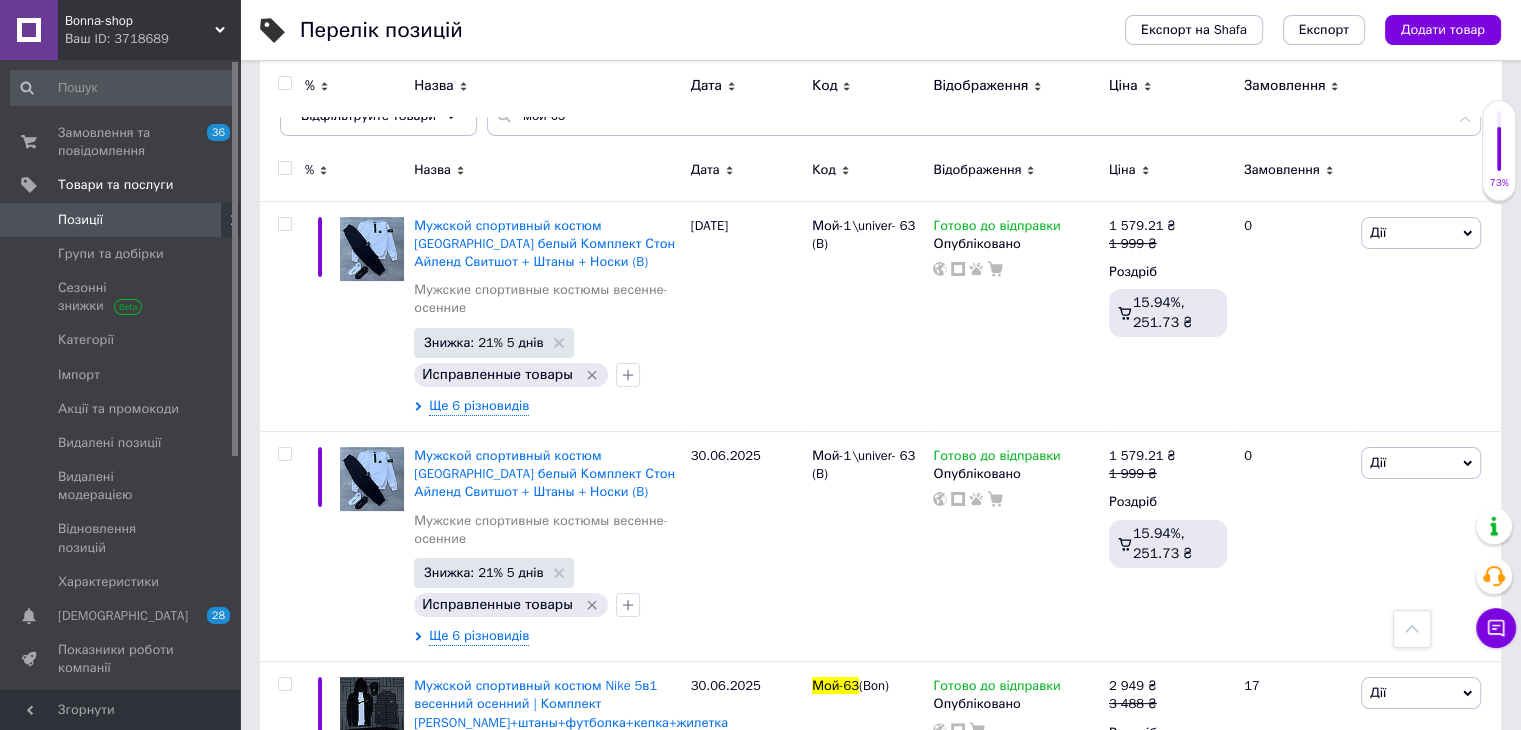 scroll, scrollTop: 0, scrollLeft: 0, axis: both 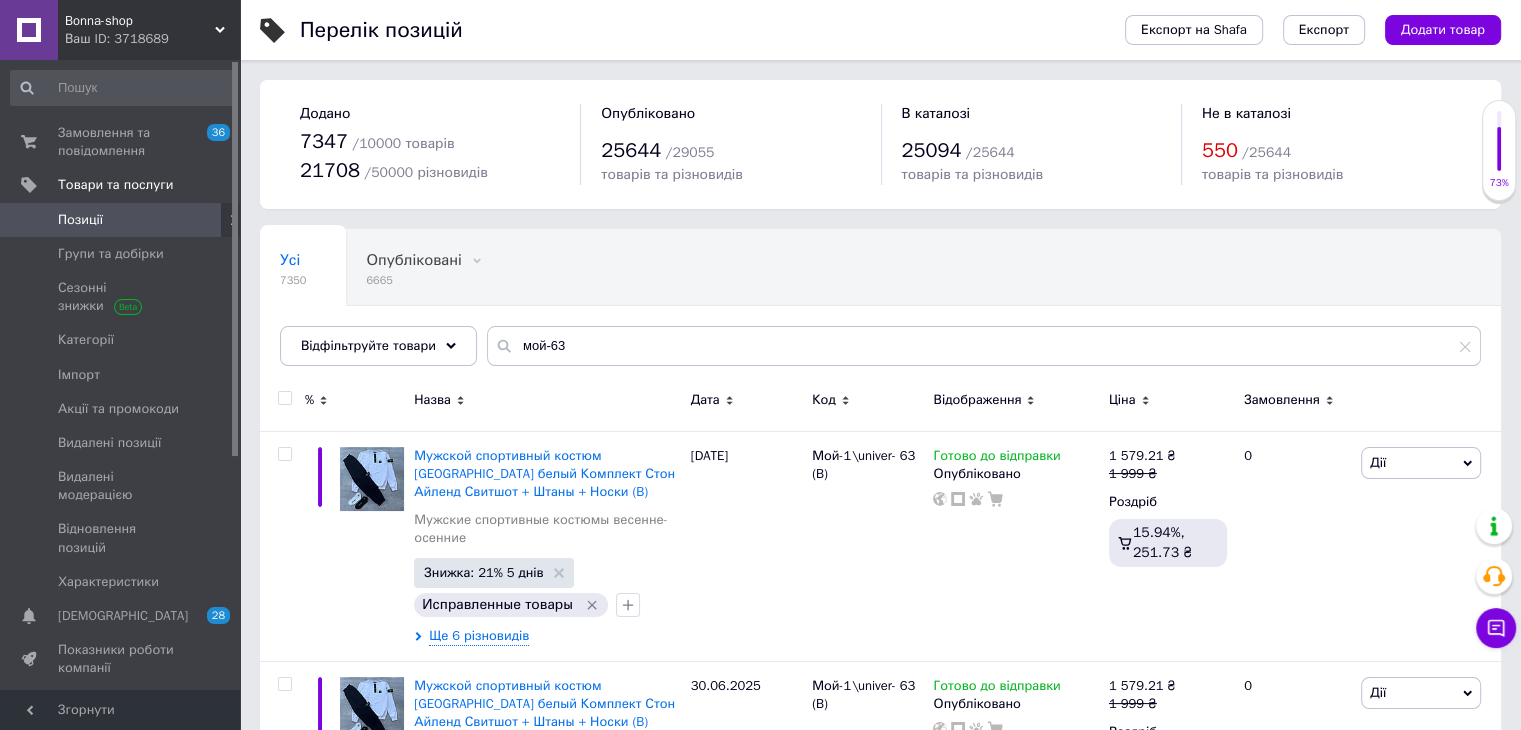 click on "Додано 7347   / 10000   товарів 21708   / 50000   різновидів Опубліковано 25644   / 29055 товарів та різновидів В каталозі 25094   / 25644 товарів та різновидів Не в каталозі 550   / 25644 товарів та різновидів" at bounding box center (880, 144) 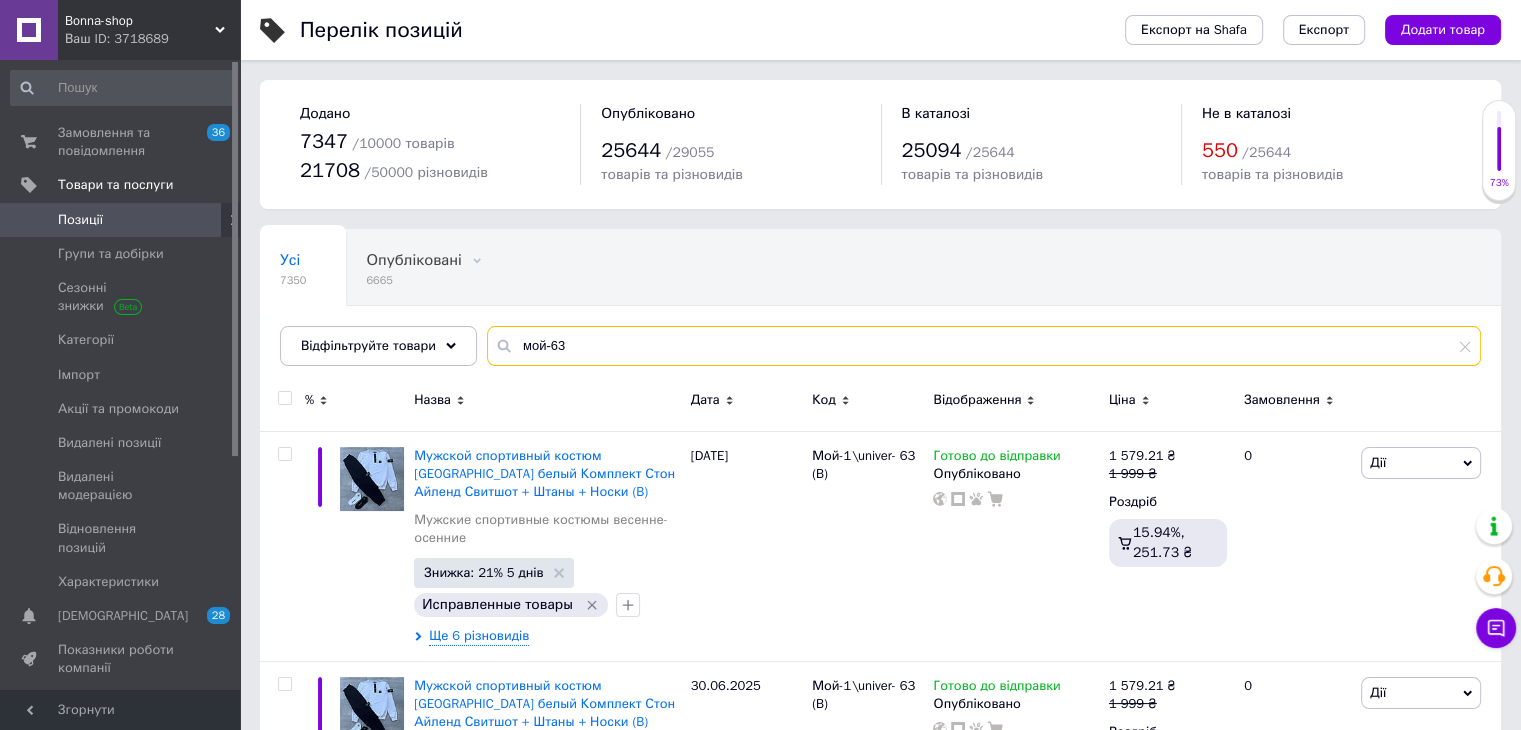 click on "мой-63" at bounding box center (984, 346) 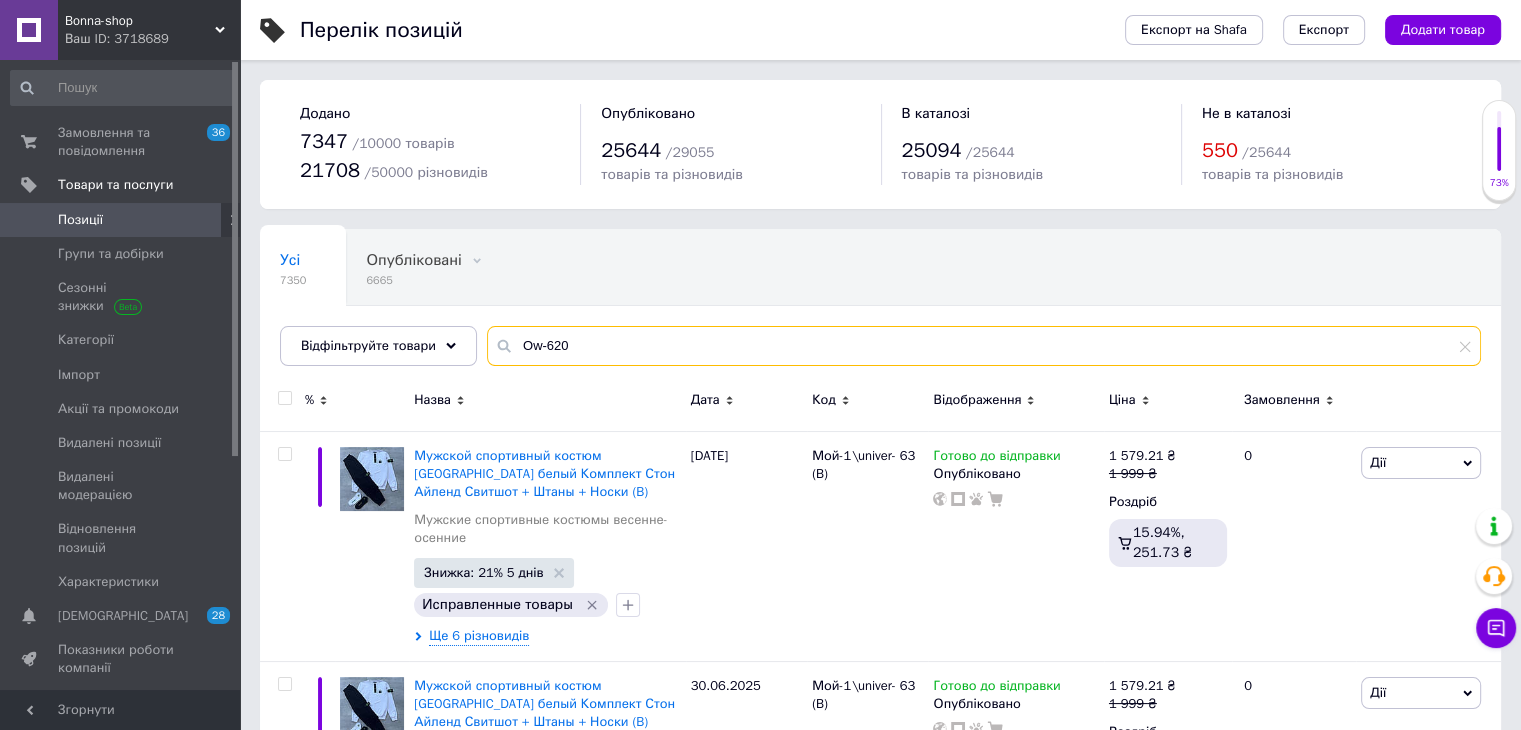 click on "Ow-620" at bounding box center (984, 346) 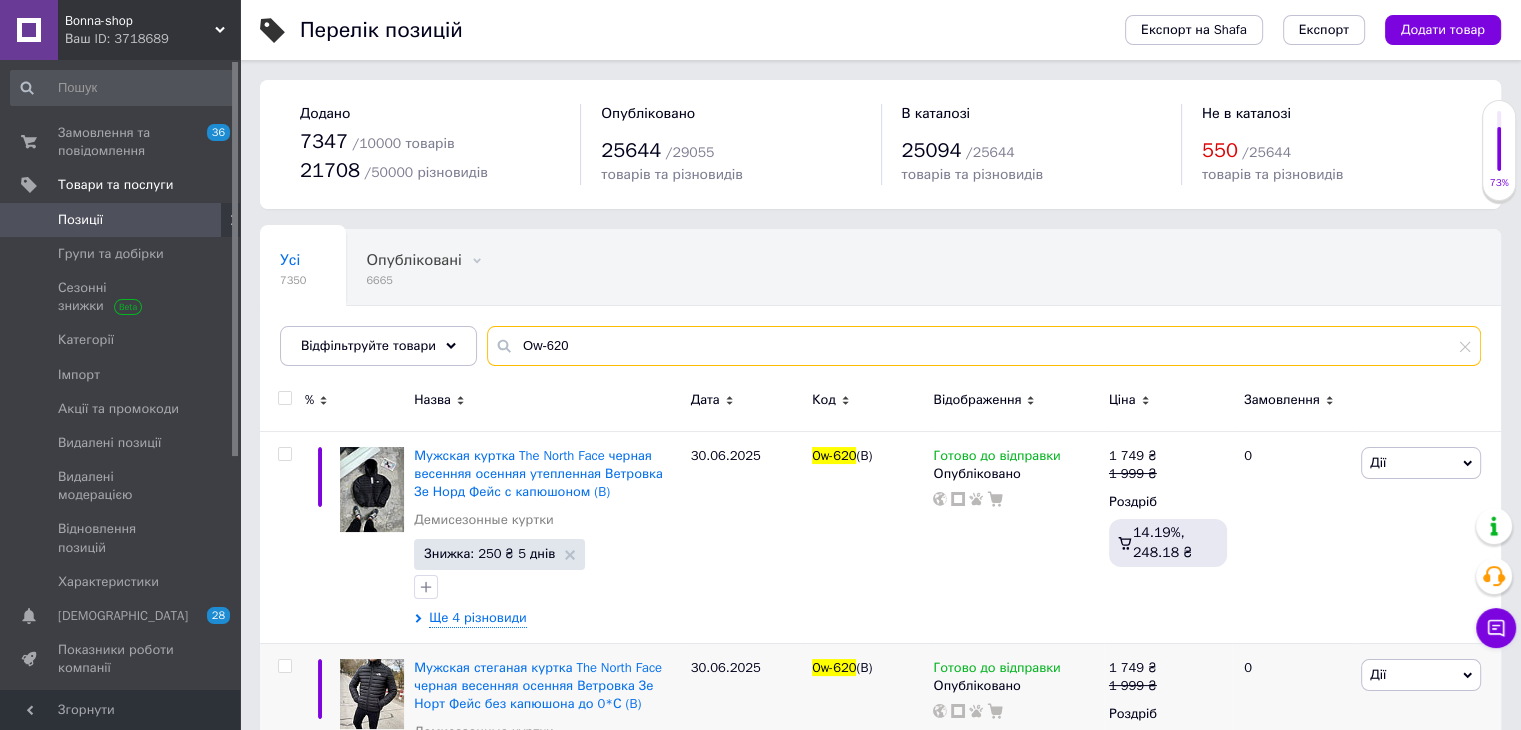 type on "Ow-620" 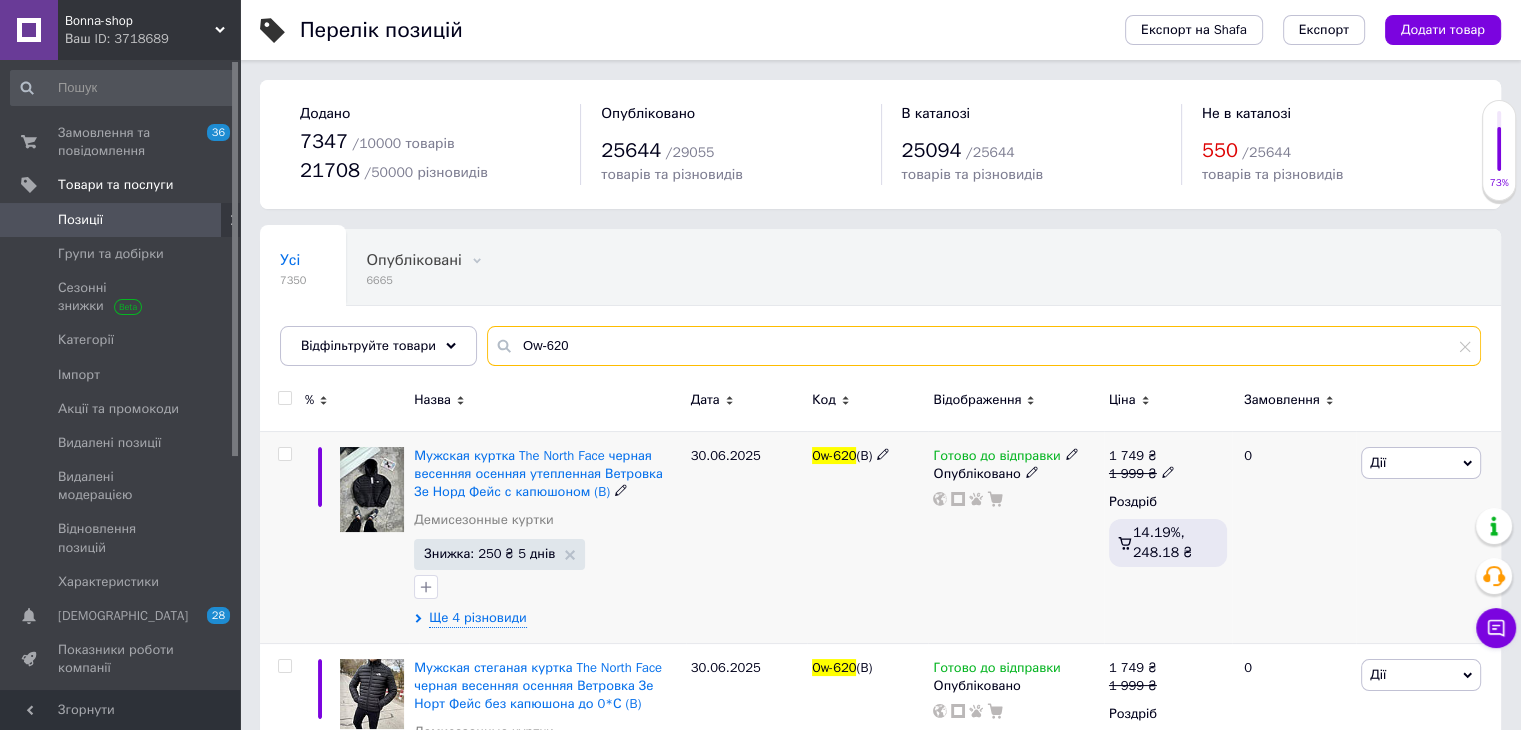 scroll, scrollTop: 179, scrollLeft: 0, axis: vertical 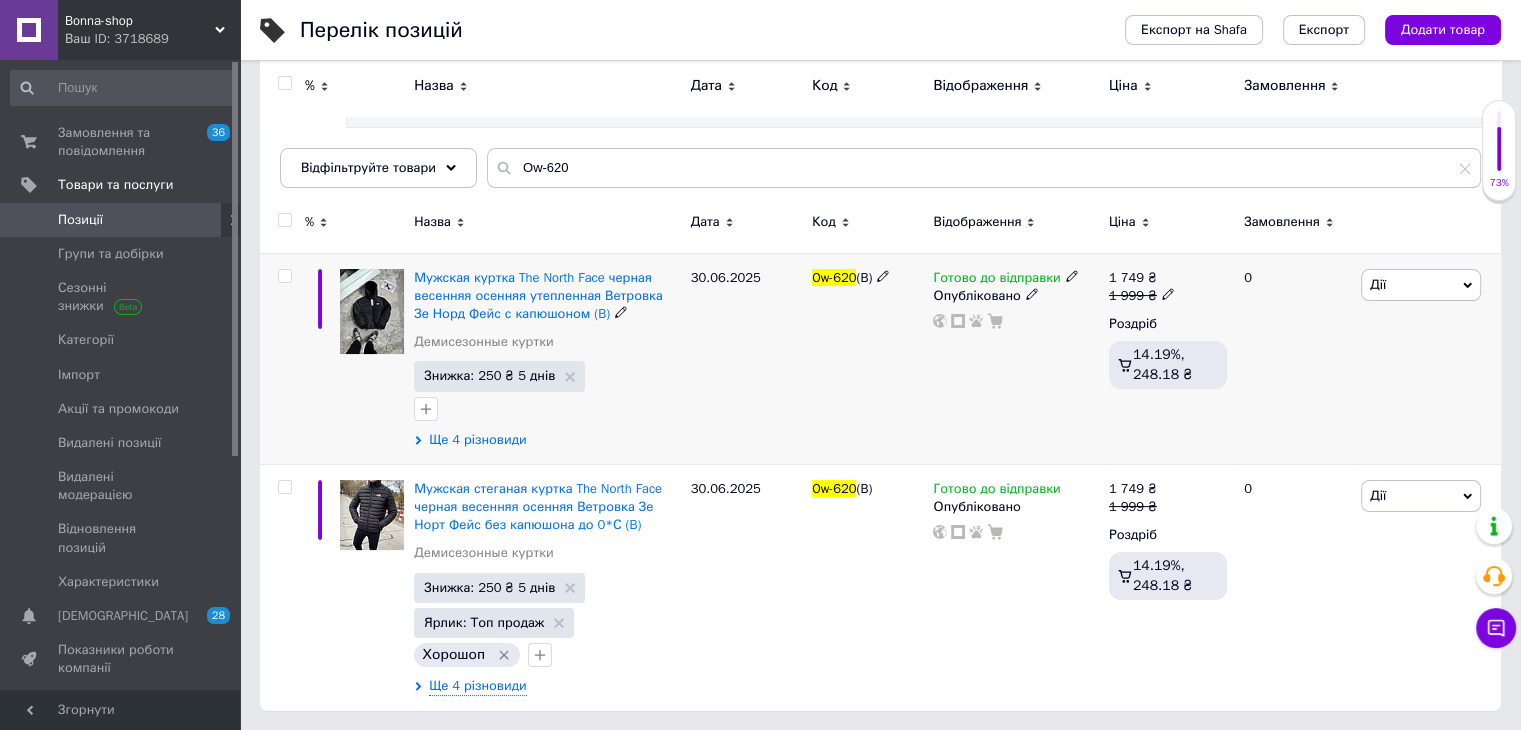 click on "Ще 4 різновиди" at bounding box center (477, 440) 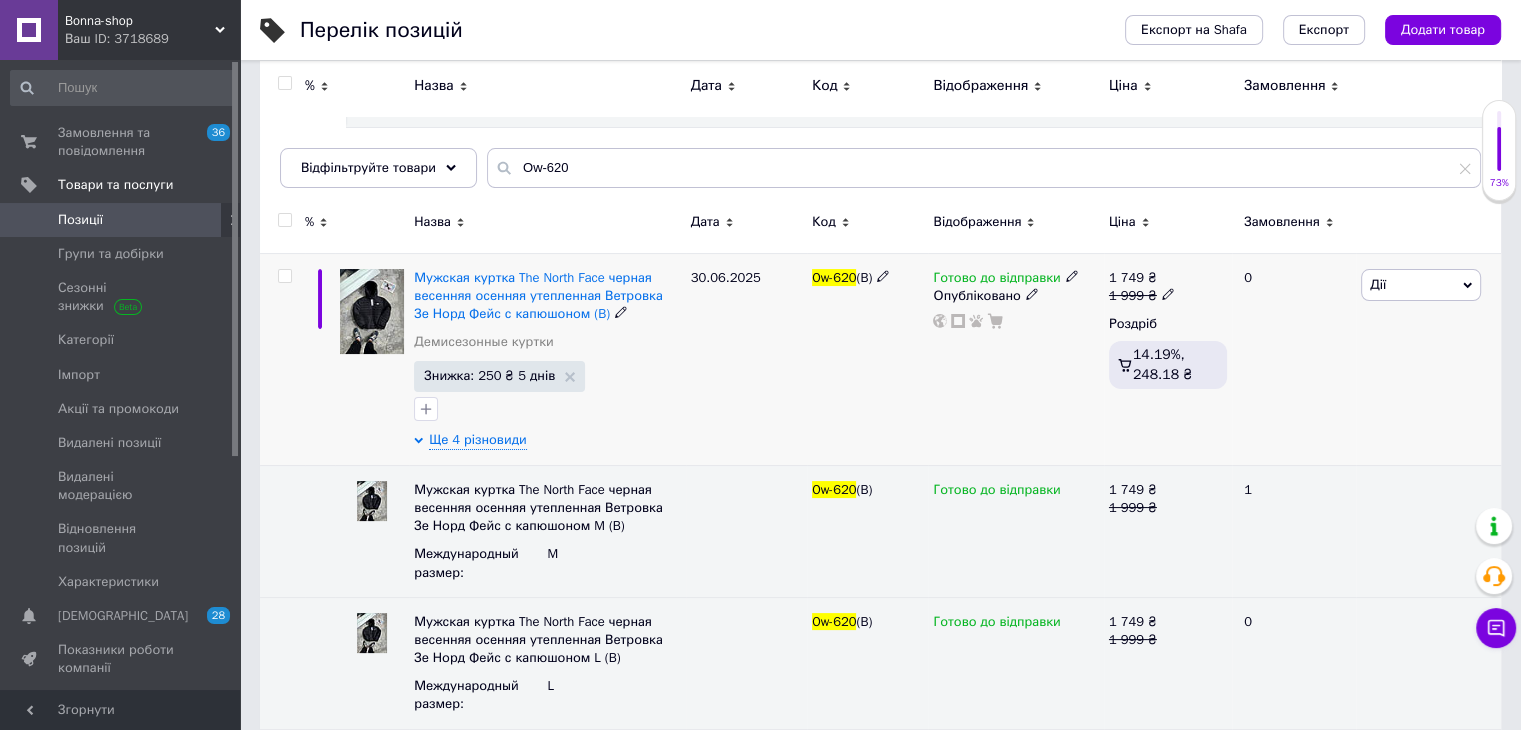 click 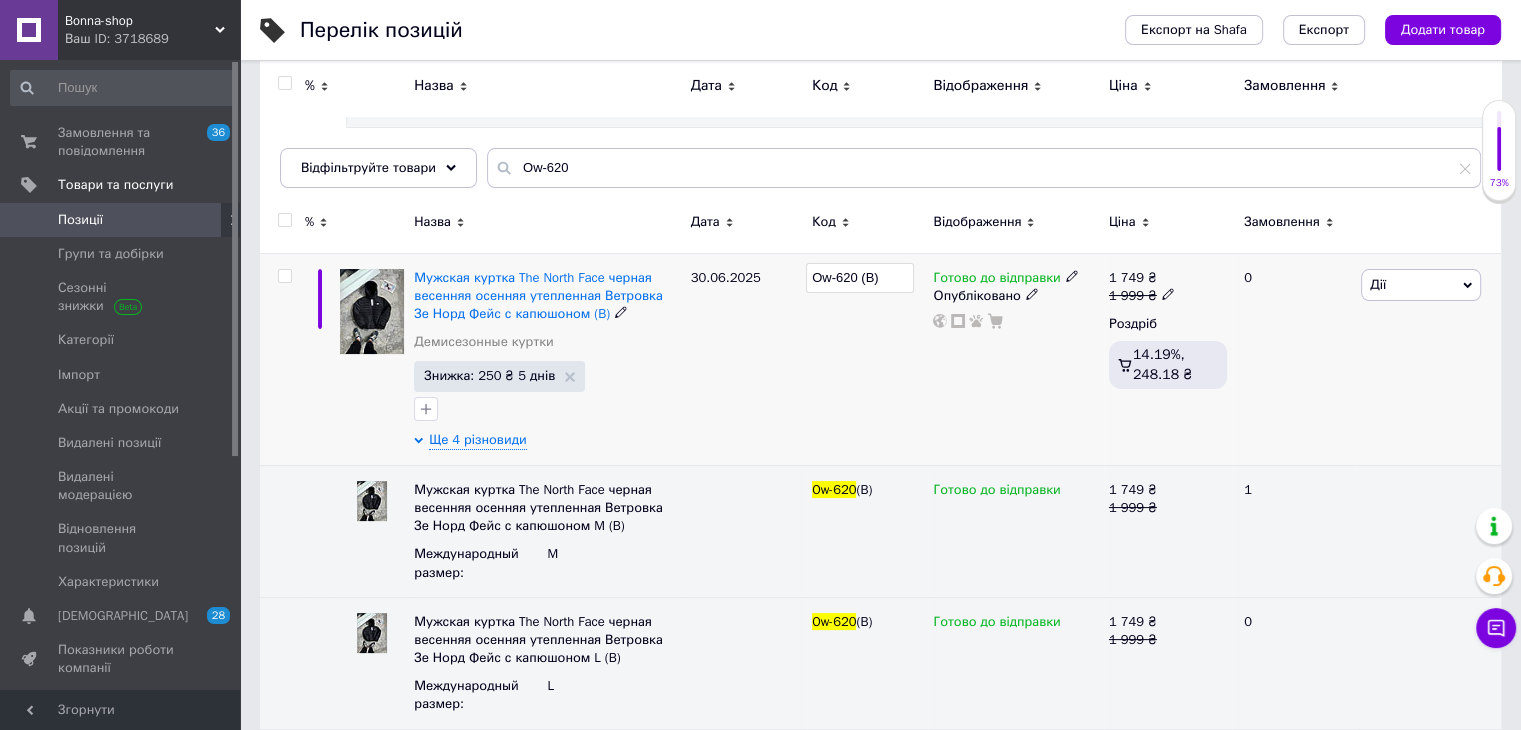 click on "Ow-620 (B)" at bounding box center (860, 278) 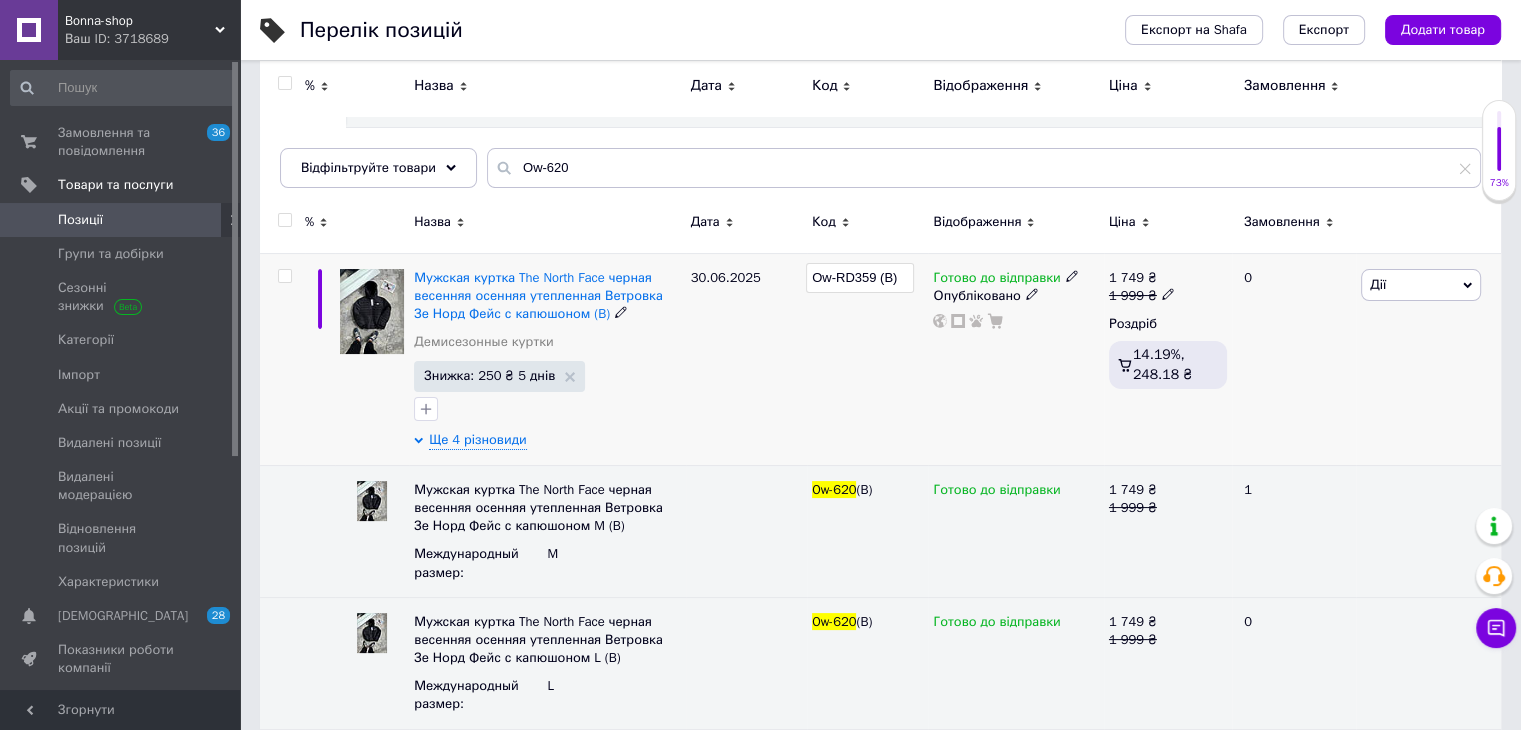 click on "Ow-RD359 (B)" at bounding box center [860, 278] 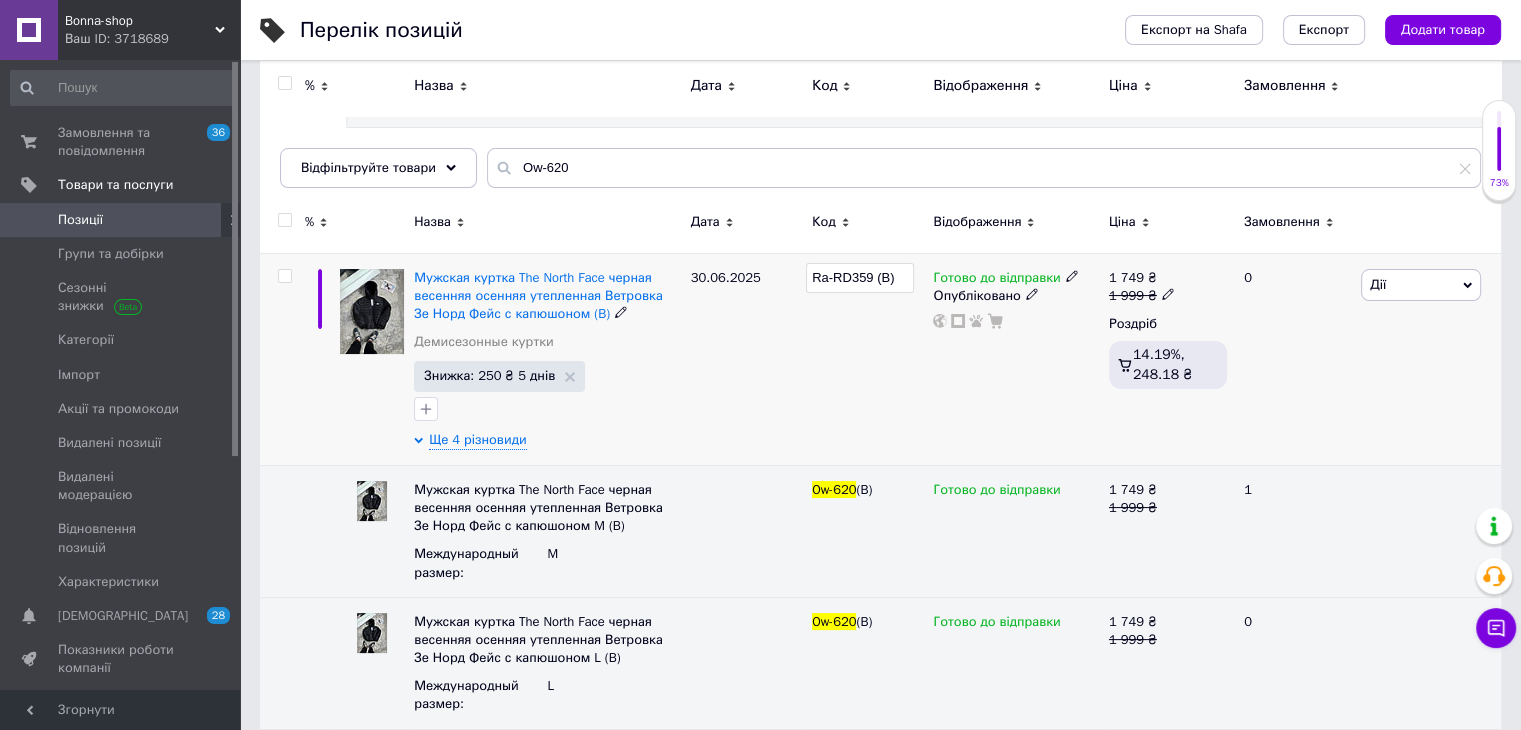 type on "Rap-RD359 (B)" 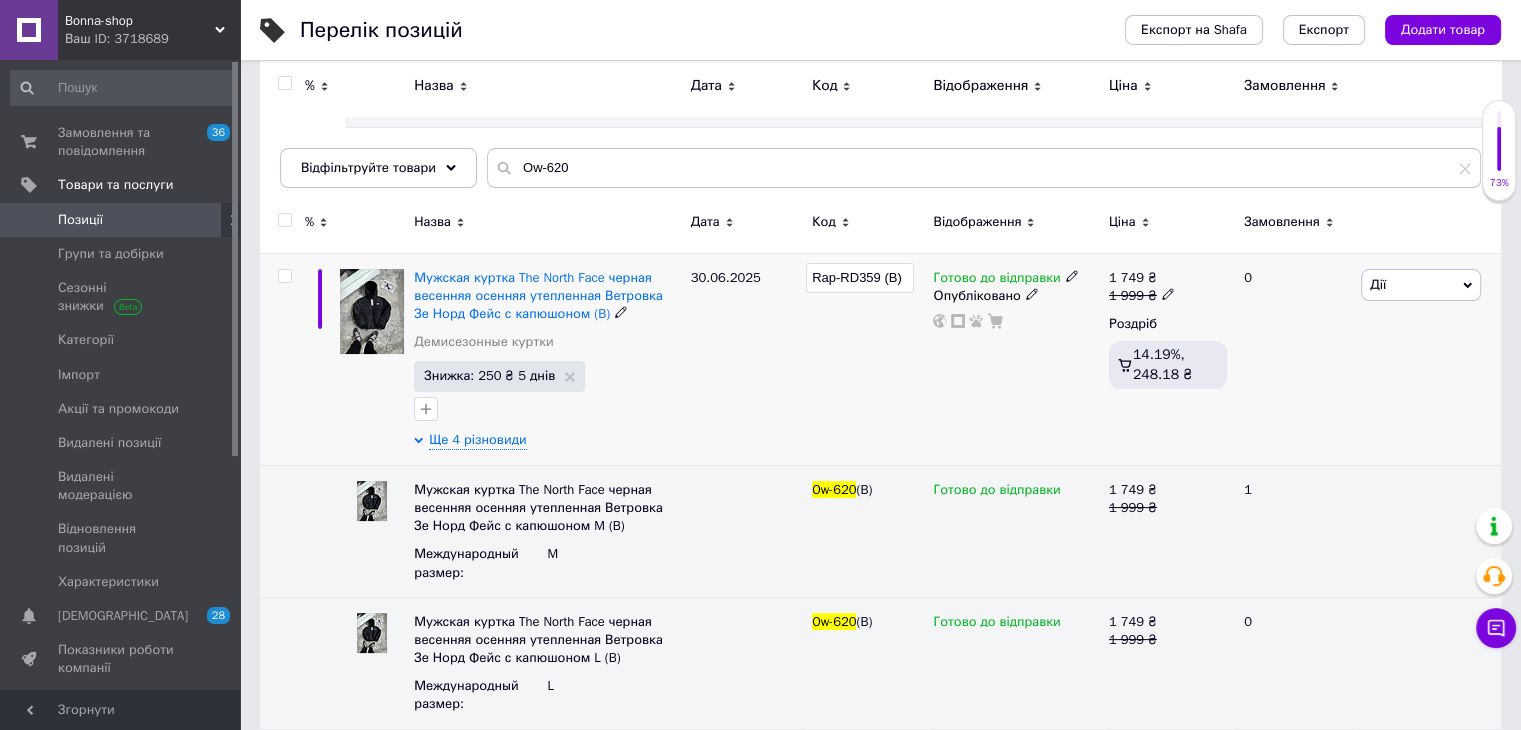 click on "Rap-RD359 (B)" at bounding box center (860, 278) 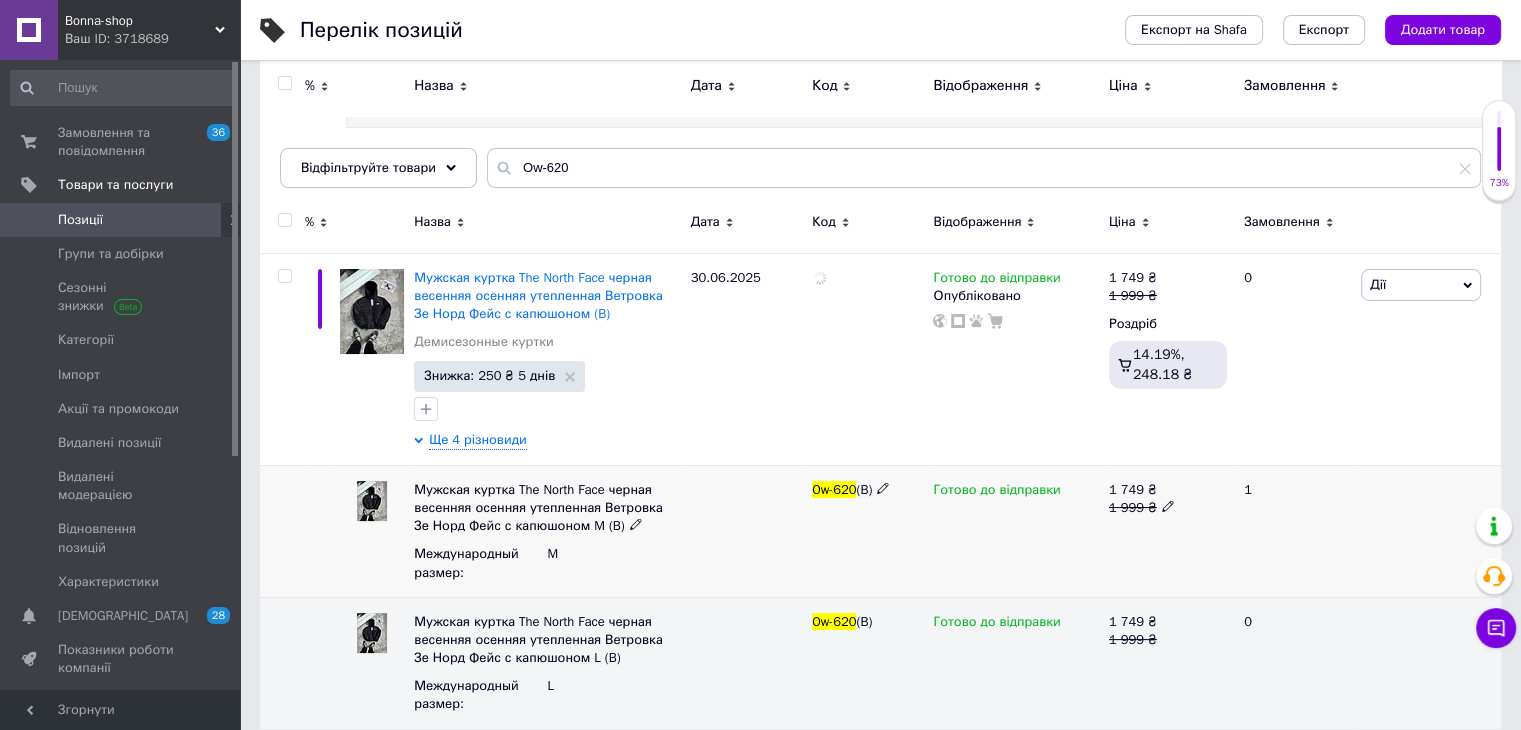 click 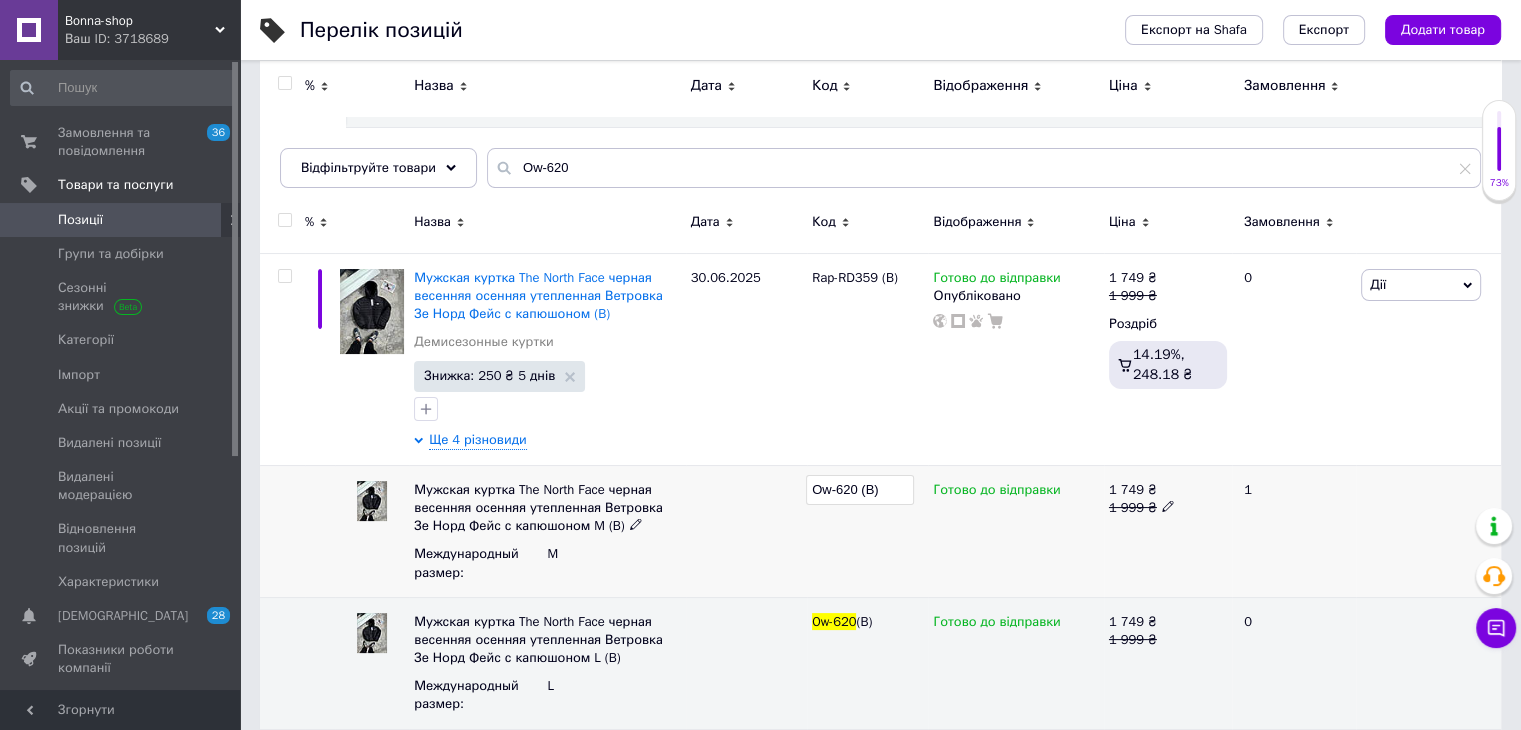 click on "Ow-620 (B)" at bounding box center [860, 490] 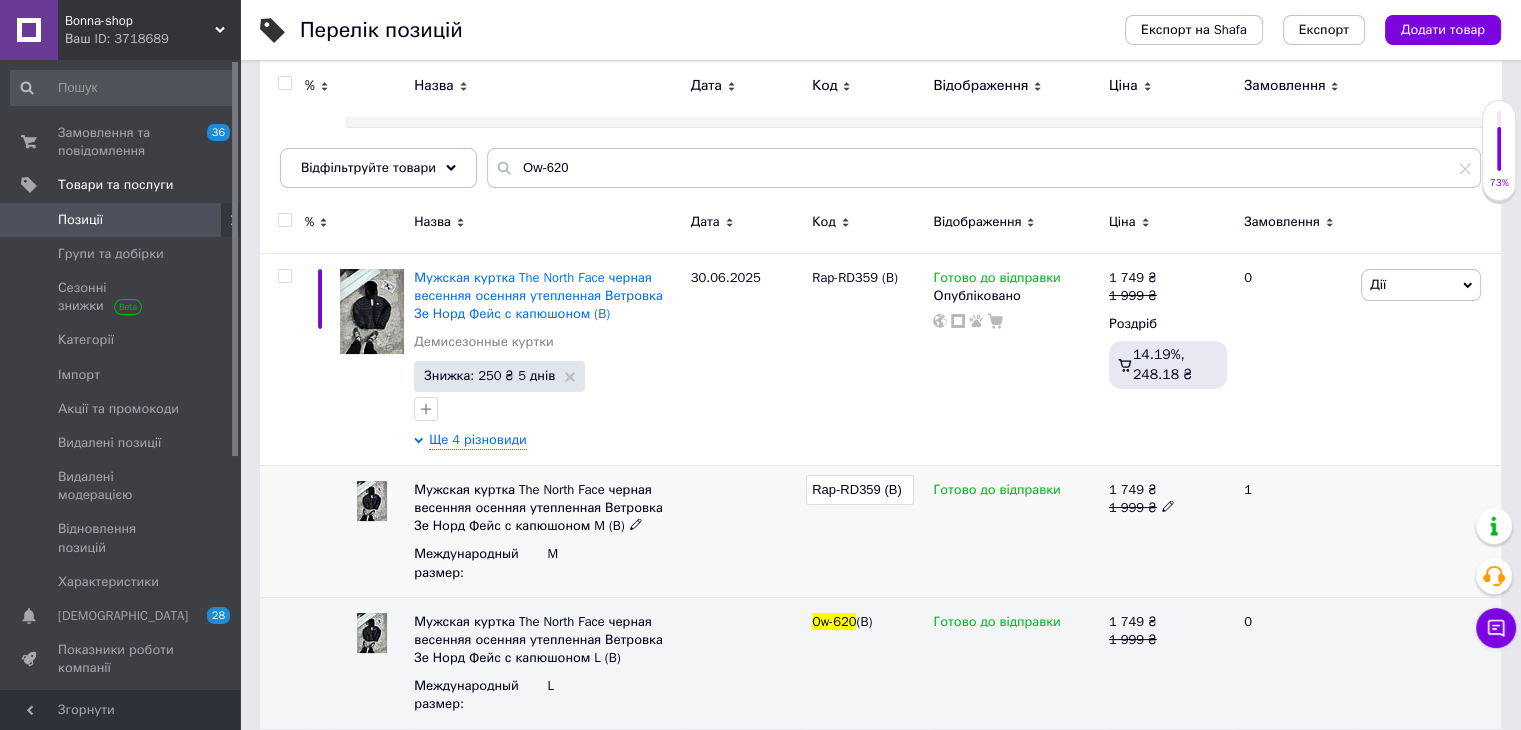 click on "Rap-RD359 (B)" at bounding box center [860, 490] 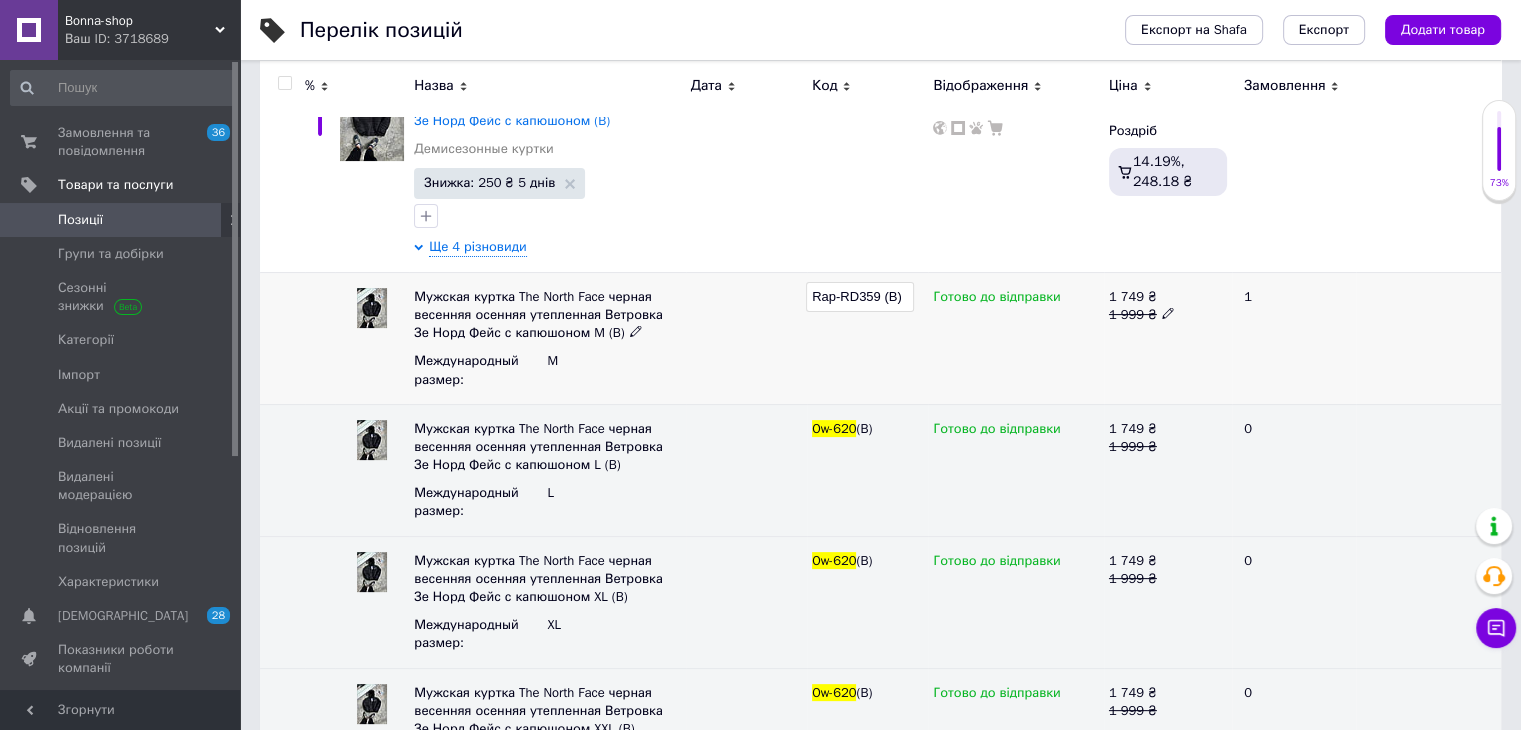 scroll, scrollTop: 422, scrollLeft: 0, axis: vertical 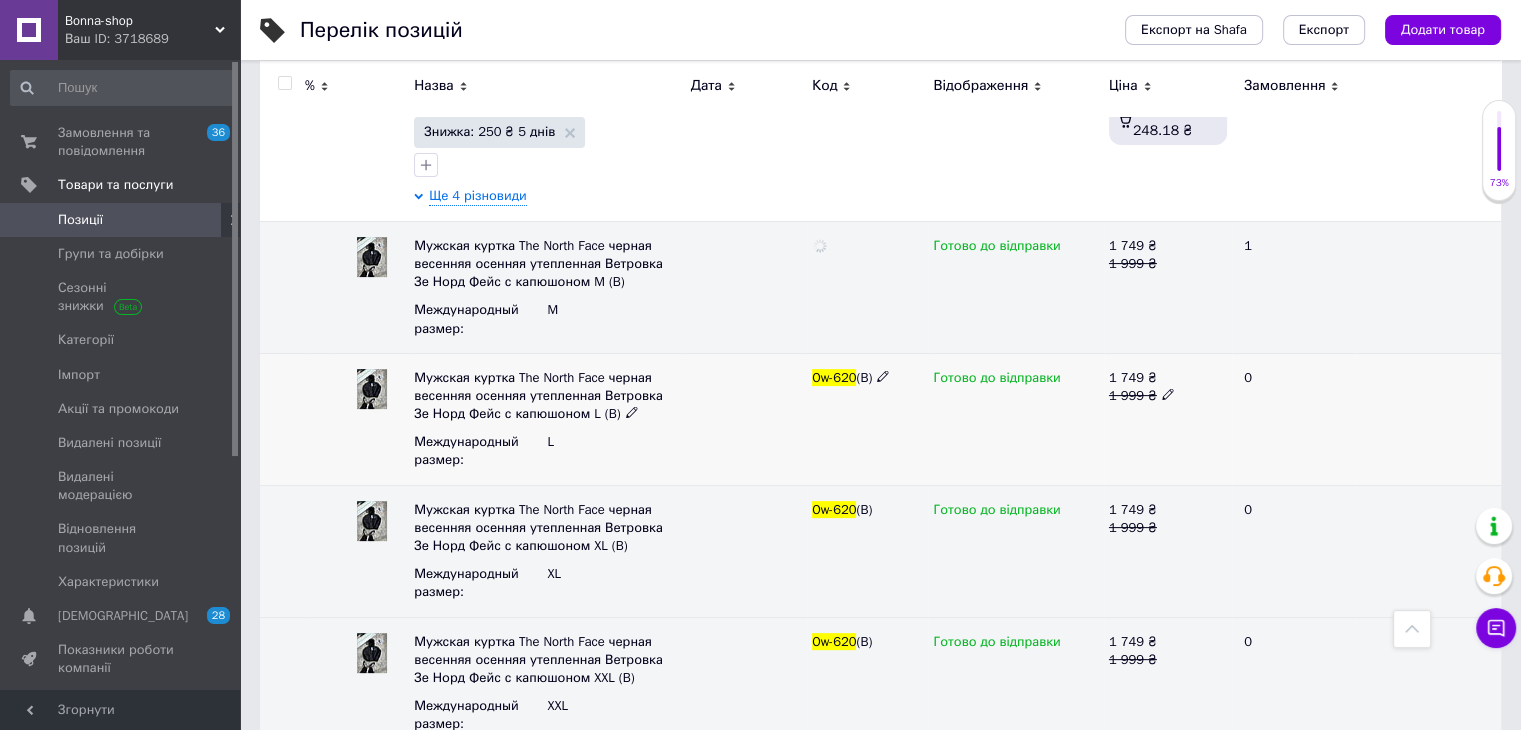 click 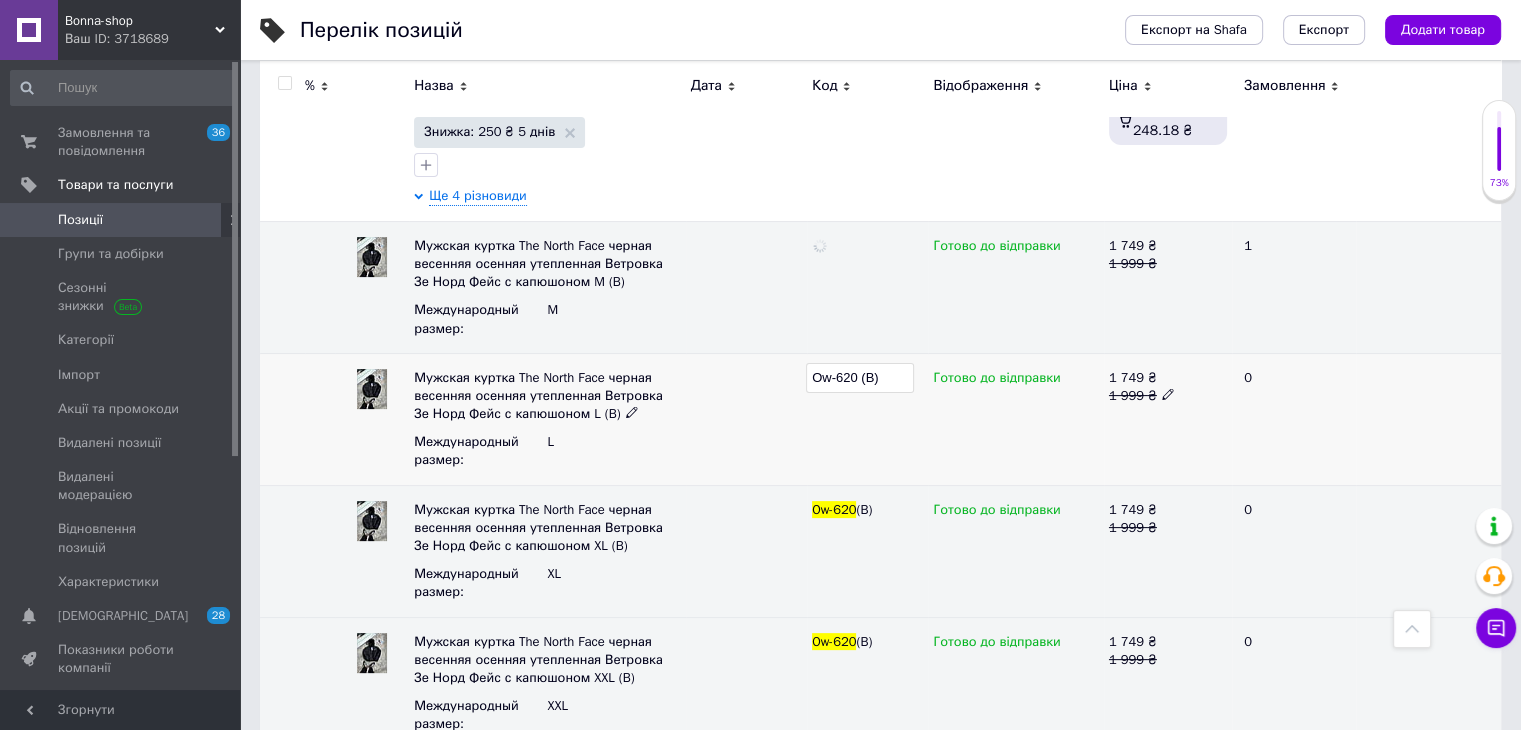 click on "Ow-620 (B)" at bounding box center [860, 378] 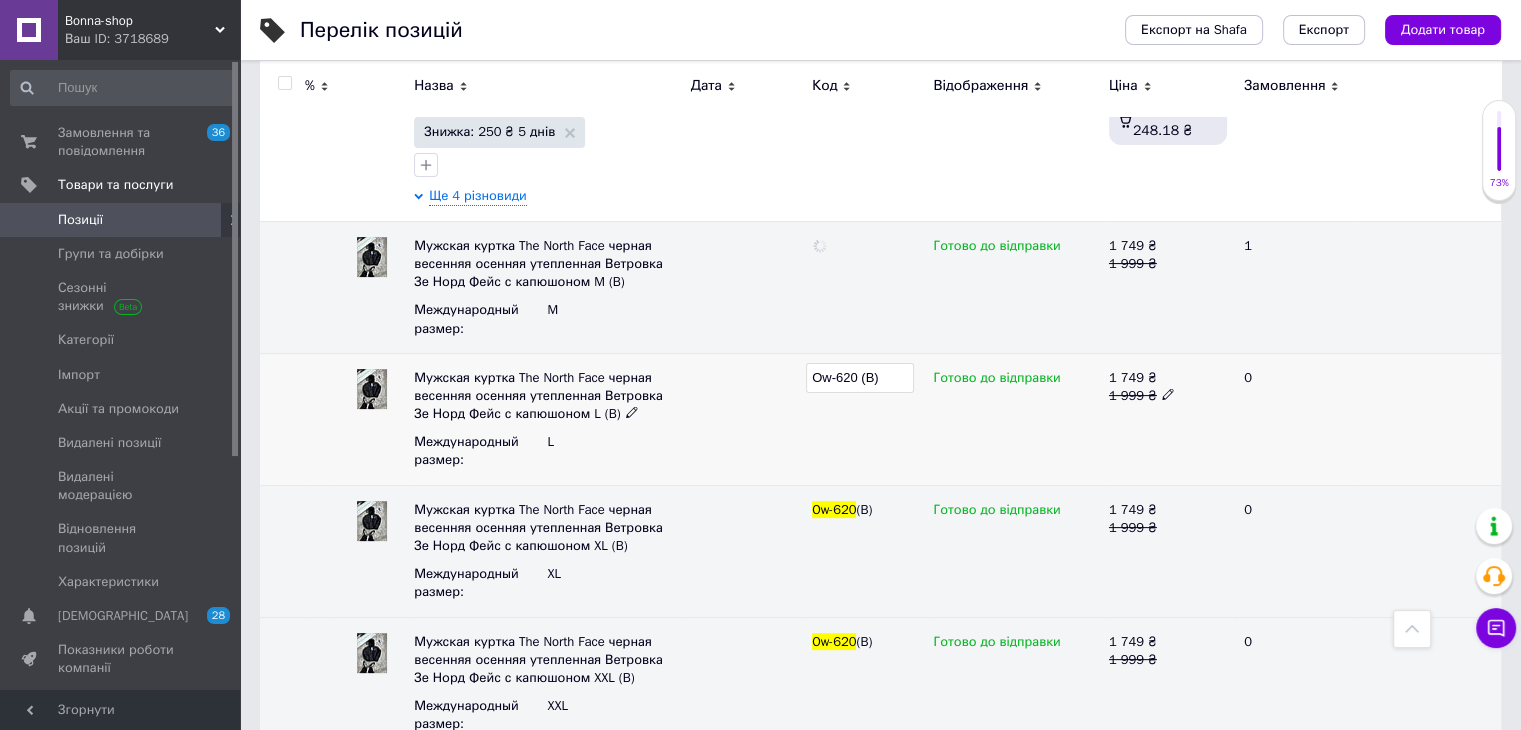 click on "Ow-620 (B)" at bounding box center (860, 378) 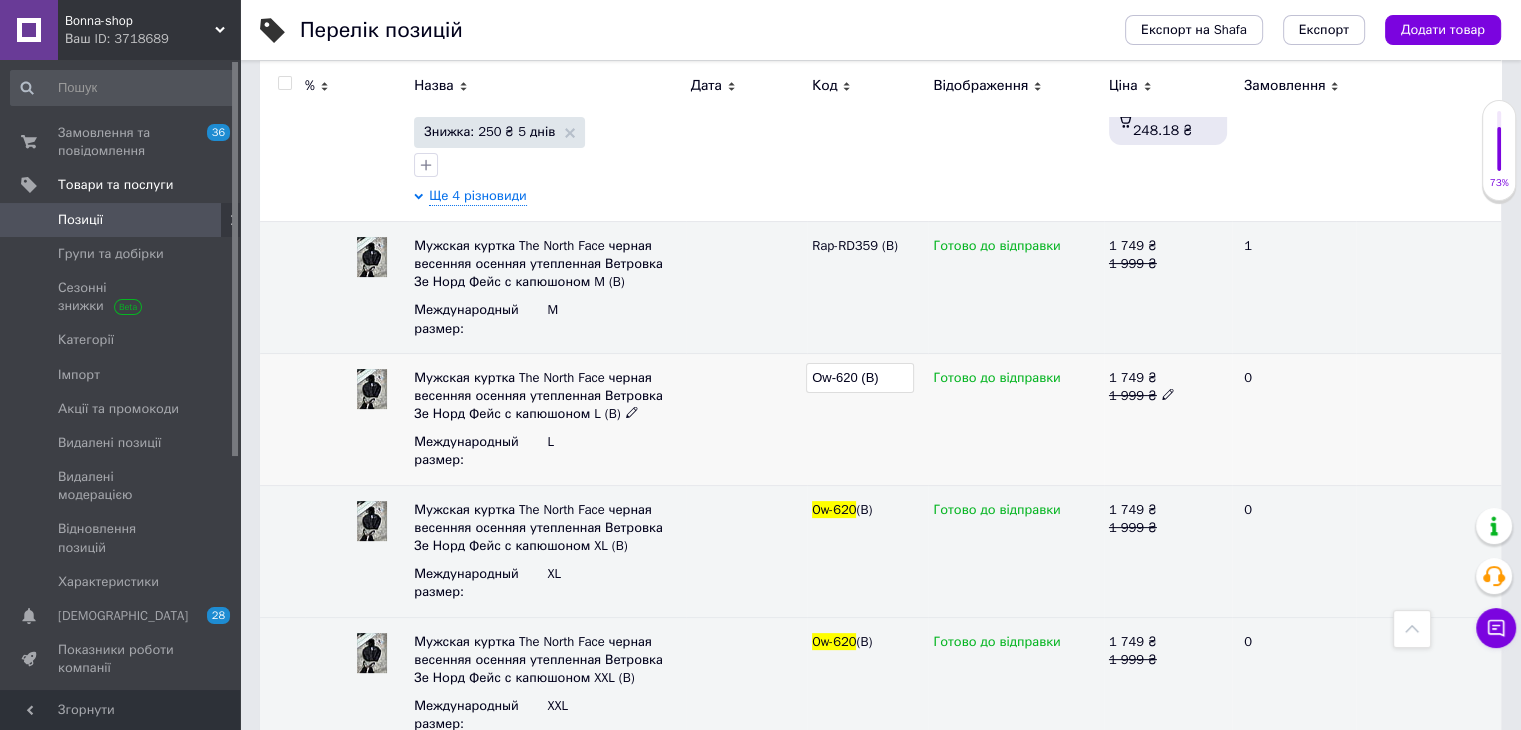 type on "Rap-RD359 (B)" 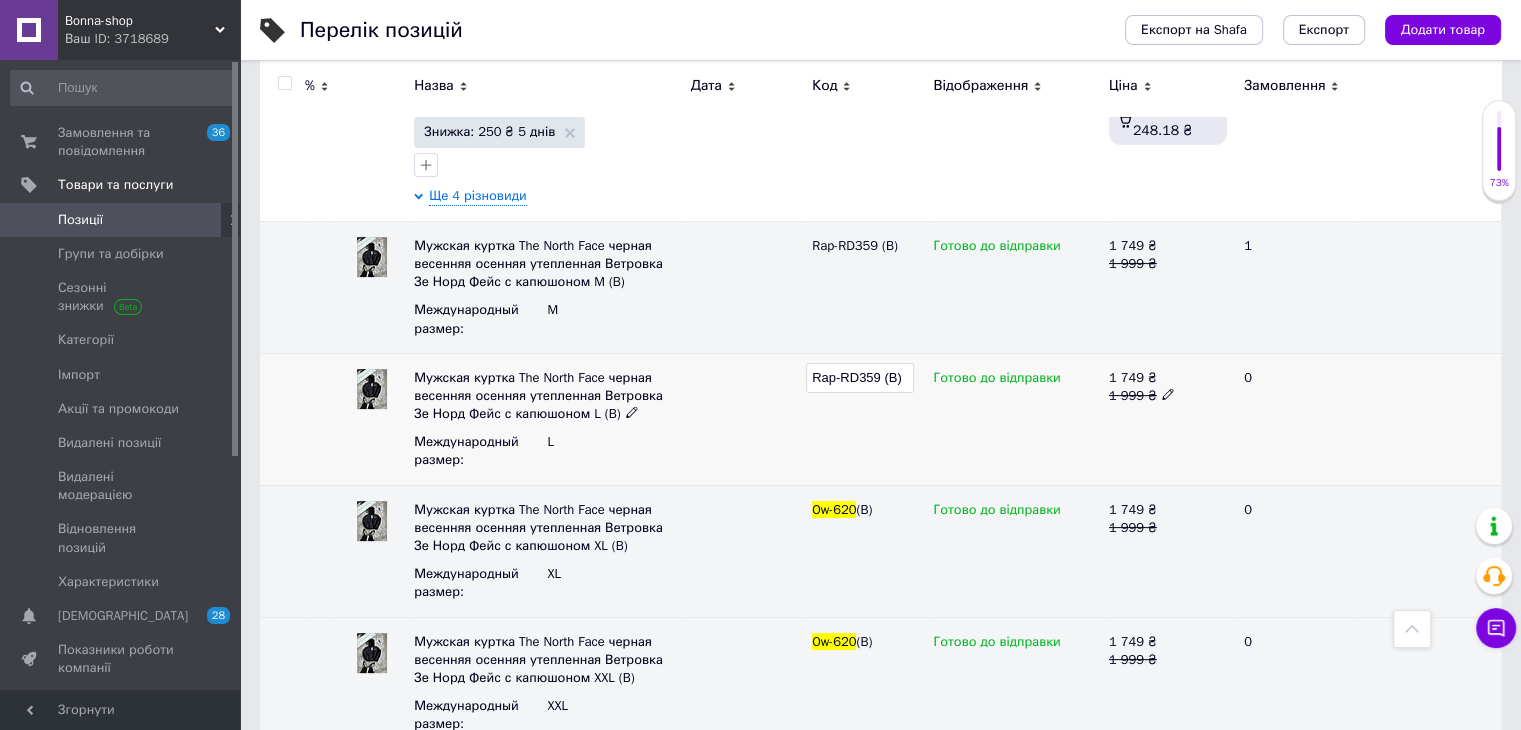 click on "Rap-RD359 (B)" at bounding box center (860, 378) 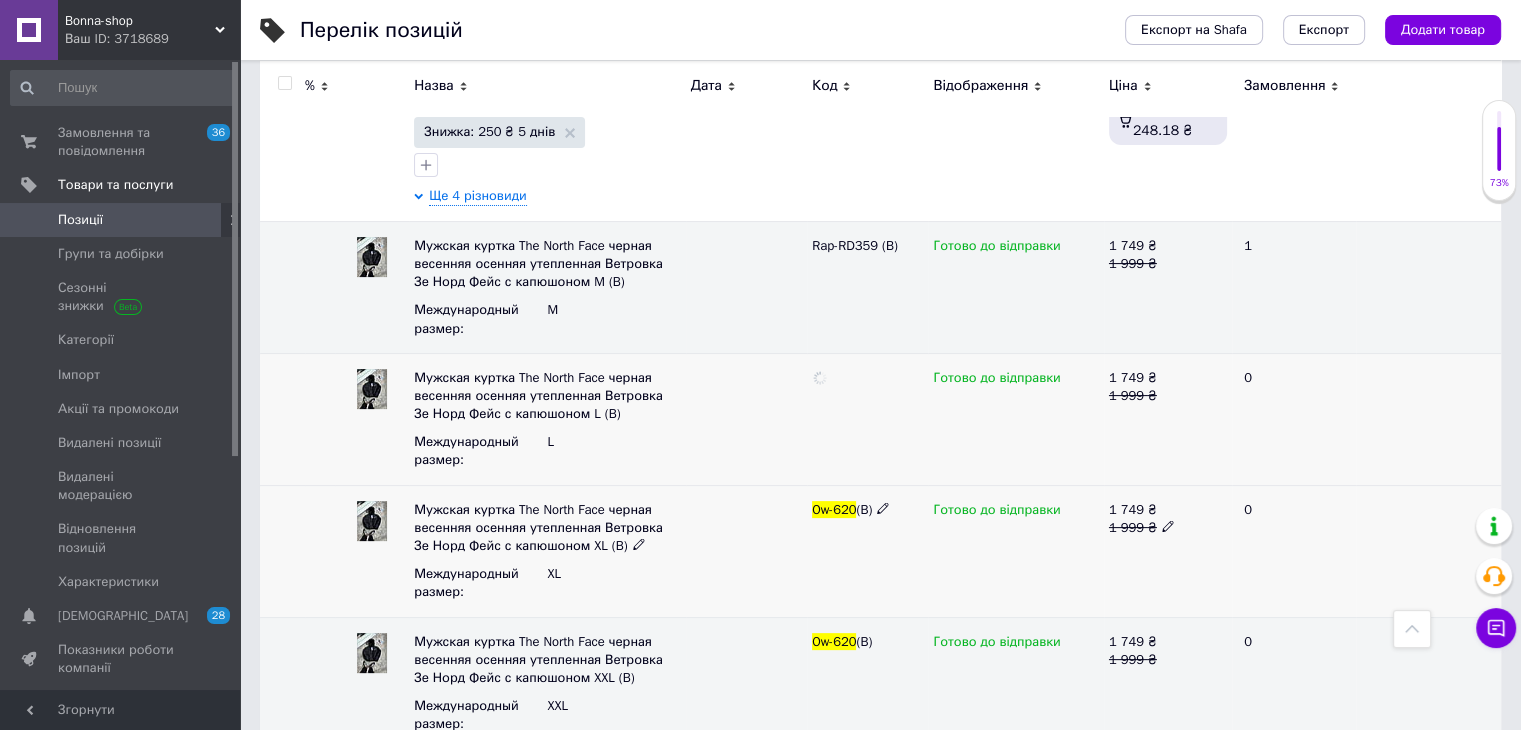 click 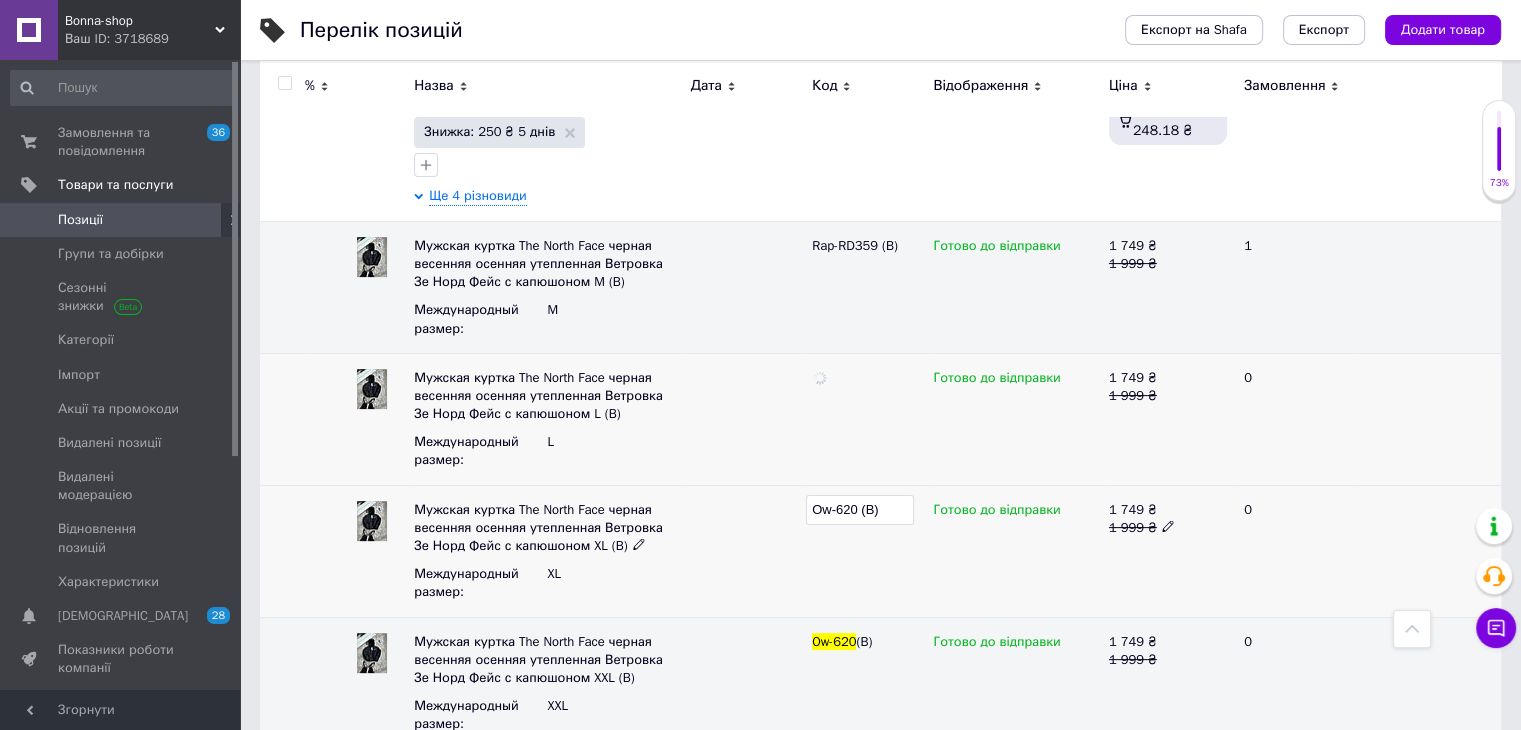 click on "Ow-620 (B)" at bounding box center (860, 510) 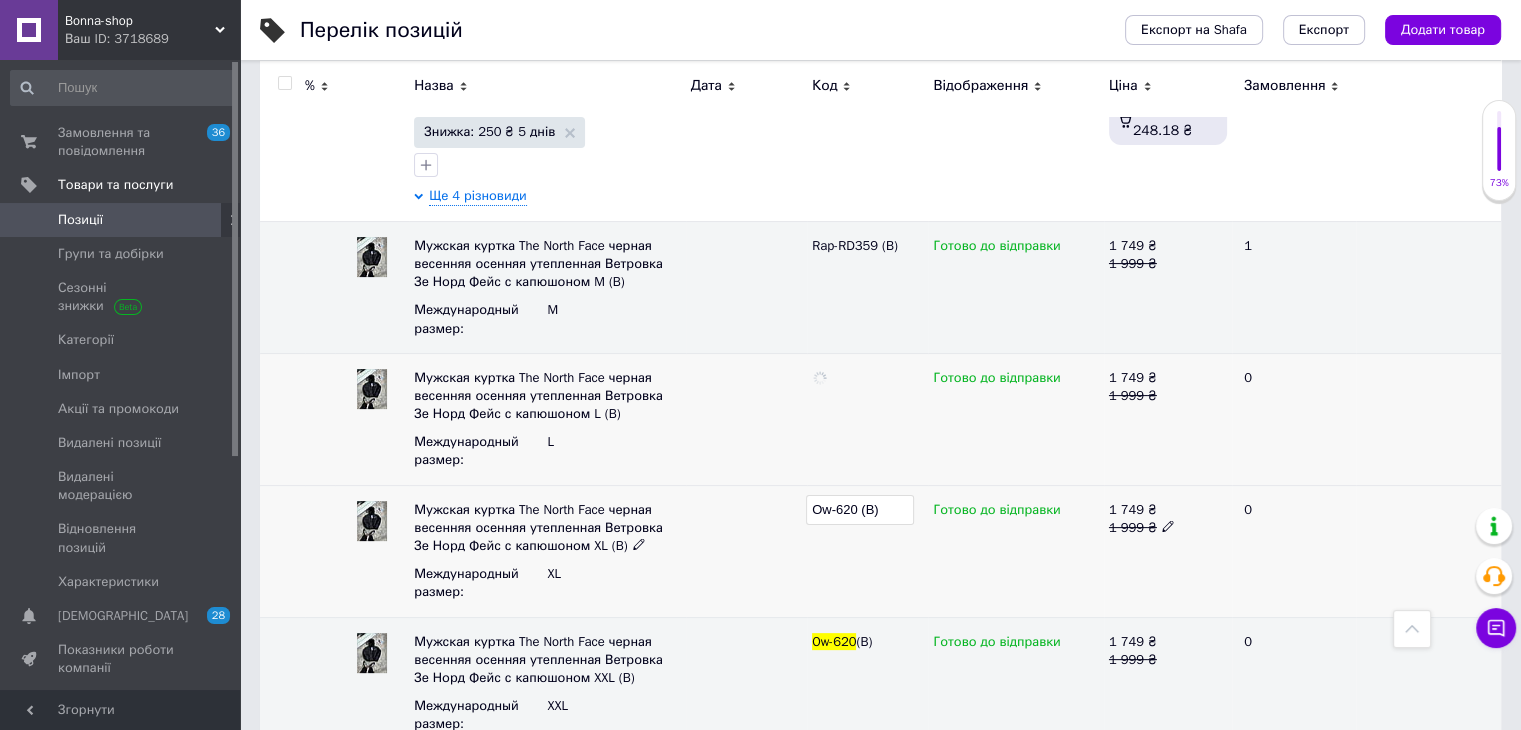 type on "Rap-RD359 (B)" 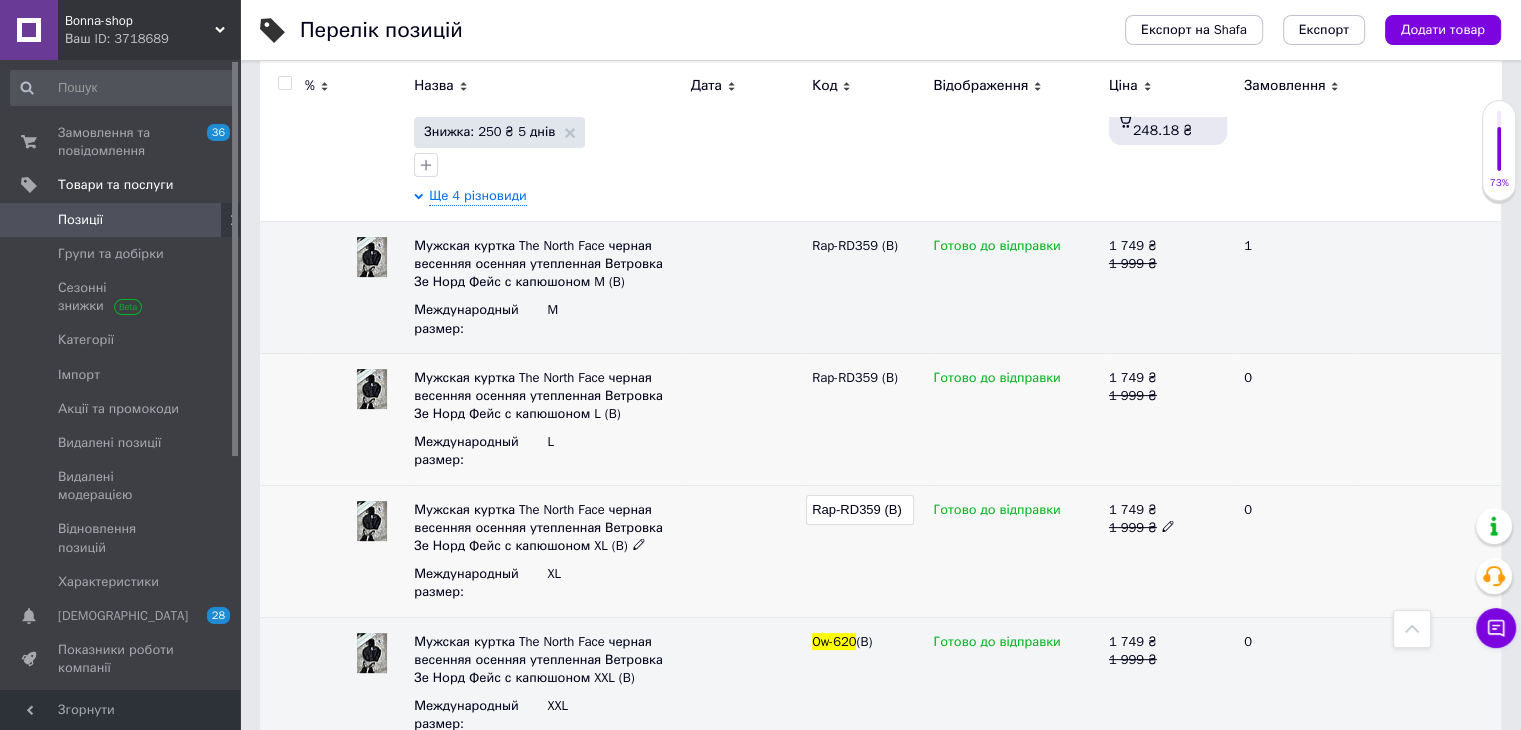 click on "Rap-RD359 (B)" at bounding box center (860, 510) 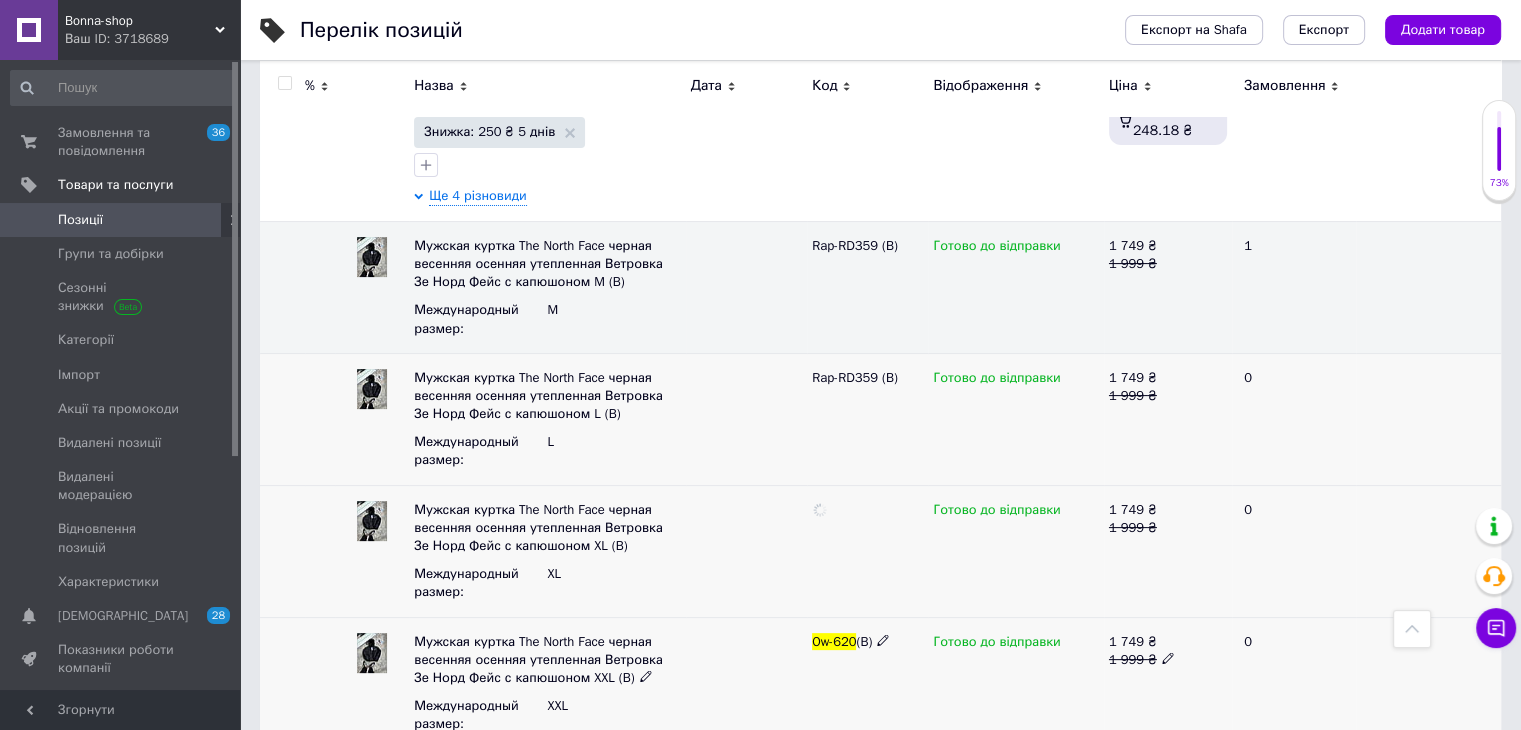 click 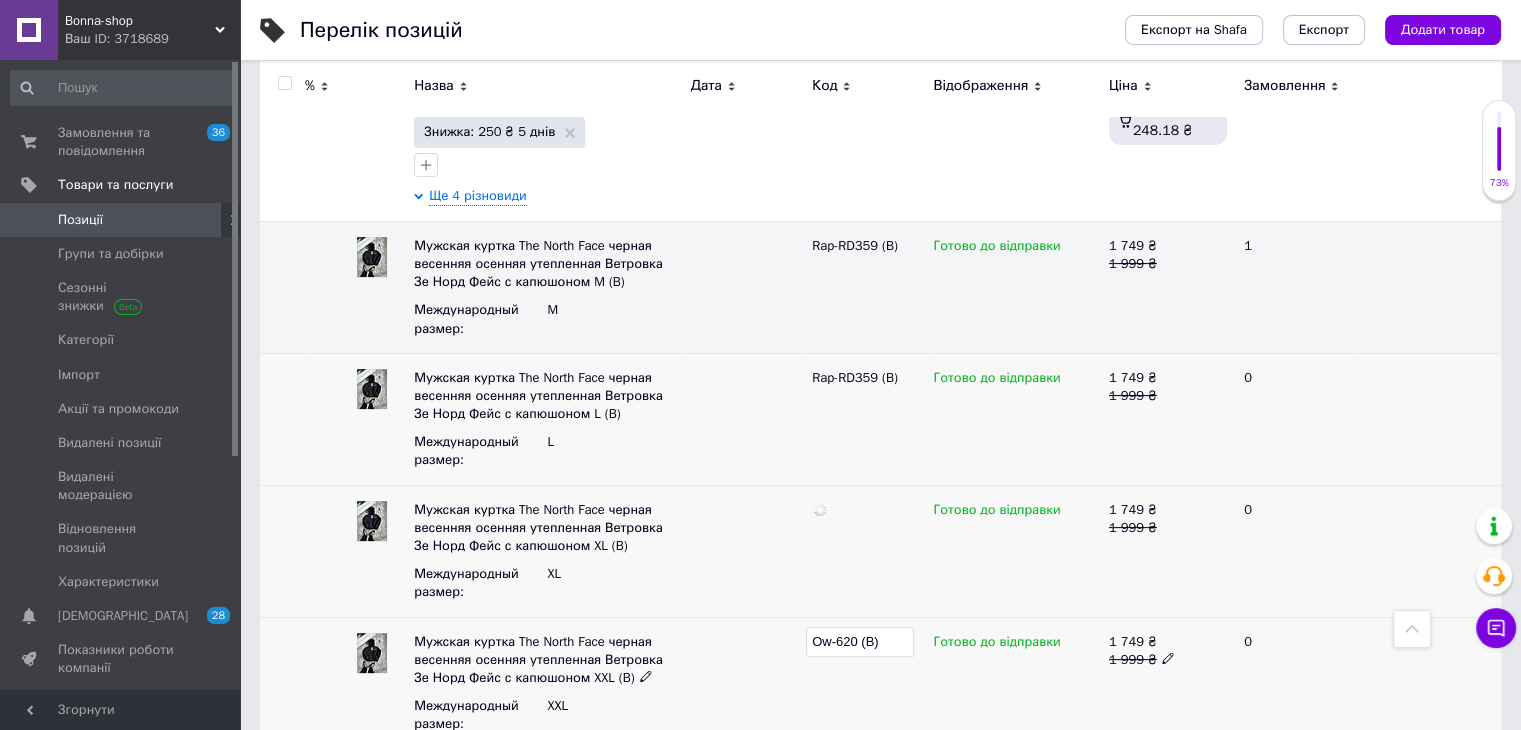 click on "Ow-620 (B)" at bounding box center (860, 642) 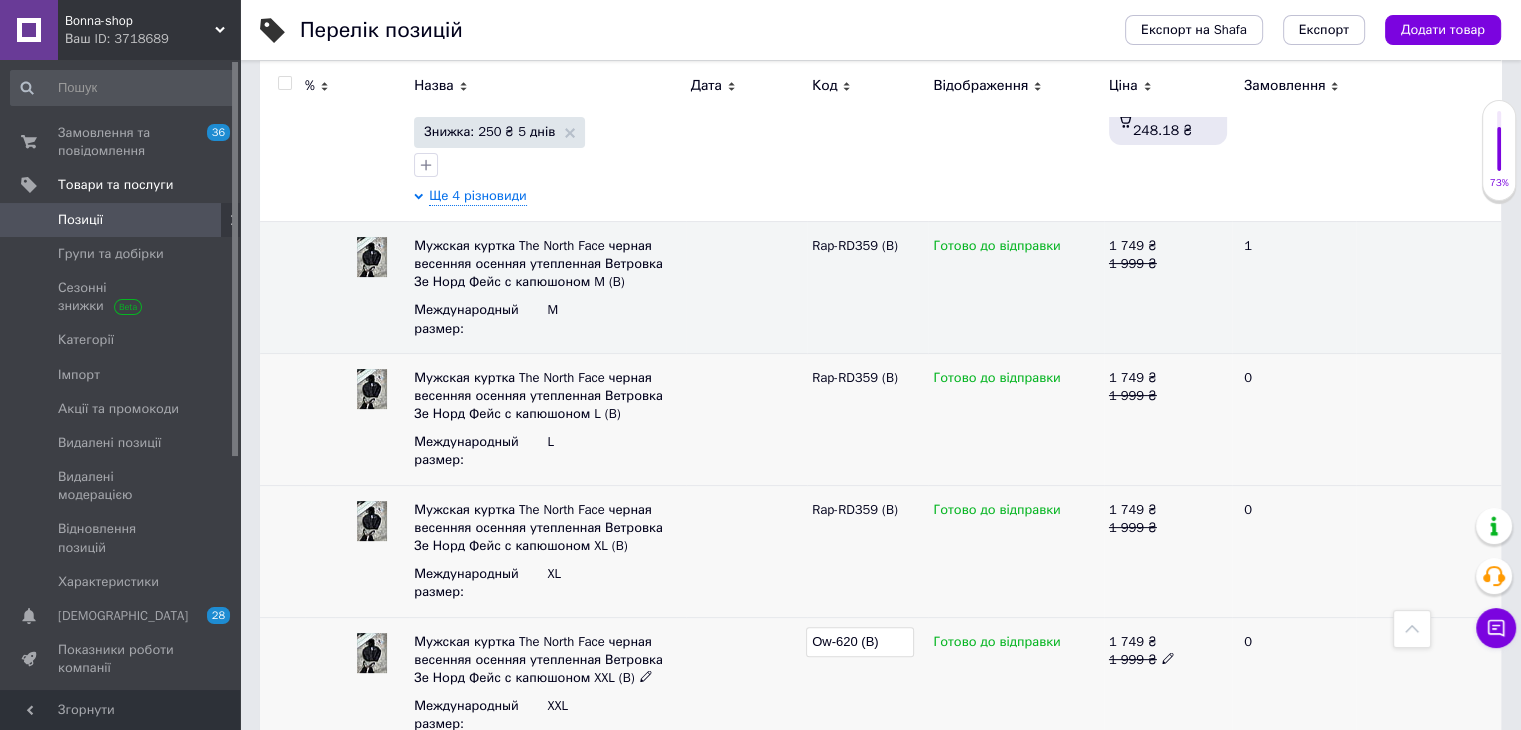 click on "Ow-620 (B)" at bounding box center [860, 642] 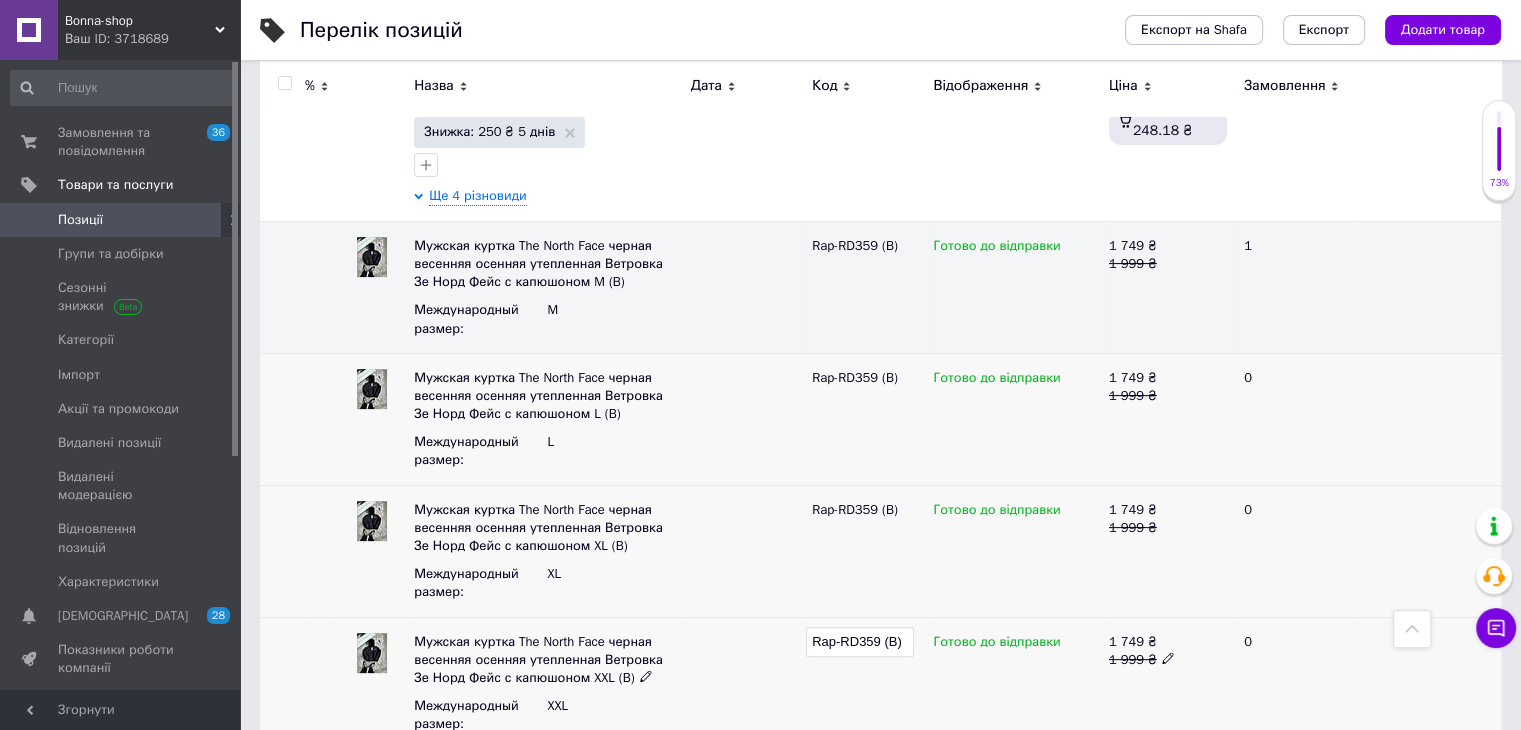 click on "Rap-RD359 (B)" at bounding box center (860, 642) 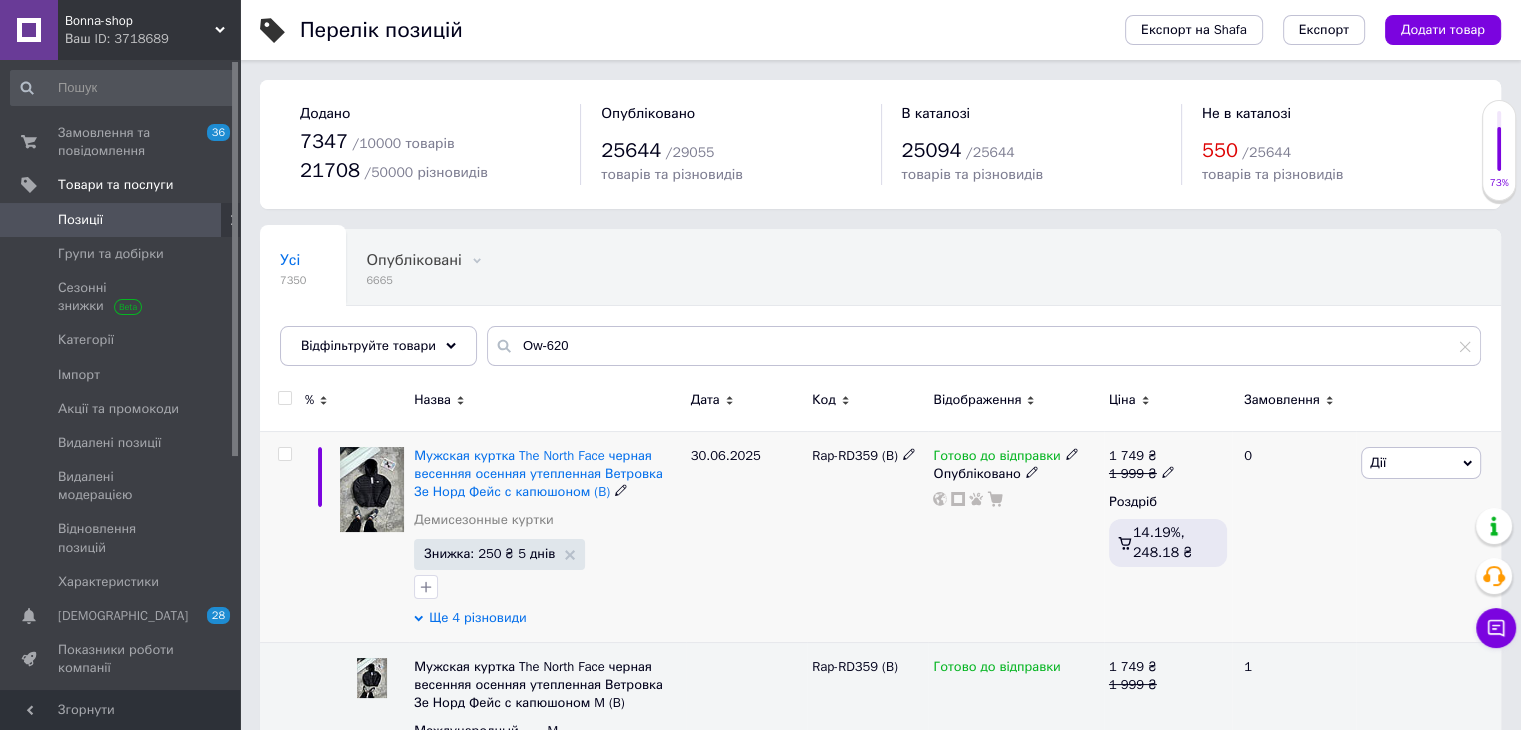 click on "Ще 4 різновиди" at bounding box center (477, 618) 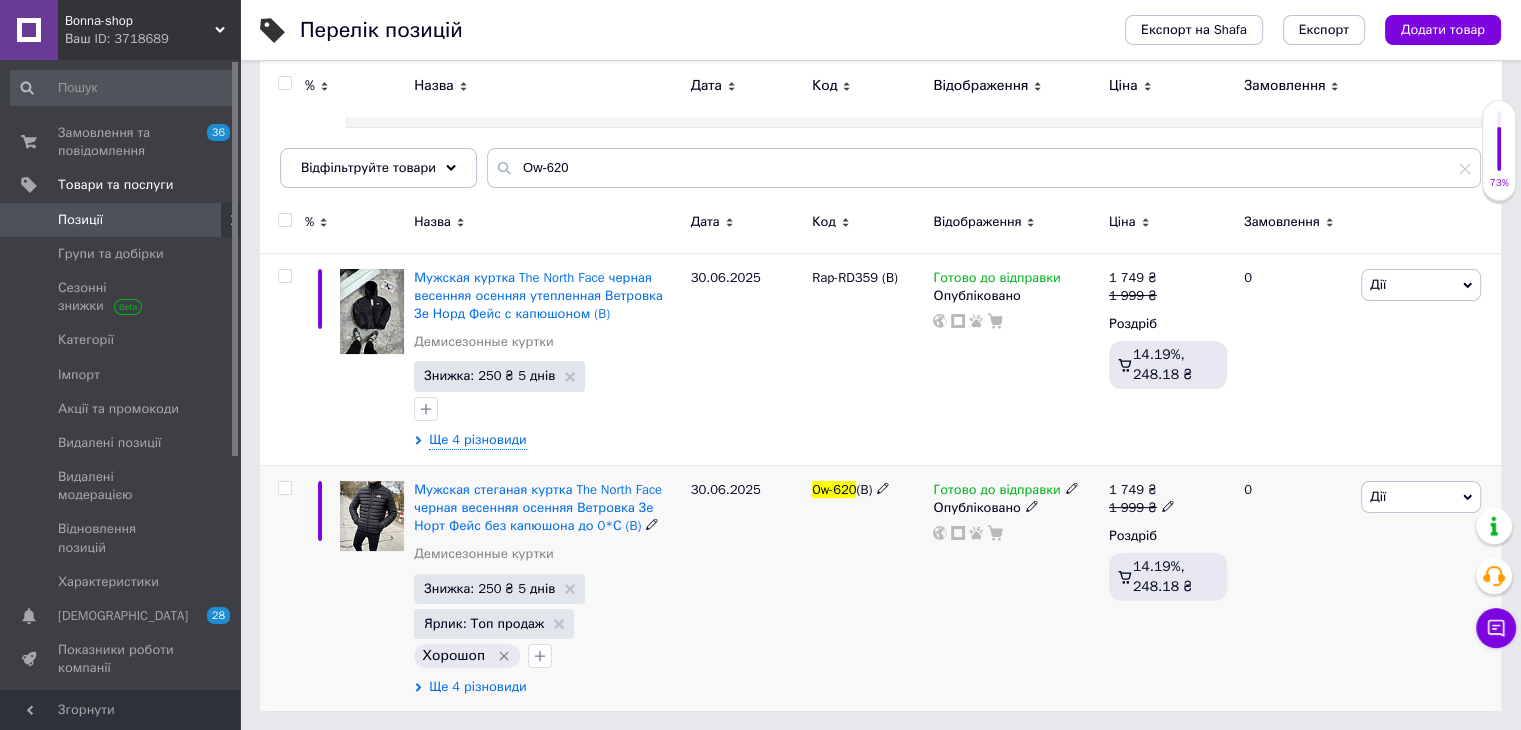 click on "Ще 4 різновиди" at bounding box center [477, 687] 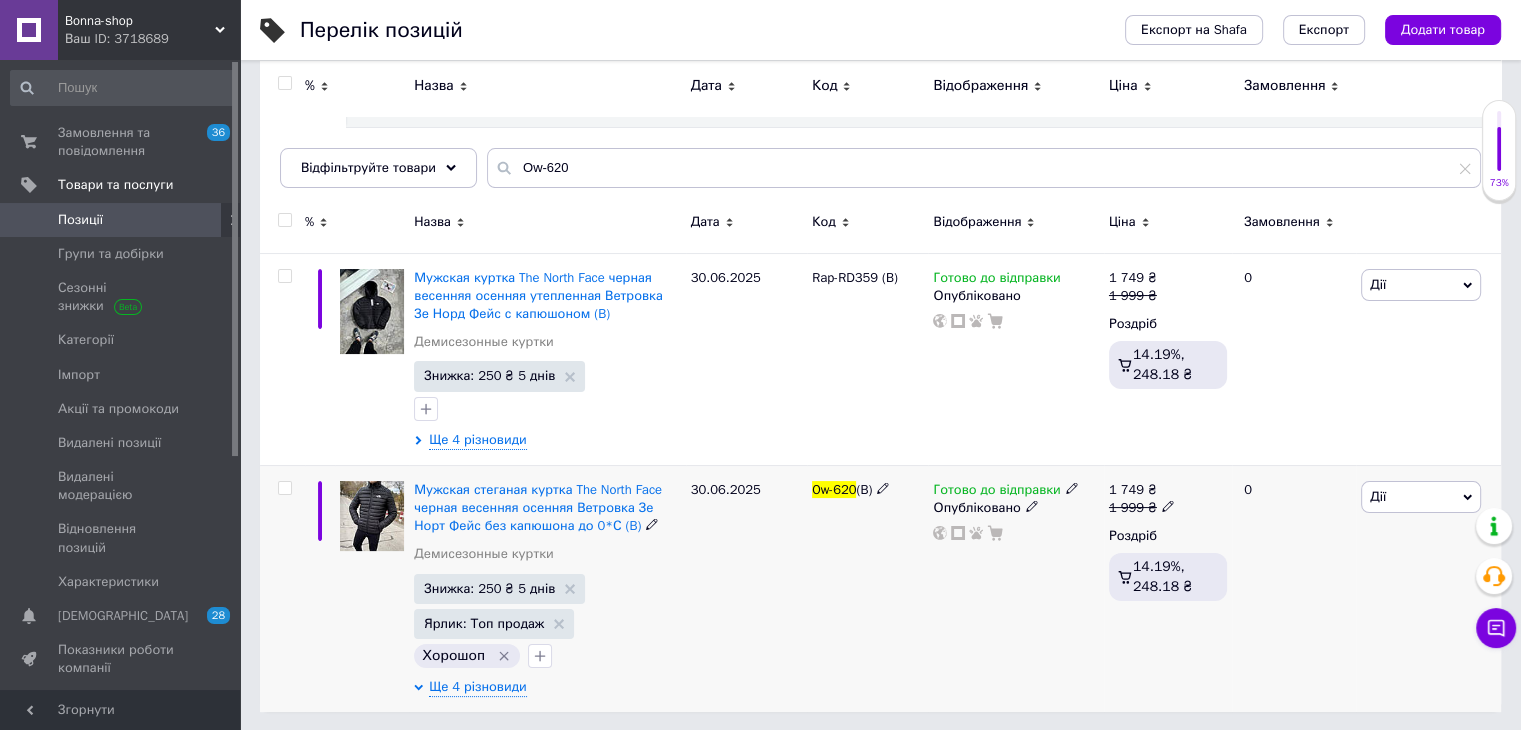 scroll, scrollTop: 179, scrollLeft: 0, axis: vertical 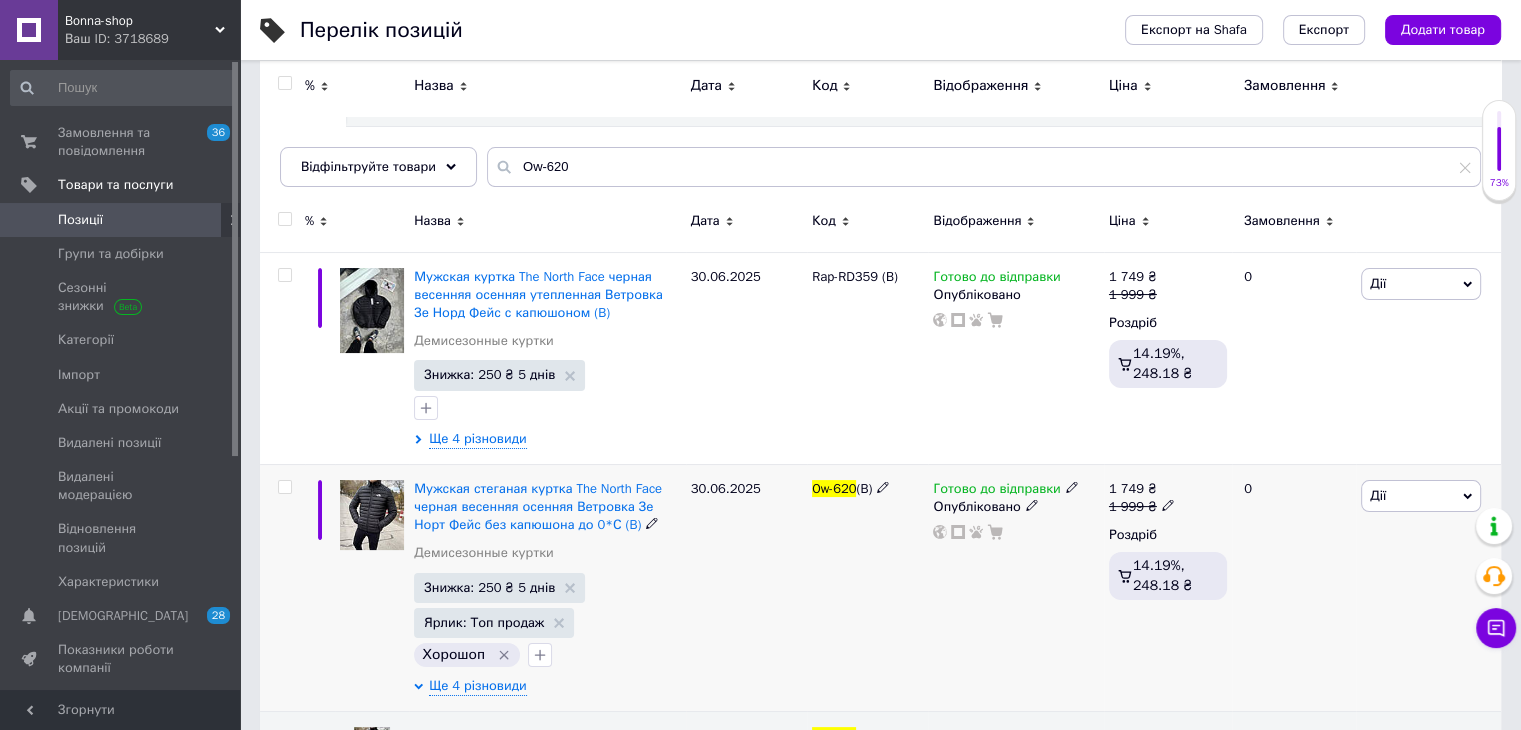click 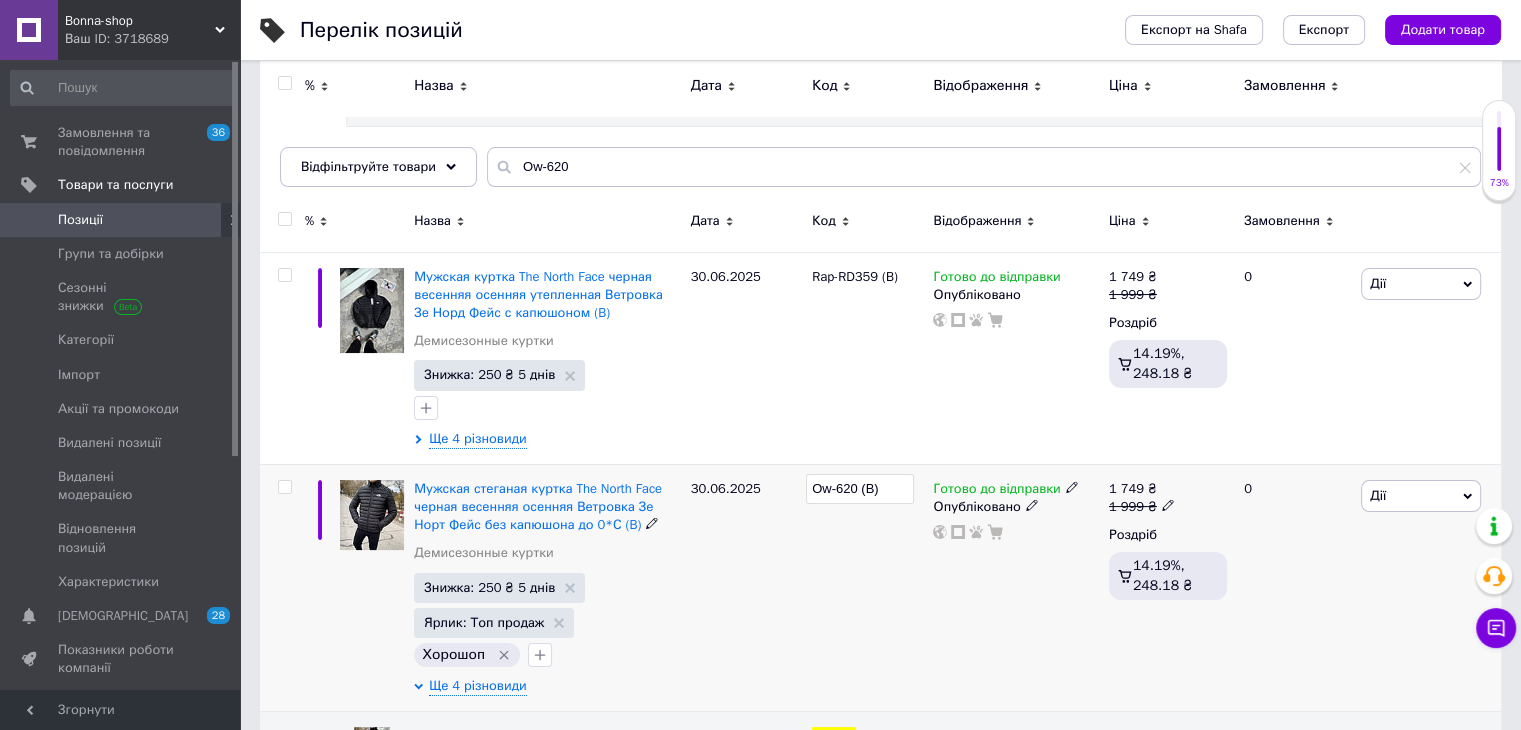 click on "Ow-620 (B)" at bounding box center (860, 489) 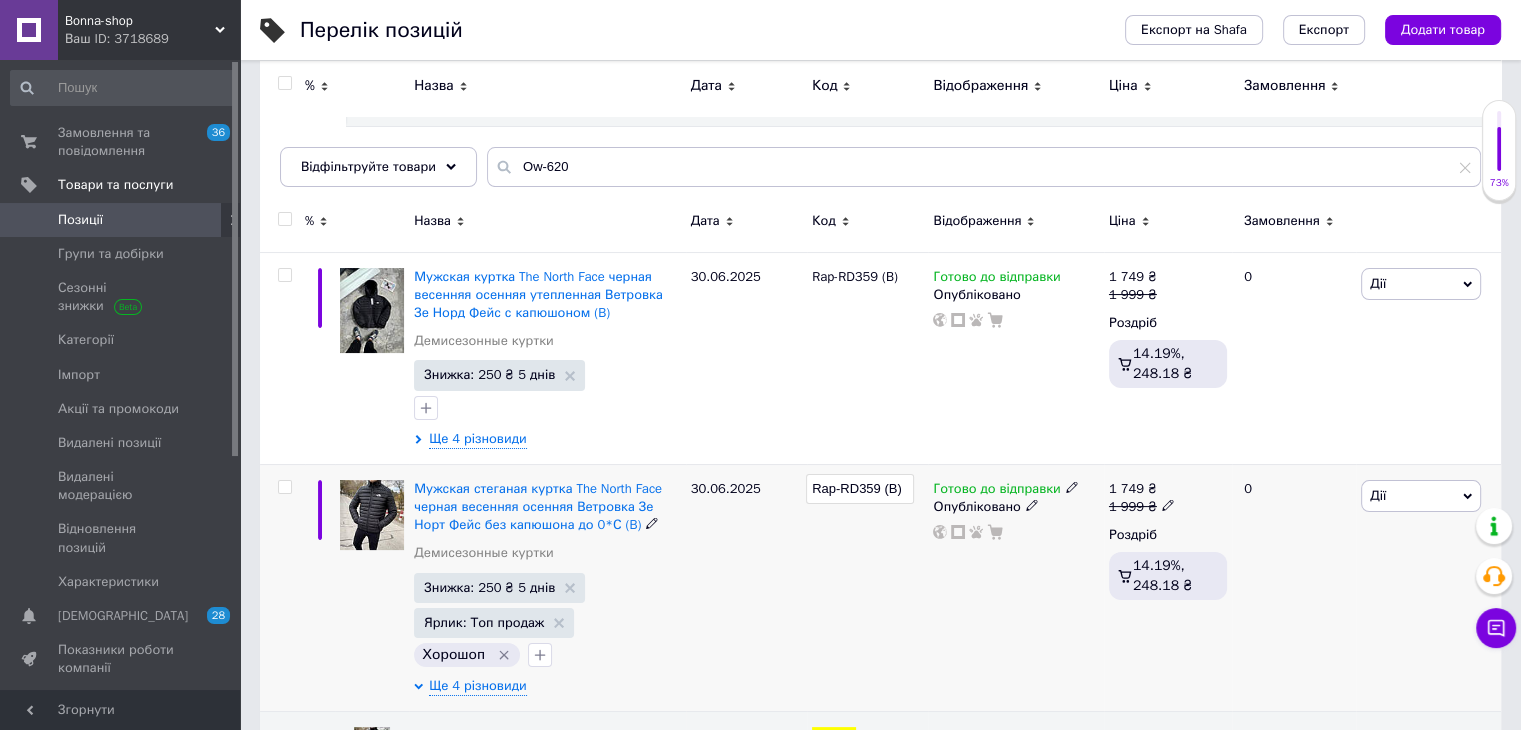 click on "Rap-RD359 (B)" at bounding box center [860, 489] 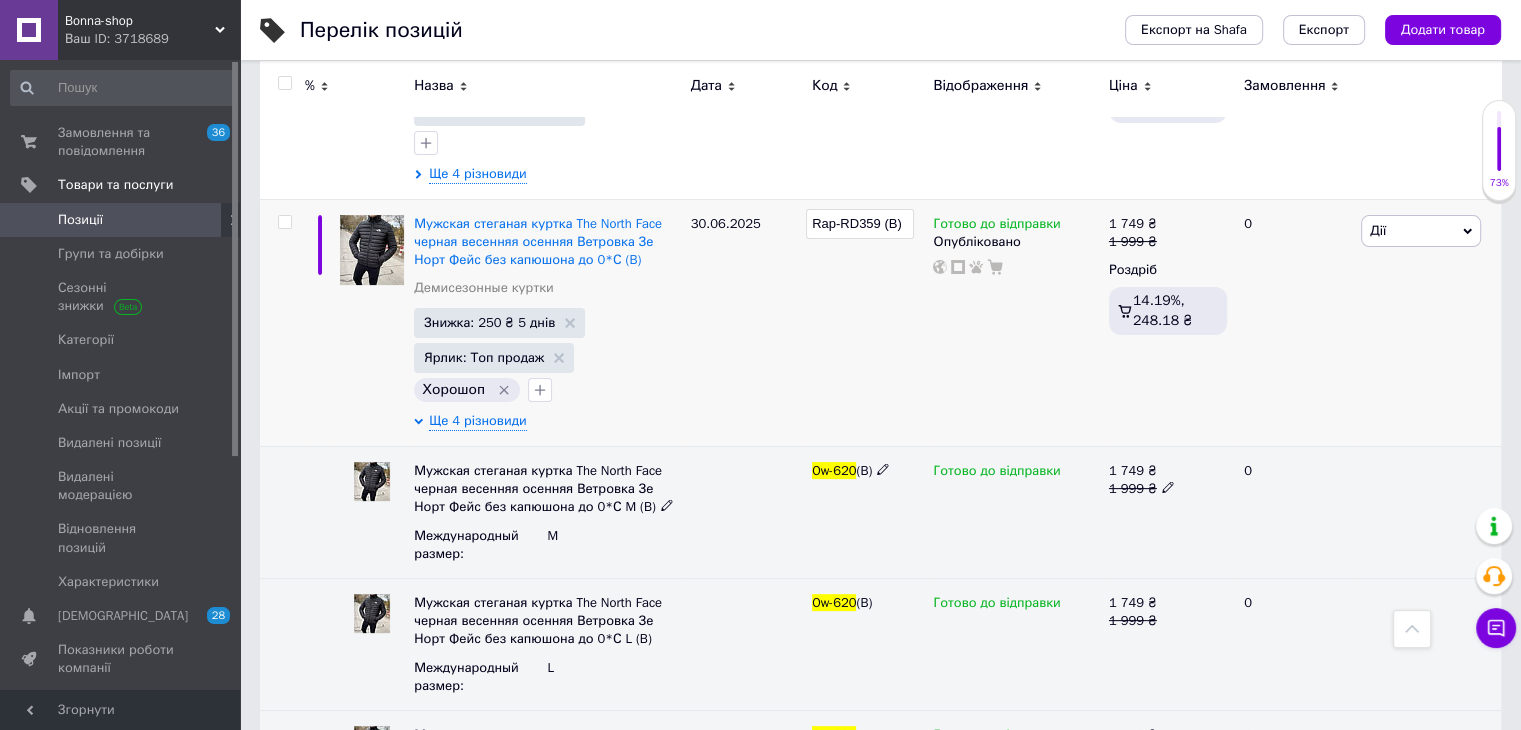 scroll, scrollTop: 451, scrollLeft: 0, axis: vertical 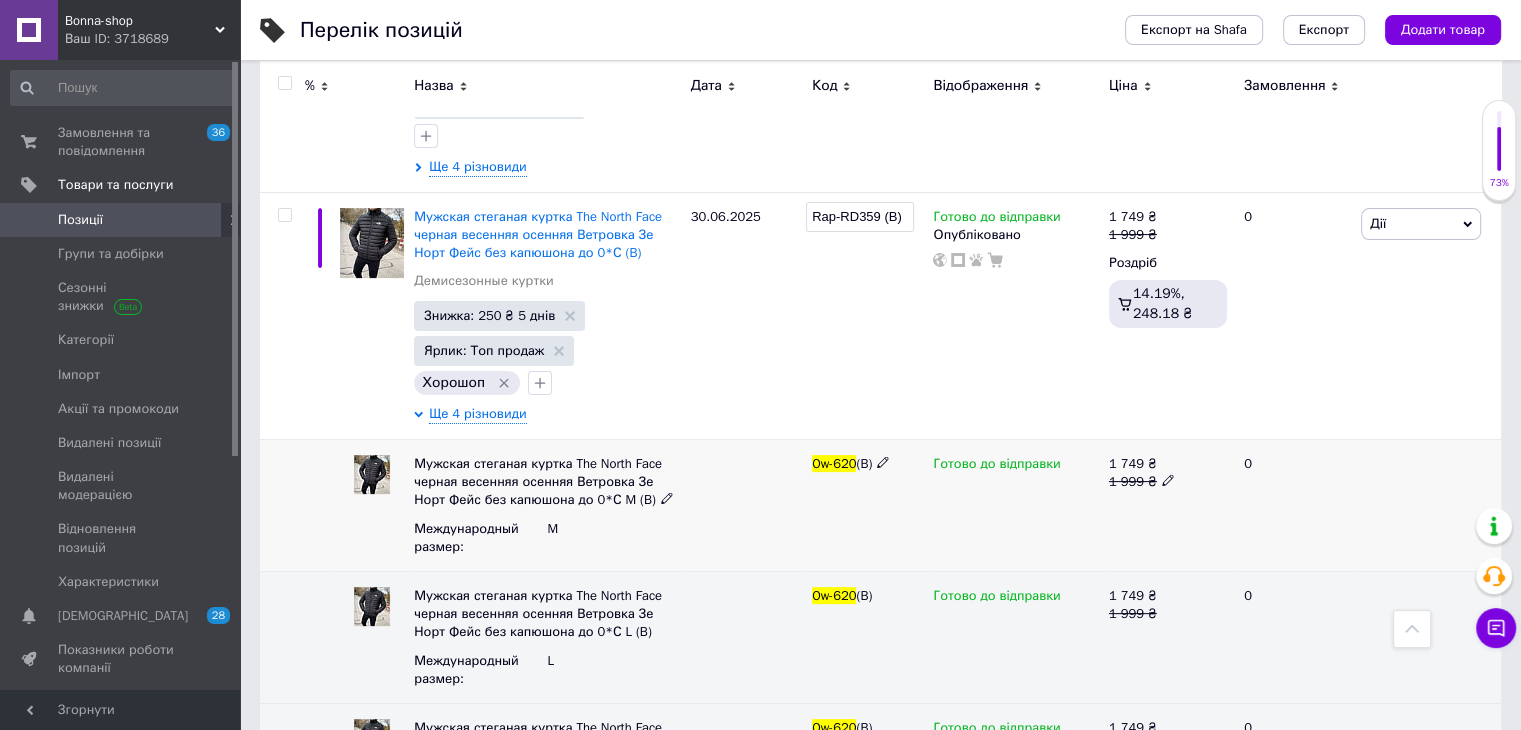click 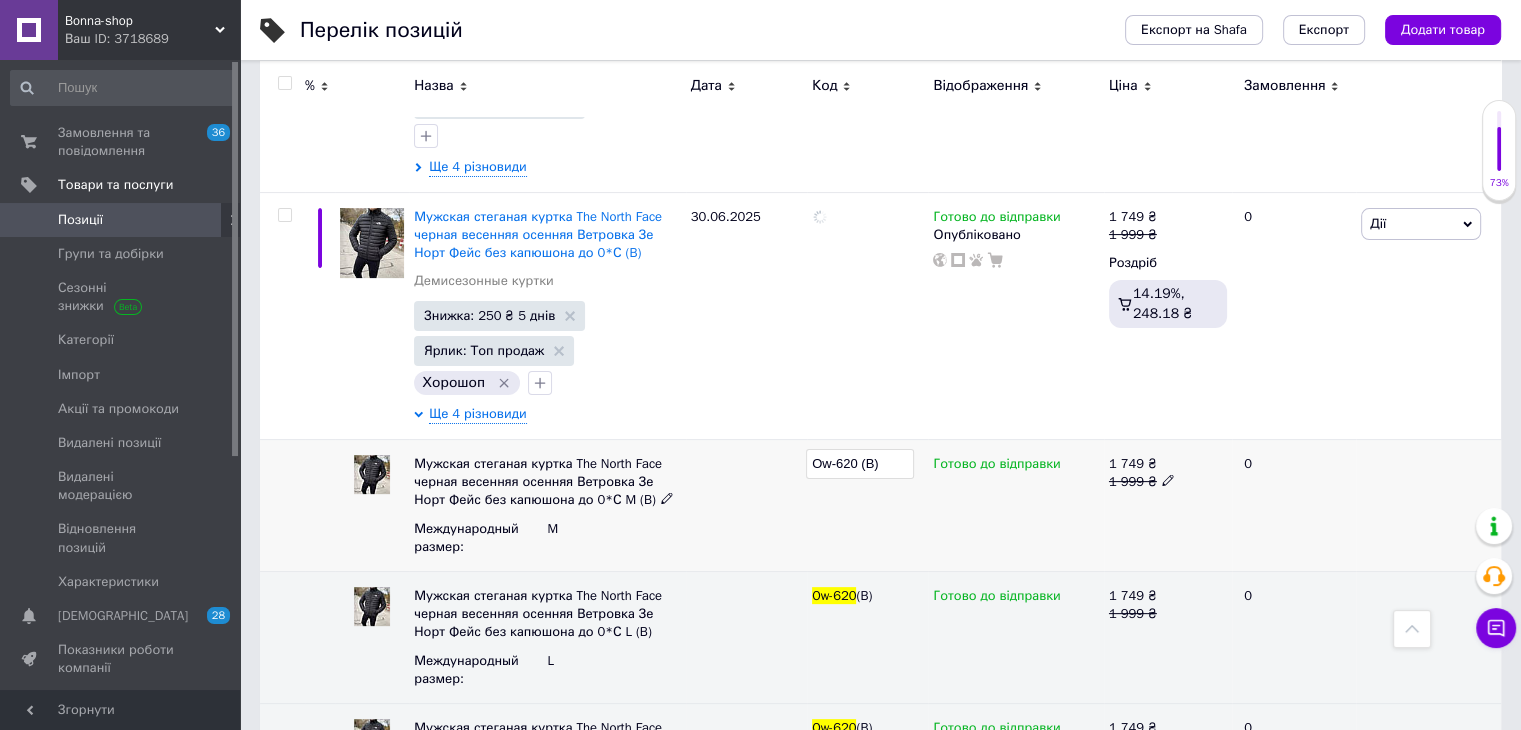 click on "Ow-620 (B)" at bounding box center [860, 464] 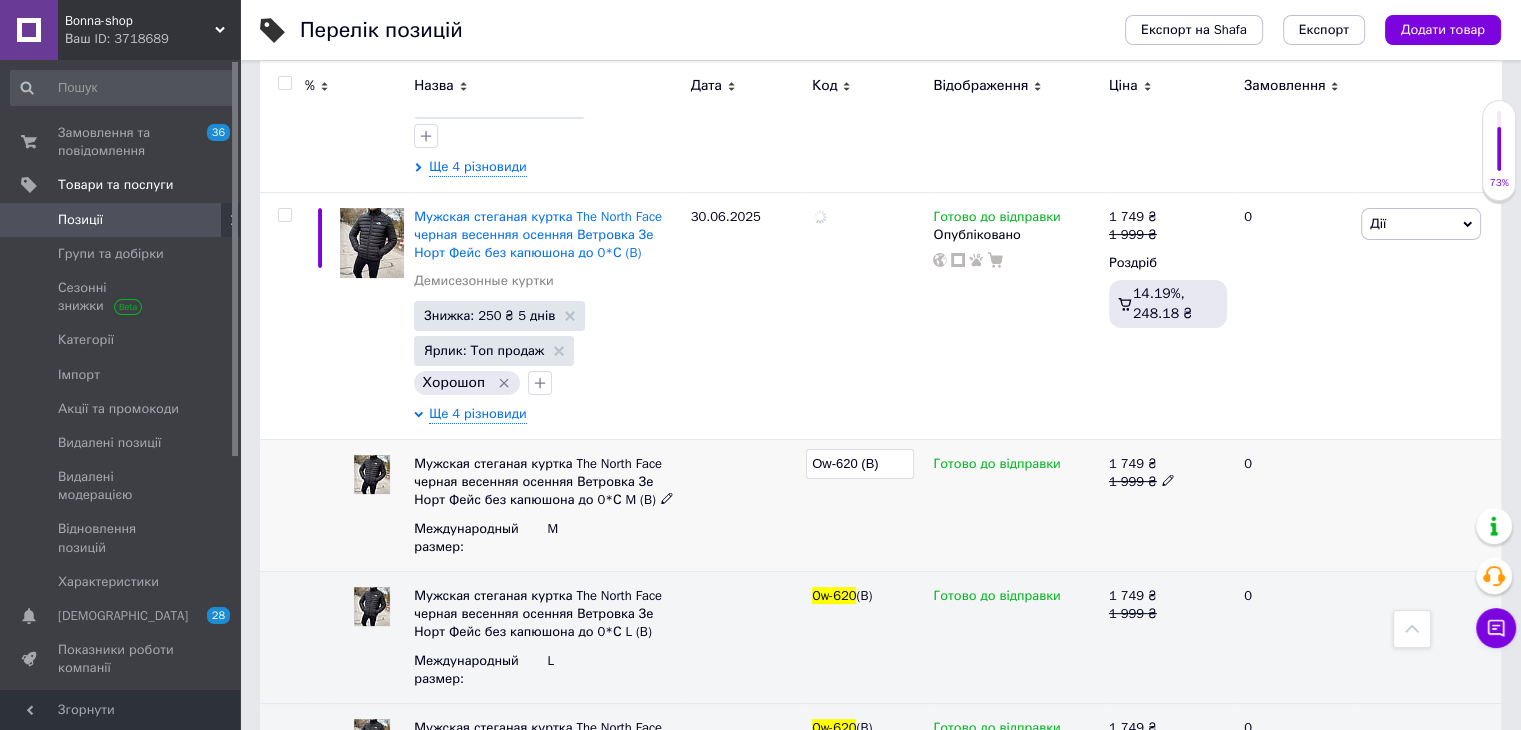 type on "Rap-RD359 (B)" 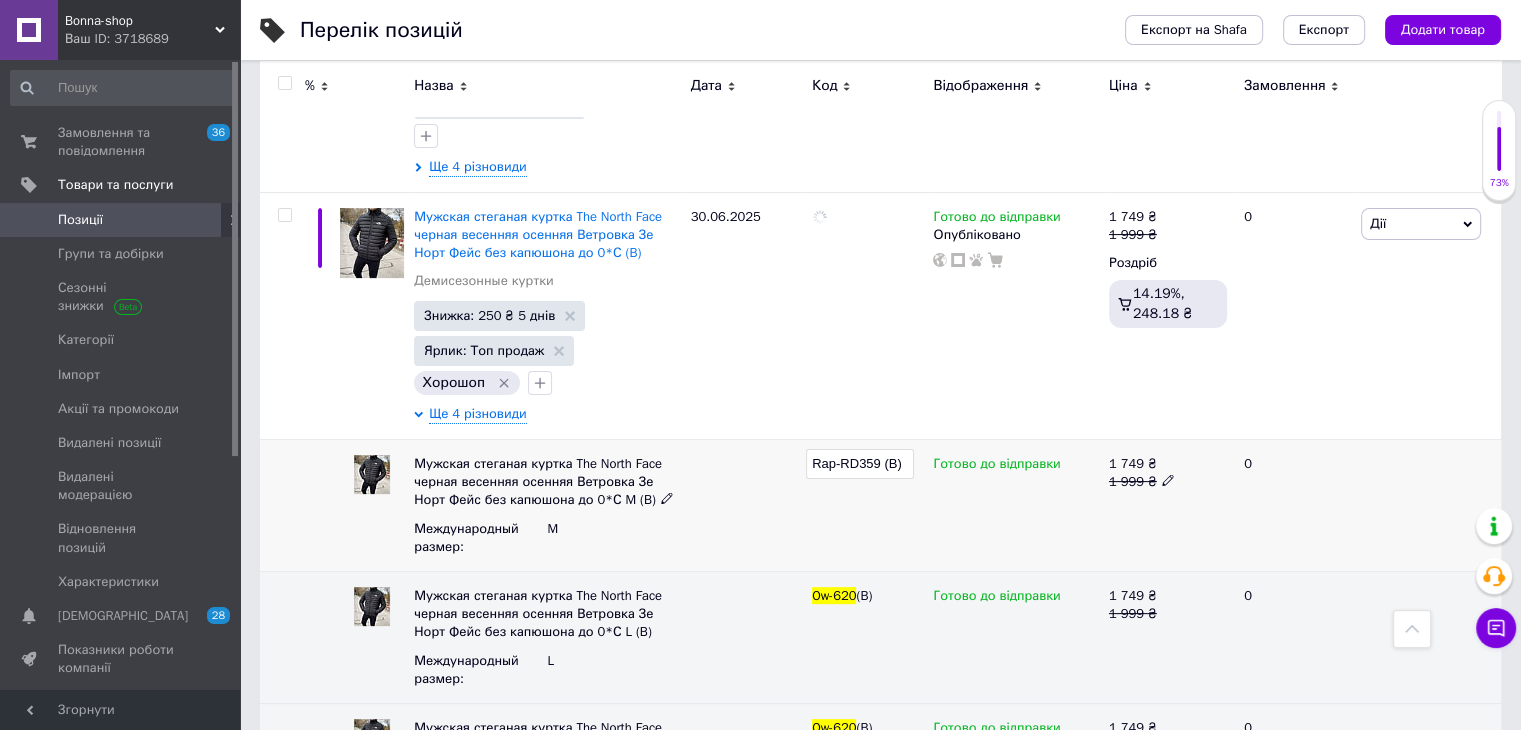 click on "Rap-RD359 (B)" at bounding box center (860, 464) 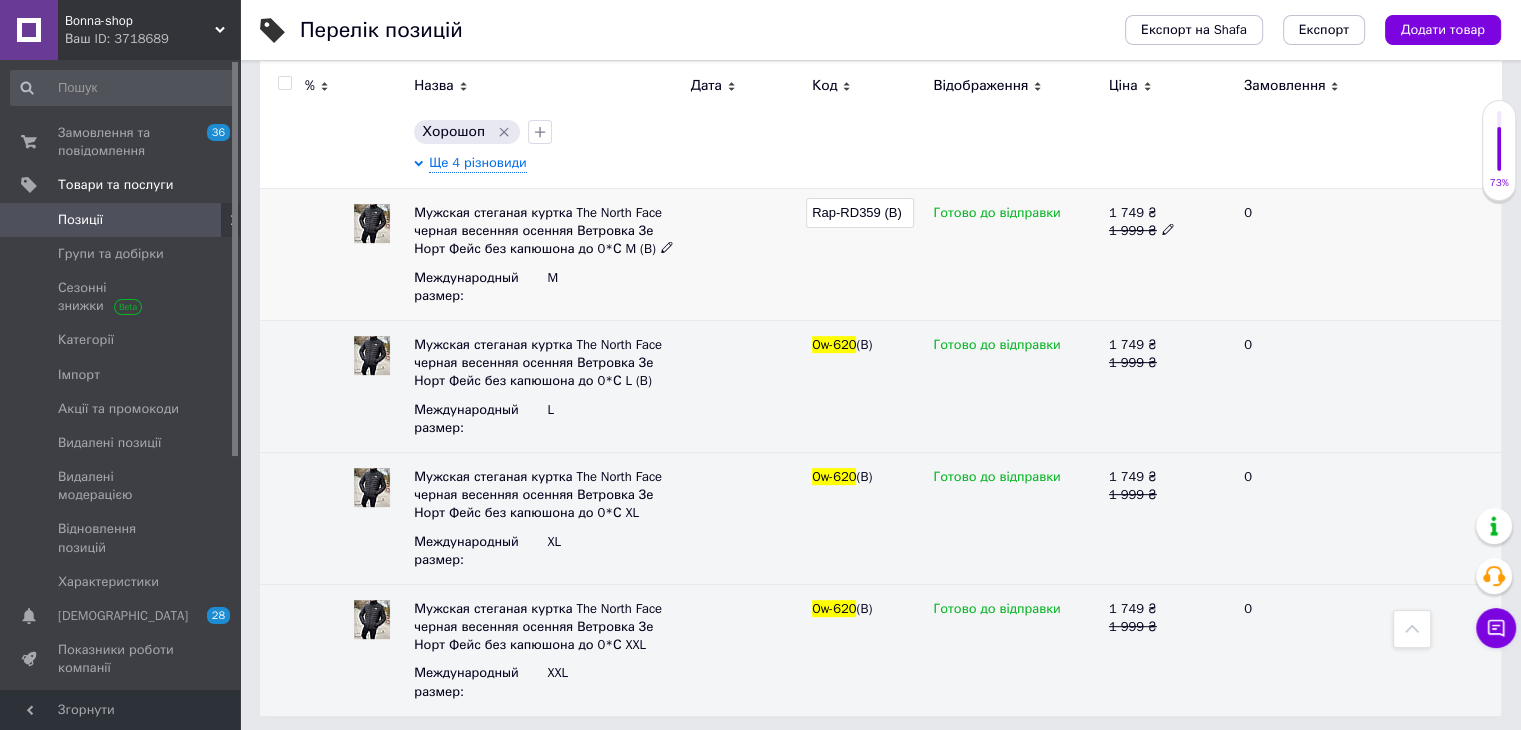 scroll, scrollTop: 706, scrollLeft: 0, axis: vertical 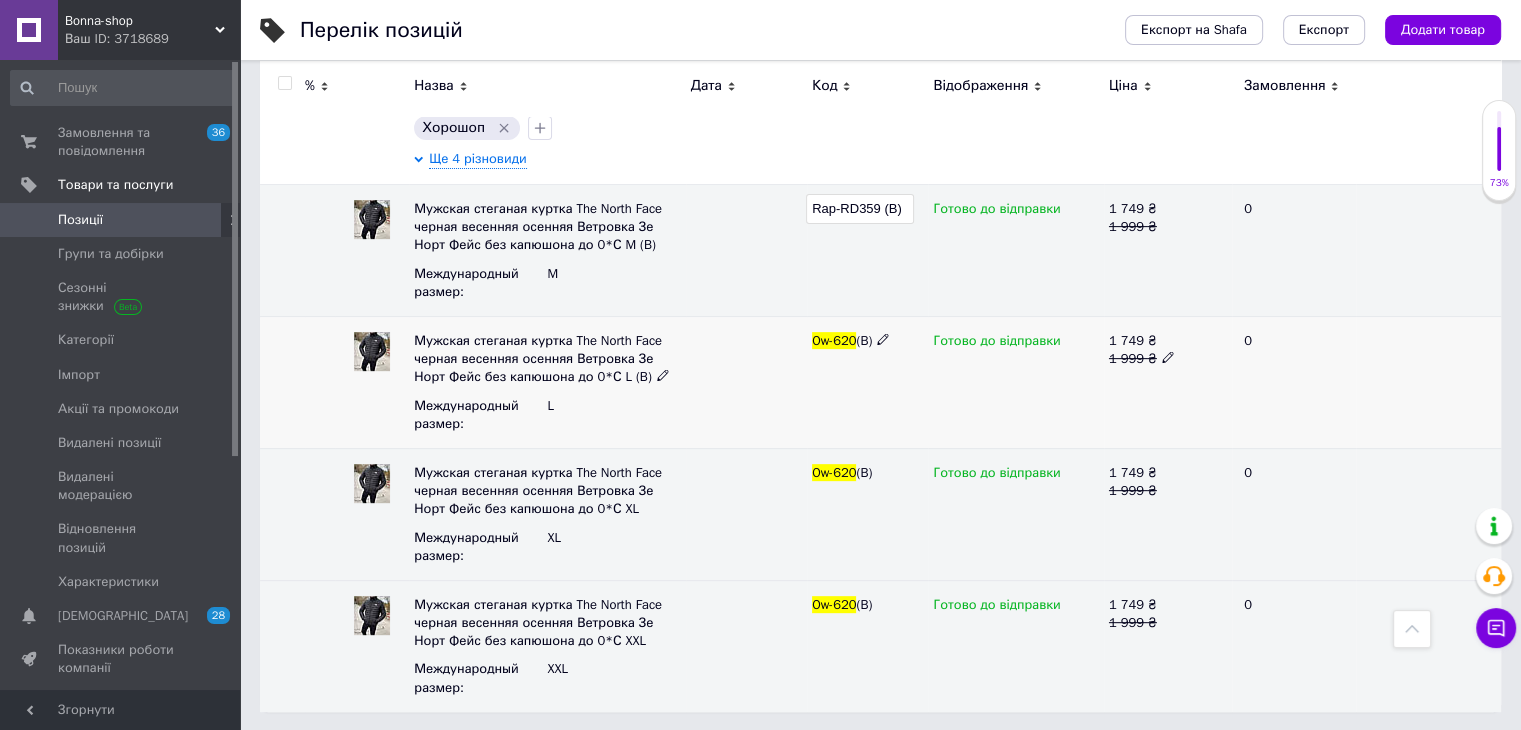 click 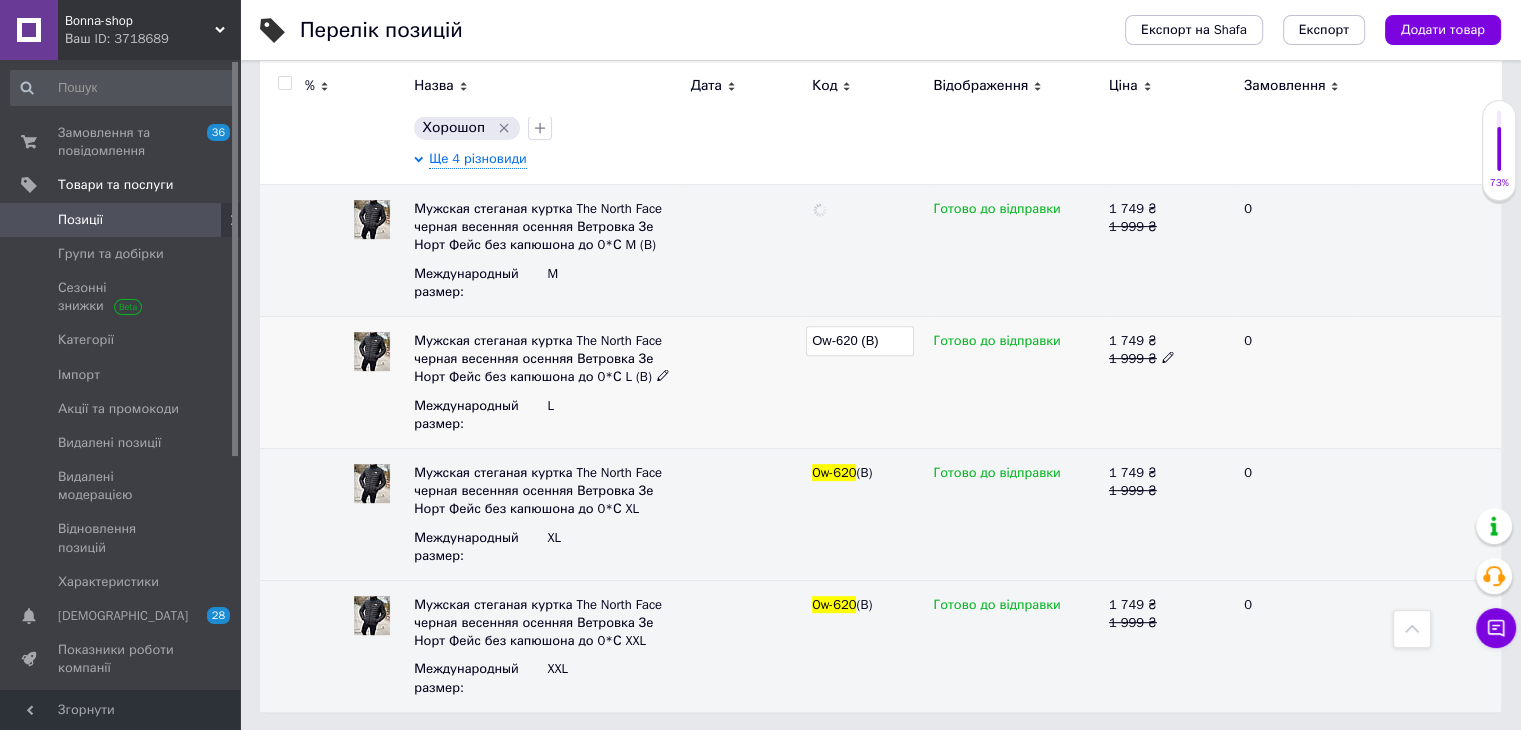 click on "Ow-620 (B)" at bounding box center [860, 341] 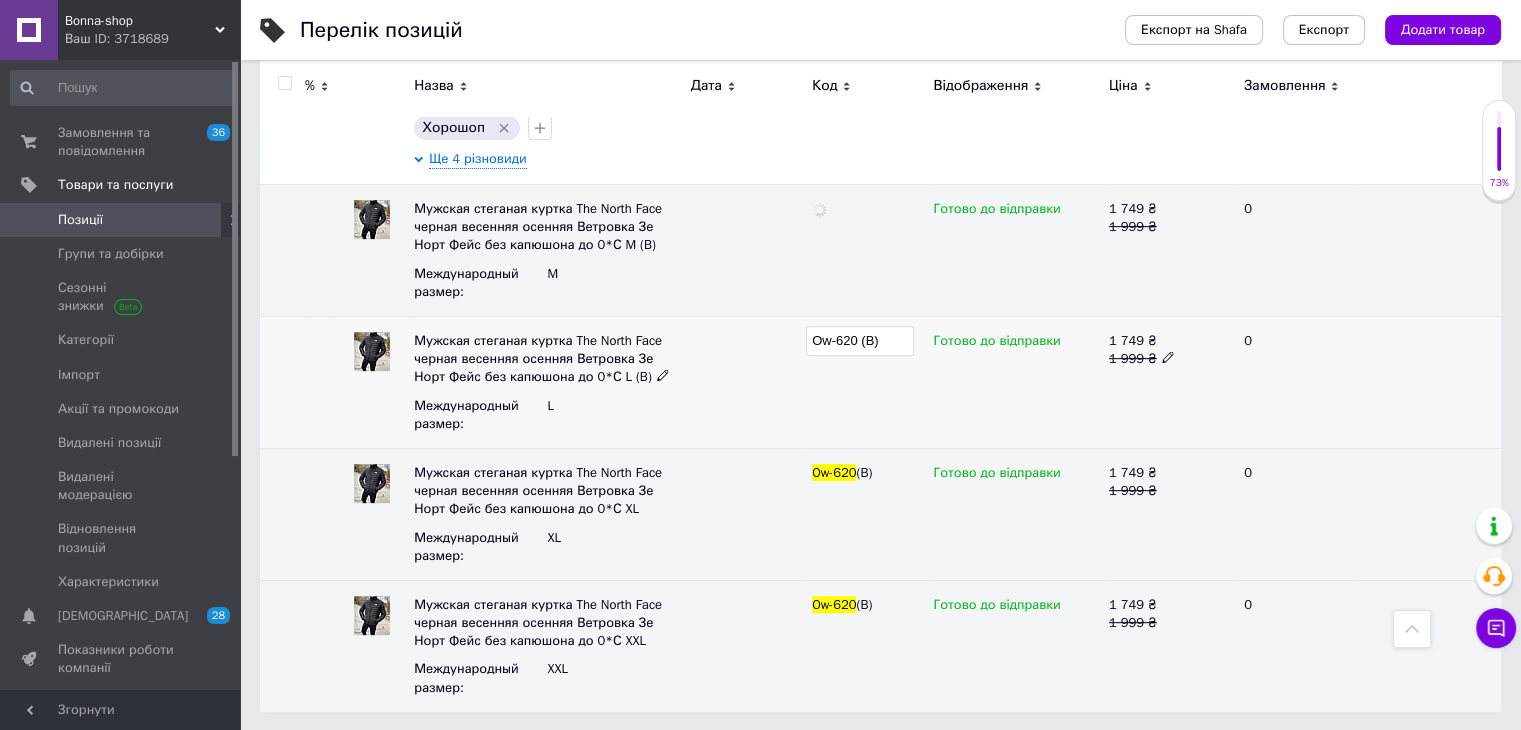 type on "Rap-RD359 (B)" 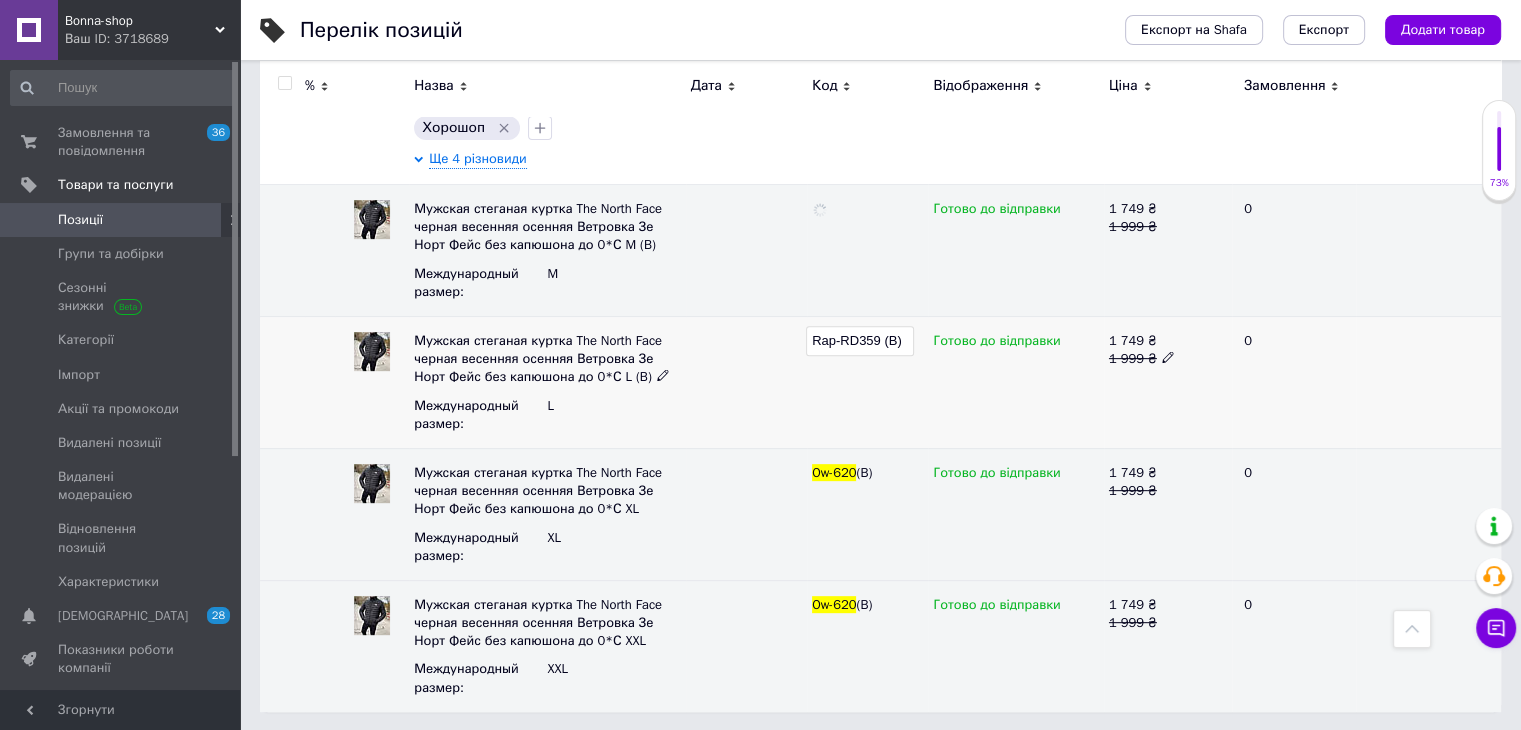 click on "Rap-RD359 (B)" at bounding box center [860, 341] 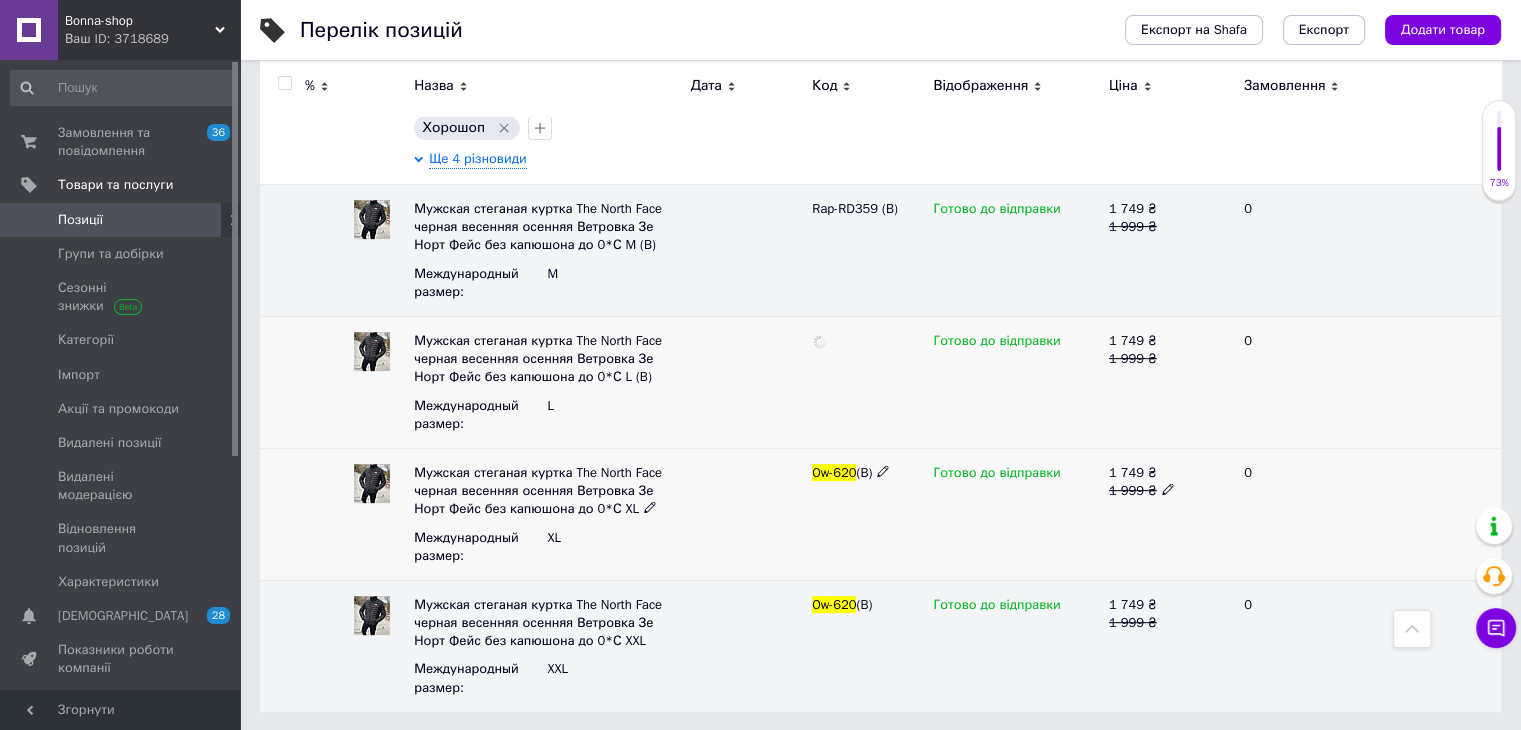 click 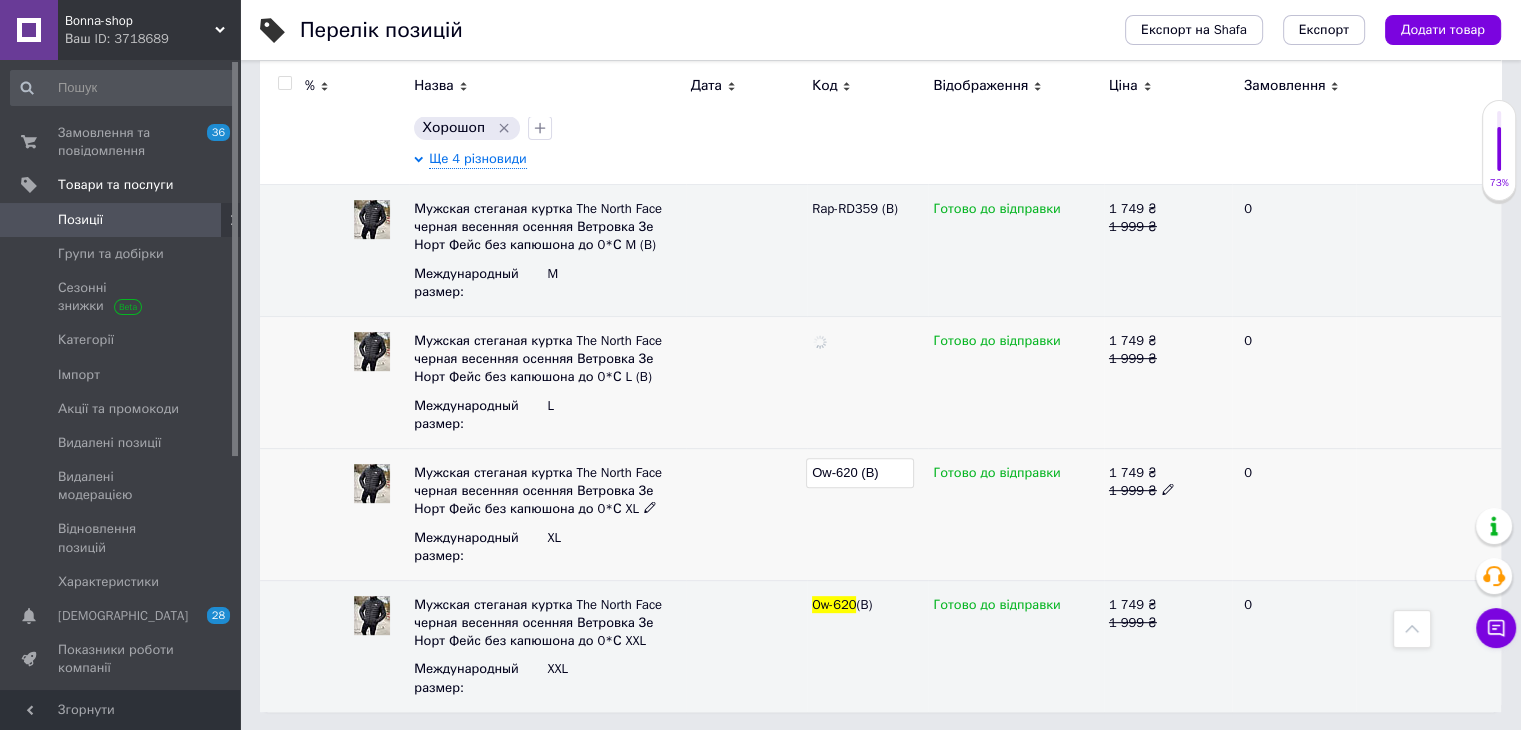 click on "Ow-620 (B)" at bounding box center (860, 473) 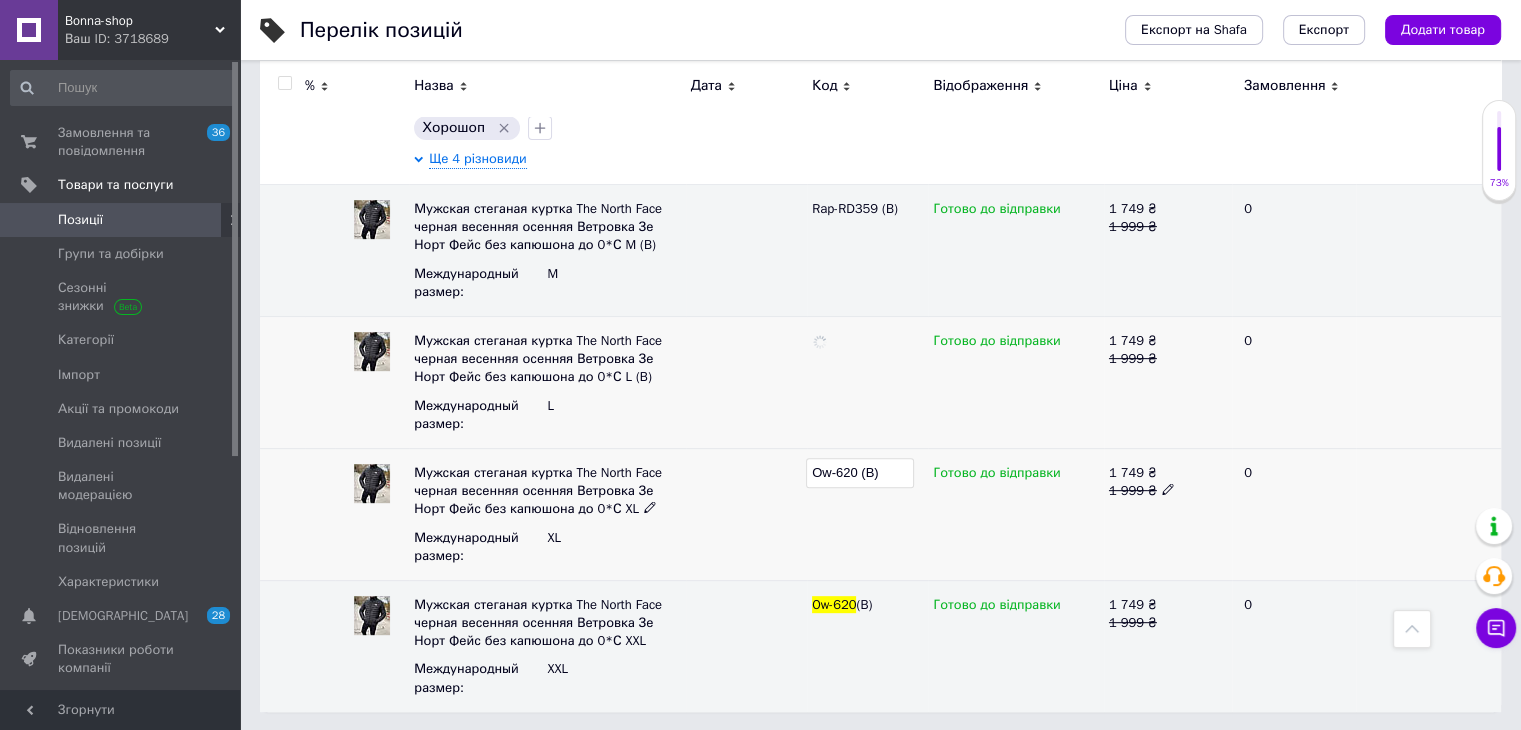 type on "Rap-RD359 (B)" 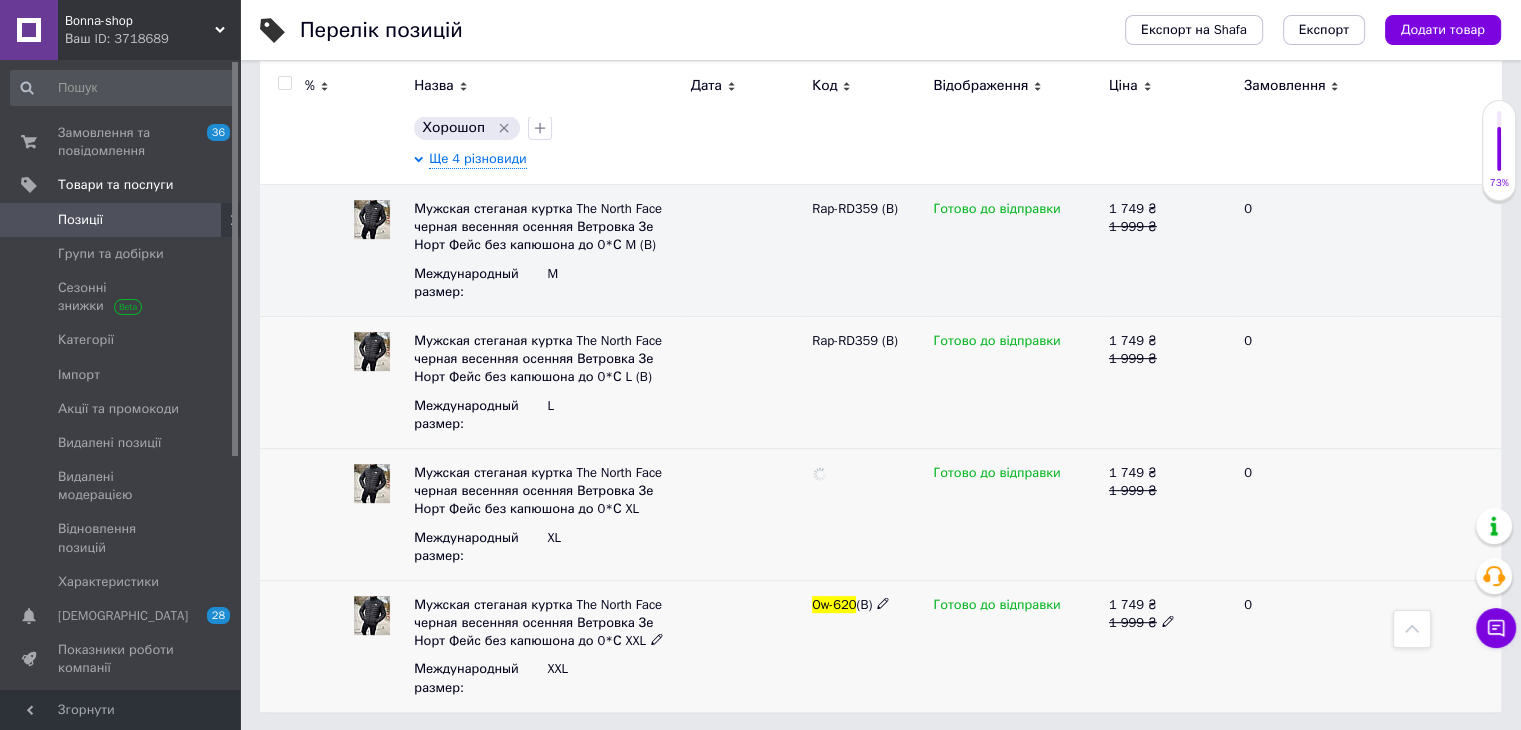 click 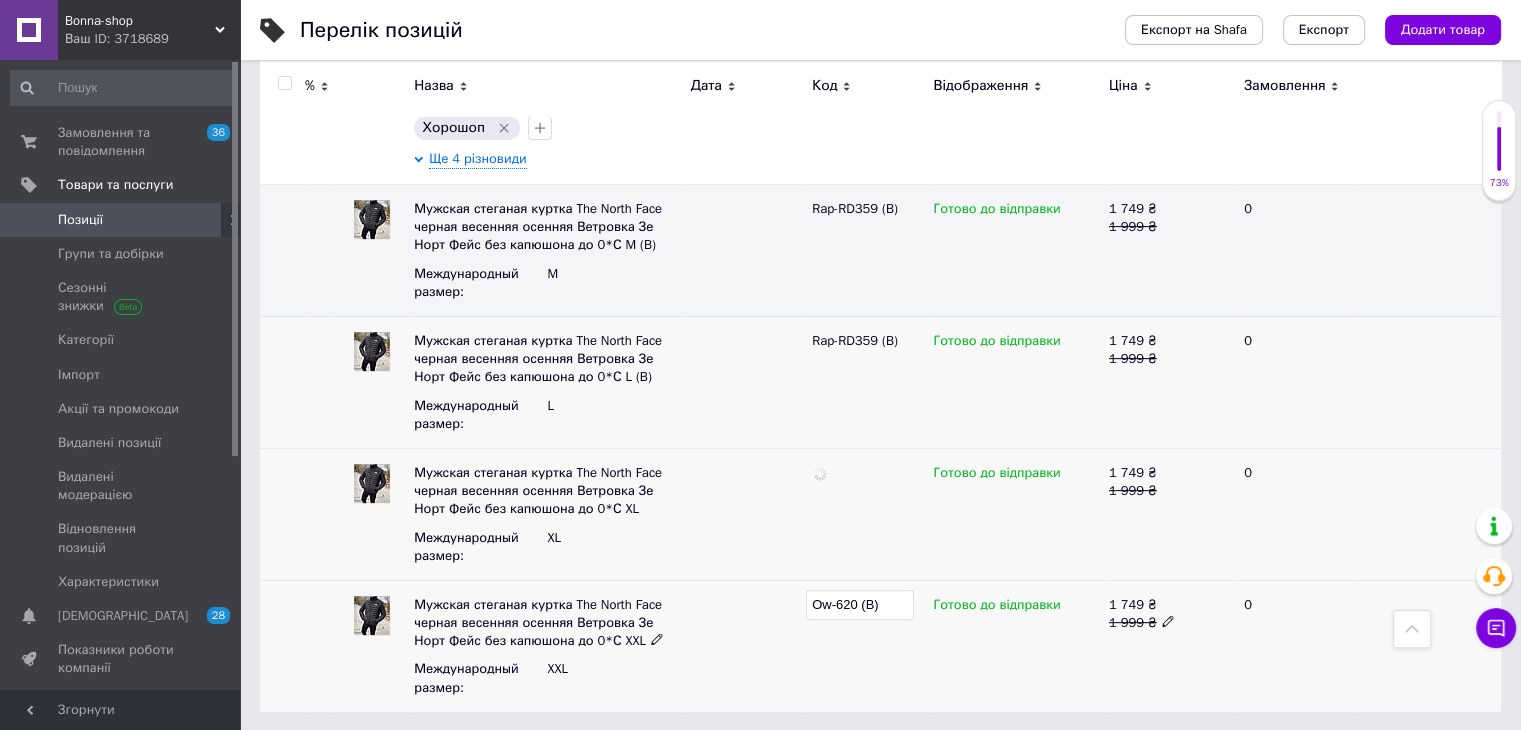 type on "Rap-RD359 (B)" 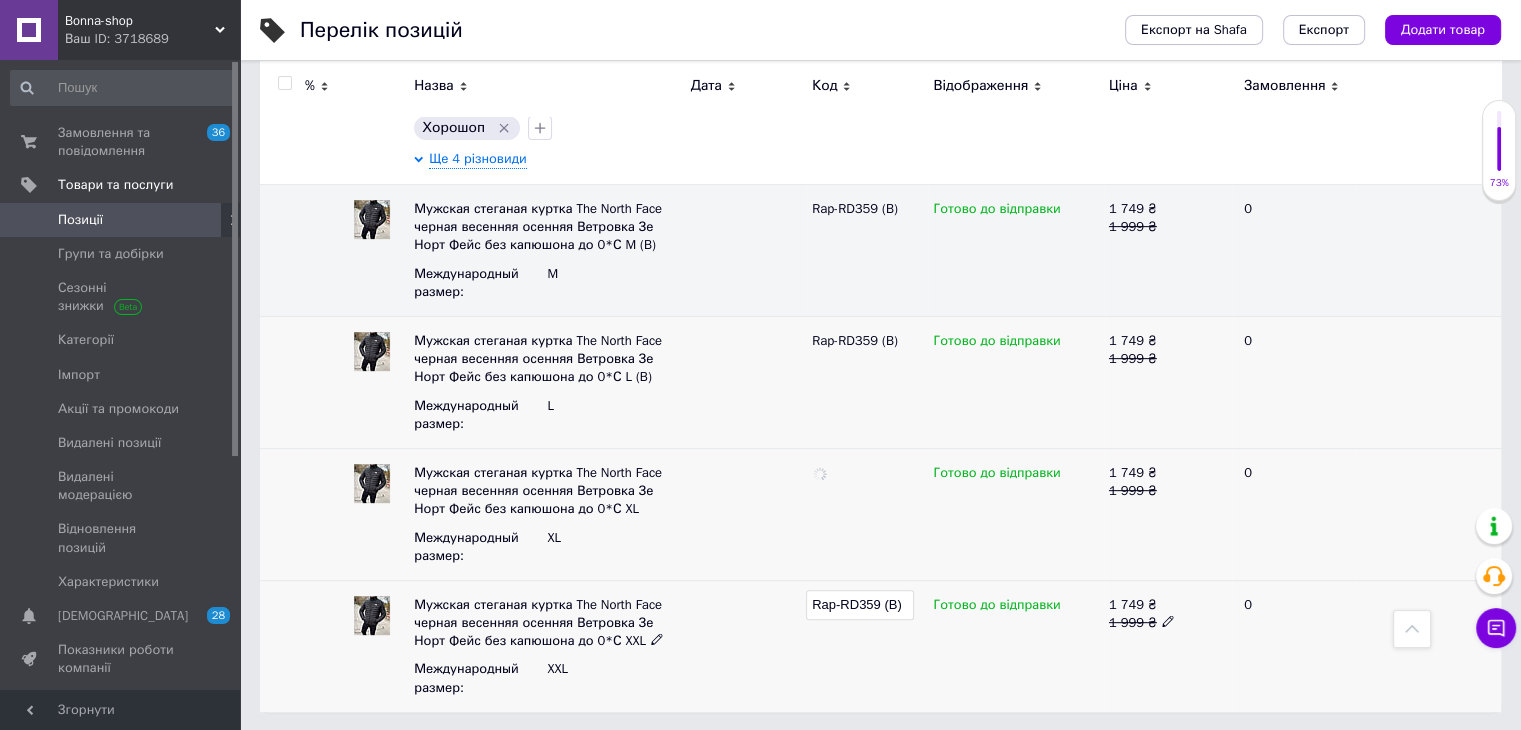 click on "Rap-RD359 (B)" at bounding box center (860, 605) 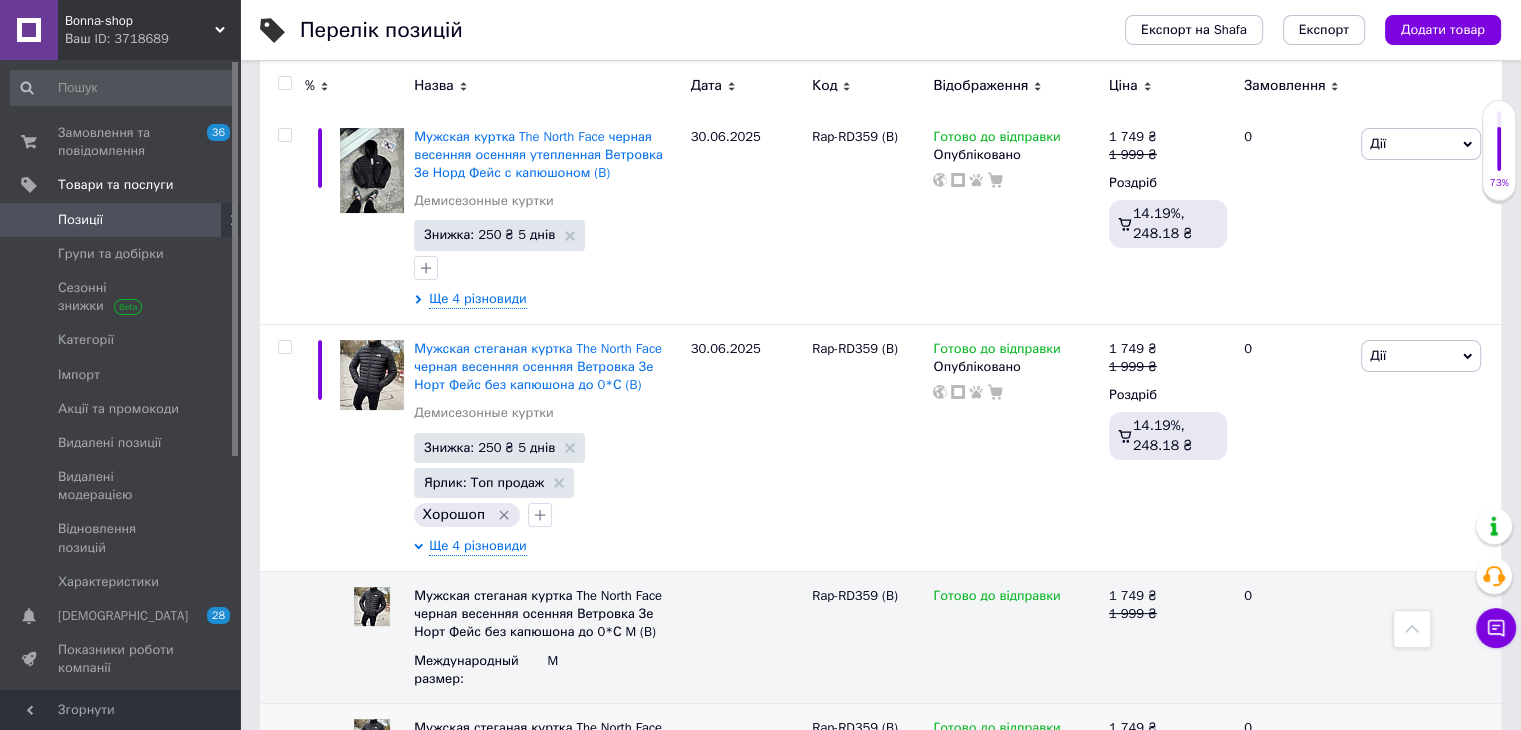 scroll, scrollTop: 0, scrollLeft: 0, axis: both 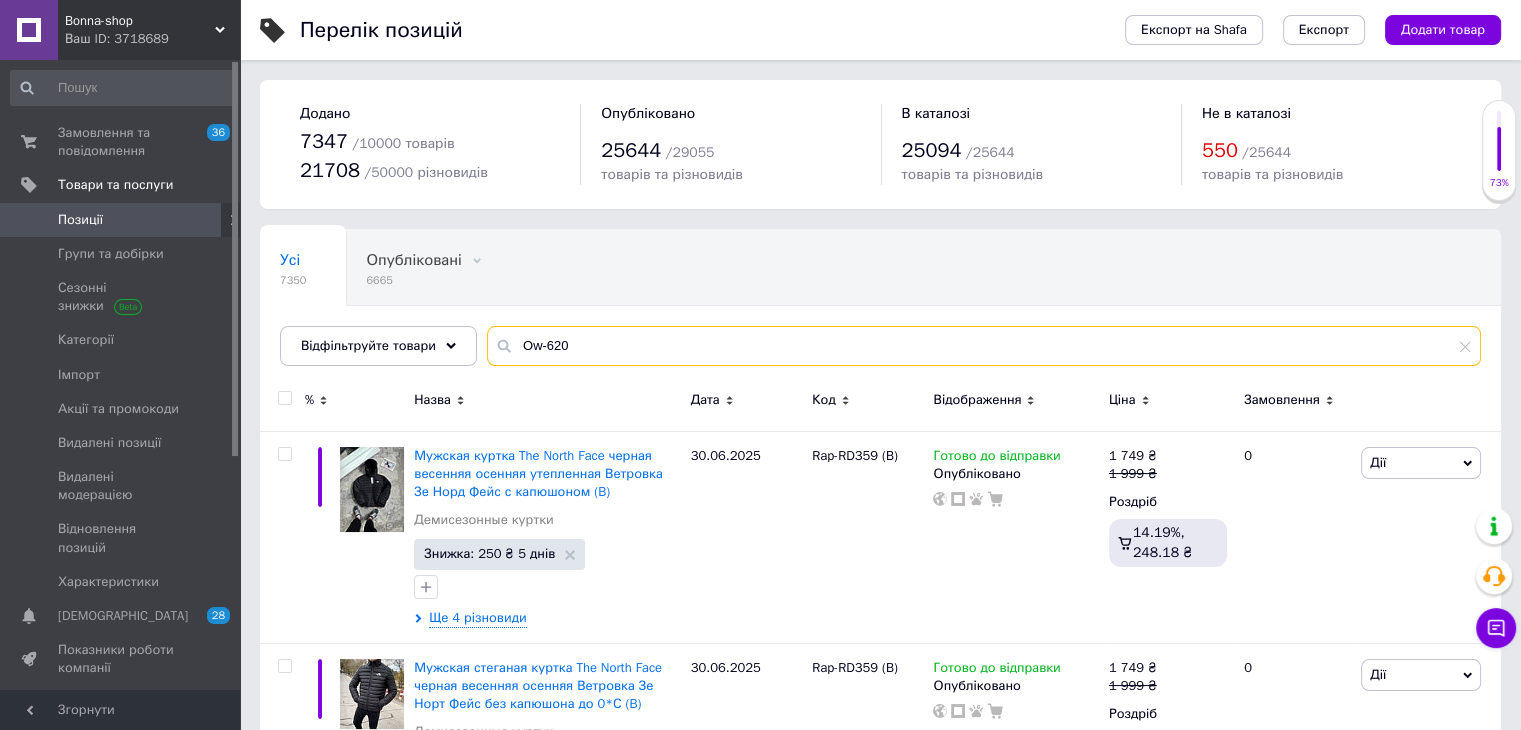 click on "Ow-620" at bounding box center [984, 346] 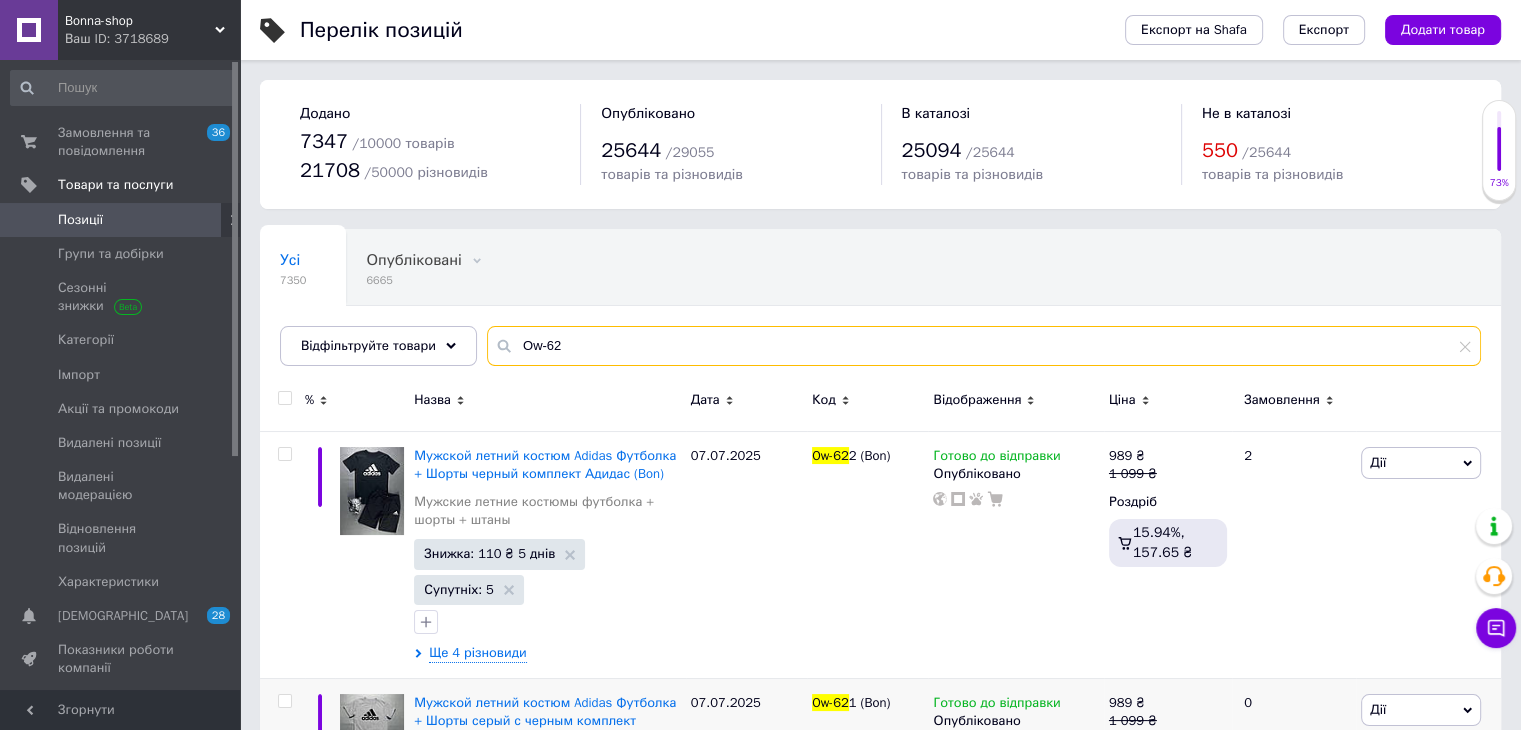 type on "Ow-62" 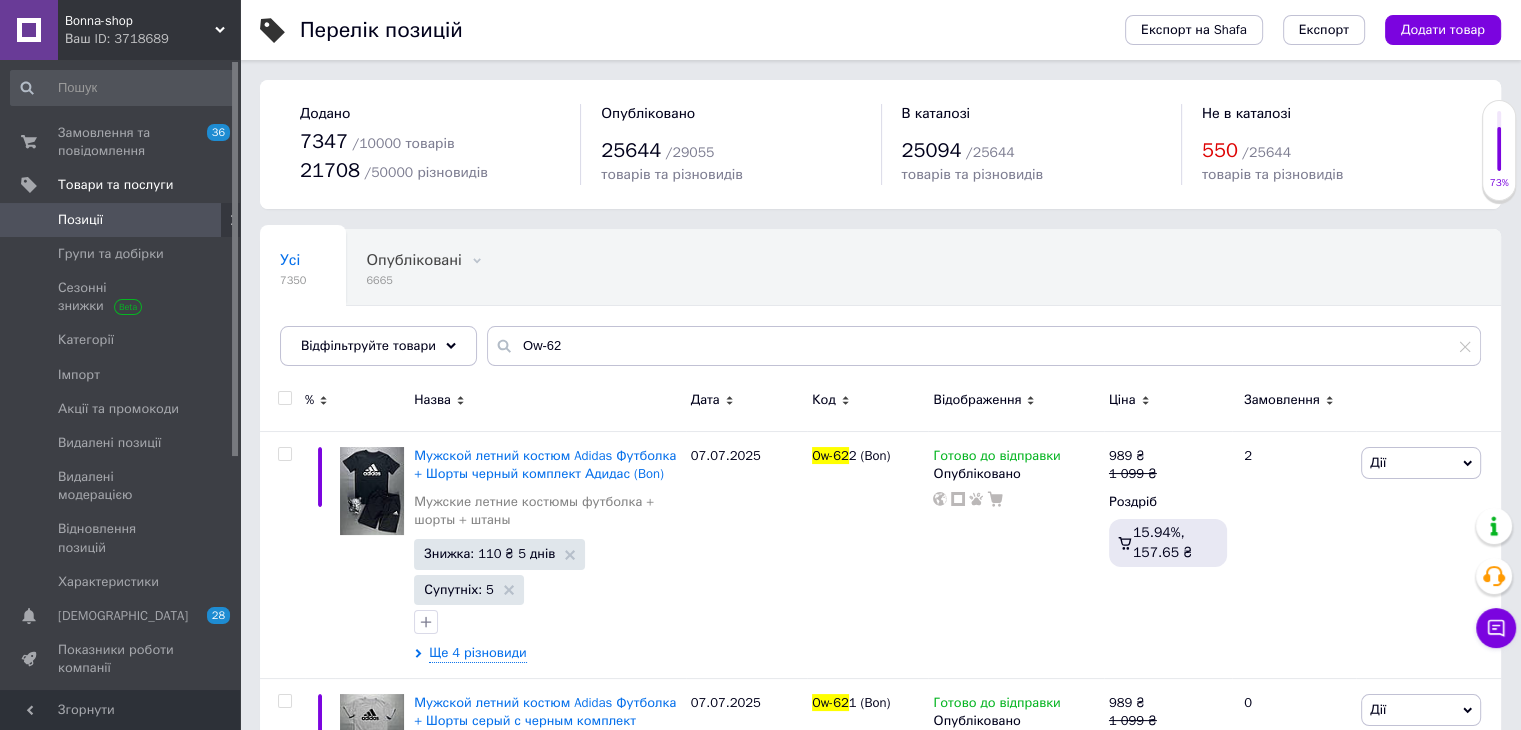 click on "Перелік позицій Експорт на Shafa Експорт Додати товар Додано 7347   / 10000   товарів 21708   / 50000   різновидів Опубліковано 25644   / 29055 товарів та різновидів В каталозі 25094   / 25644 товарів та різновидів Не в каталозі 550   / 25644 товарів та різновидів Усі 7350 Опубліковані 6665 Видалити Редагувати Ok Відфільтровано...  Зберегти Нічого не знайдено Можливо, помилка у слові  або немає відповідностей за вашим запитом. Усі 7350 Опубліковані 6665 Відфільтруйте товари Ow-62 % Назва Дата Код Відображення Ціна Замовлення Мужской летний костюм Adidas Футболка + Шорты черный комплект Адидас (Bon) 07.07.2025 989" at bounding box center (880, 738) 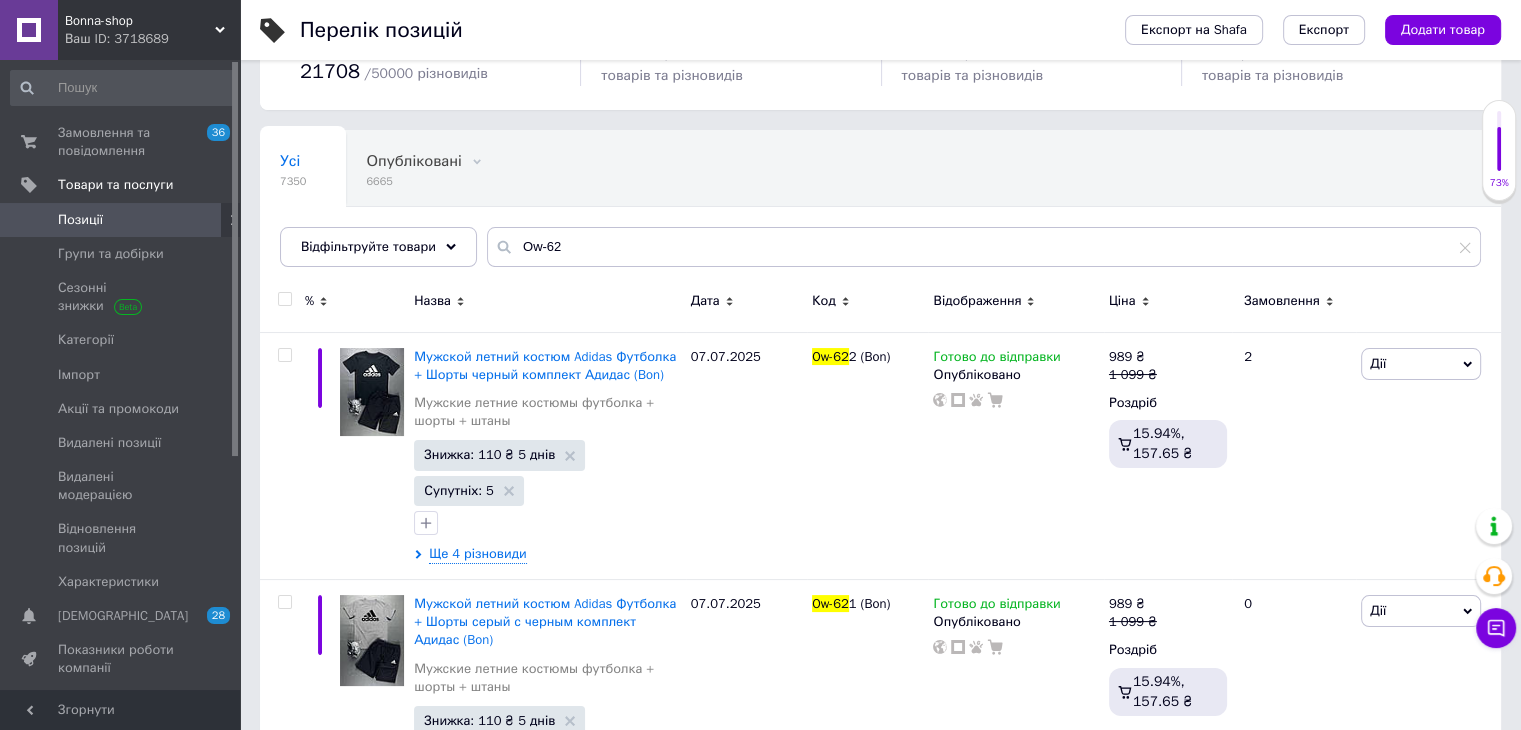 scroll, scrollTop: 100, scrollLeft: 0, axis: vertical 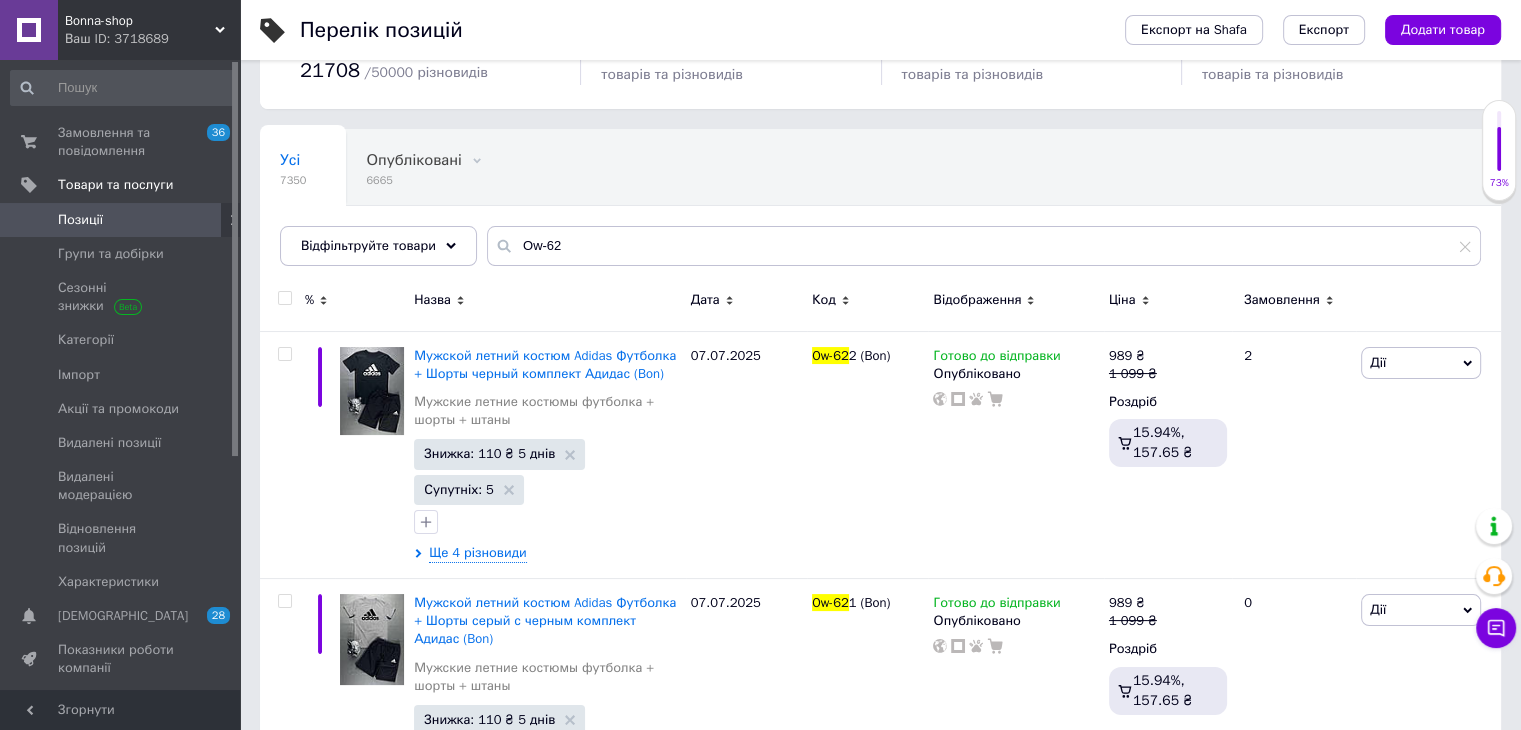 click on "Bonna-shop" at bounding box center (140, 21) 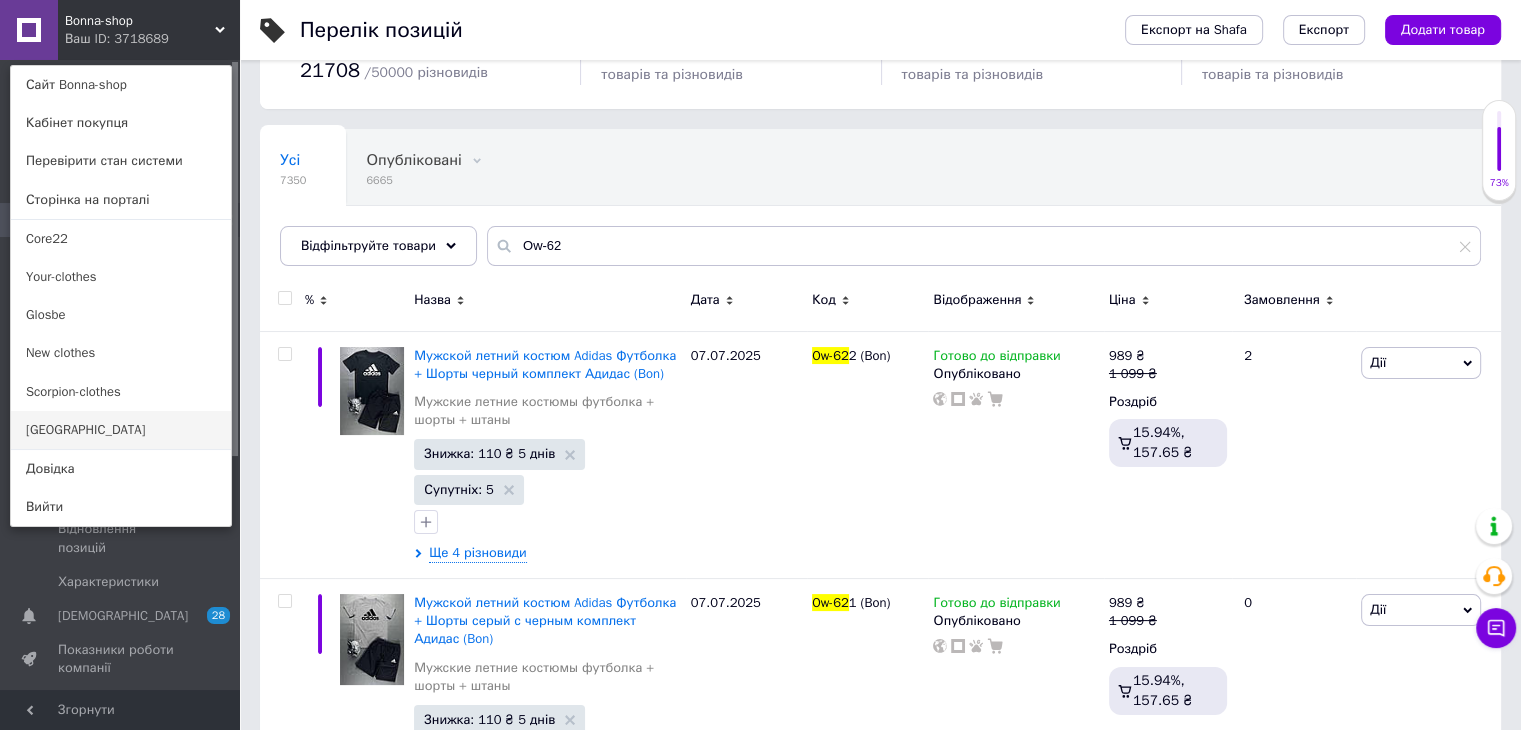 click on "[GEOGRAPHIC_DATA]" at bounding box center [121, 430] 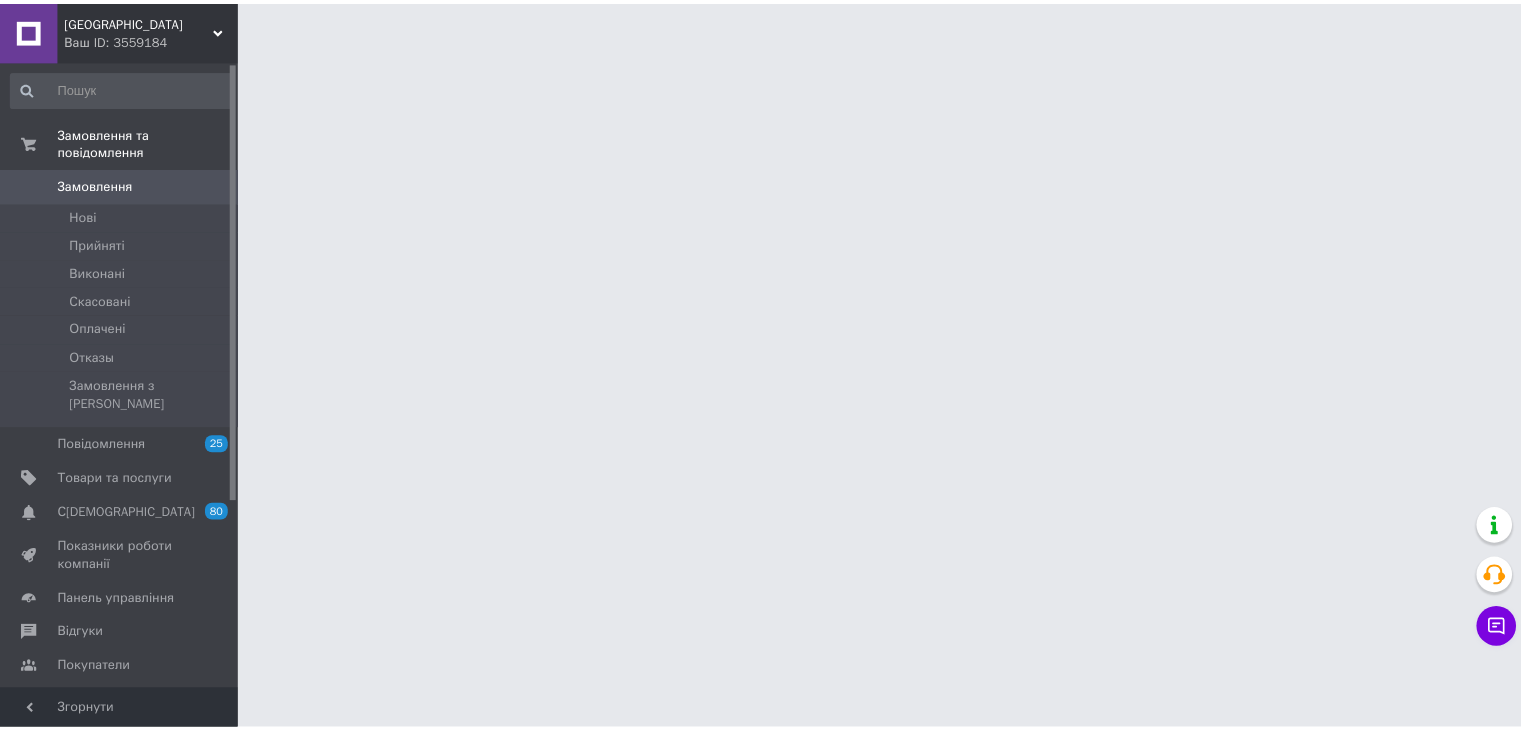scroll, scrollTop: 0, scrollLeft: 0, axis: both 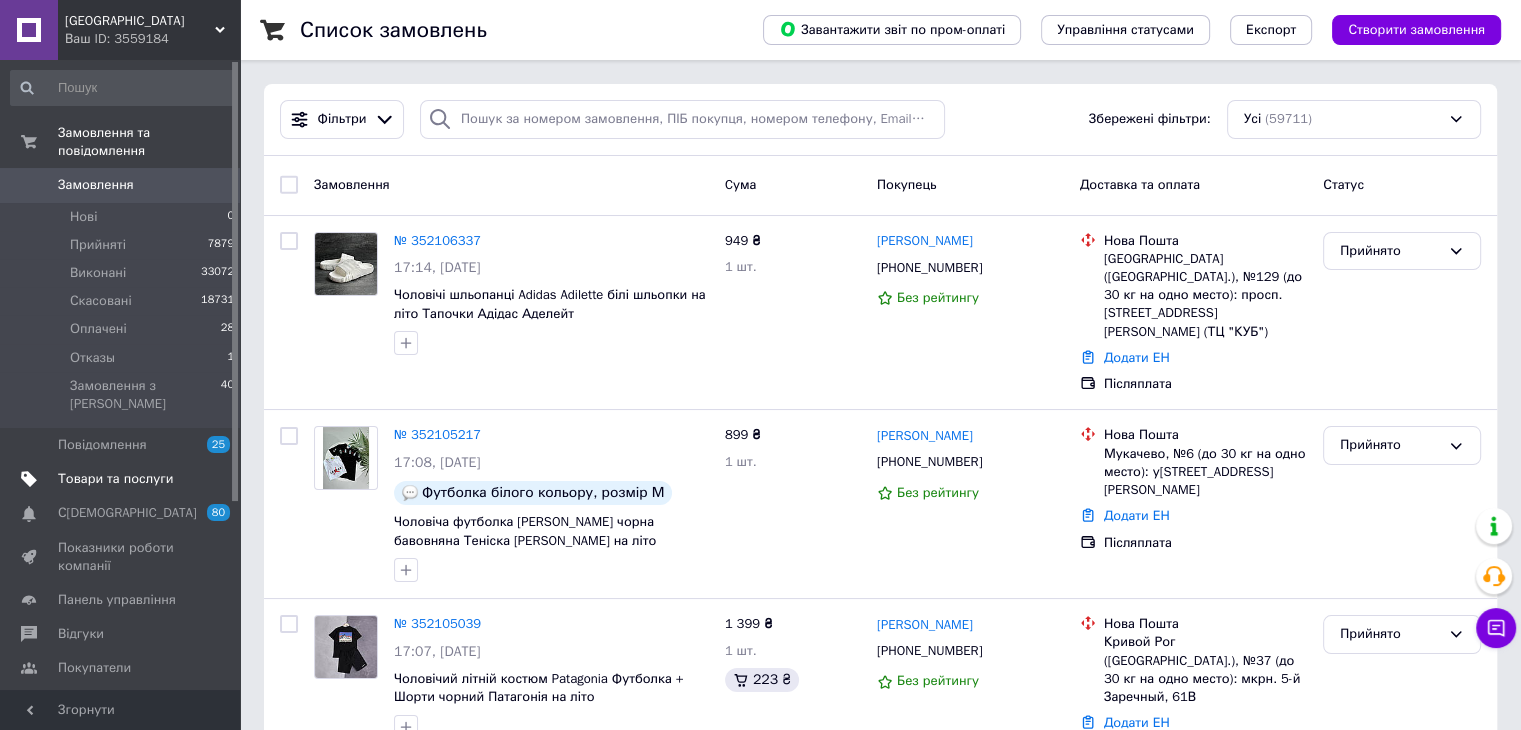 click on "Товари та послуги" at bounding box center (115, 479) 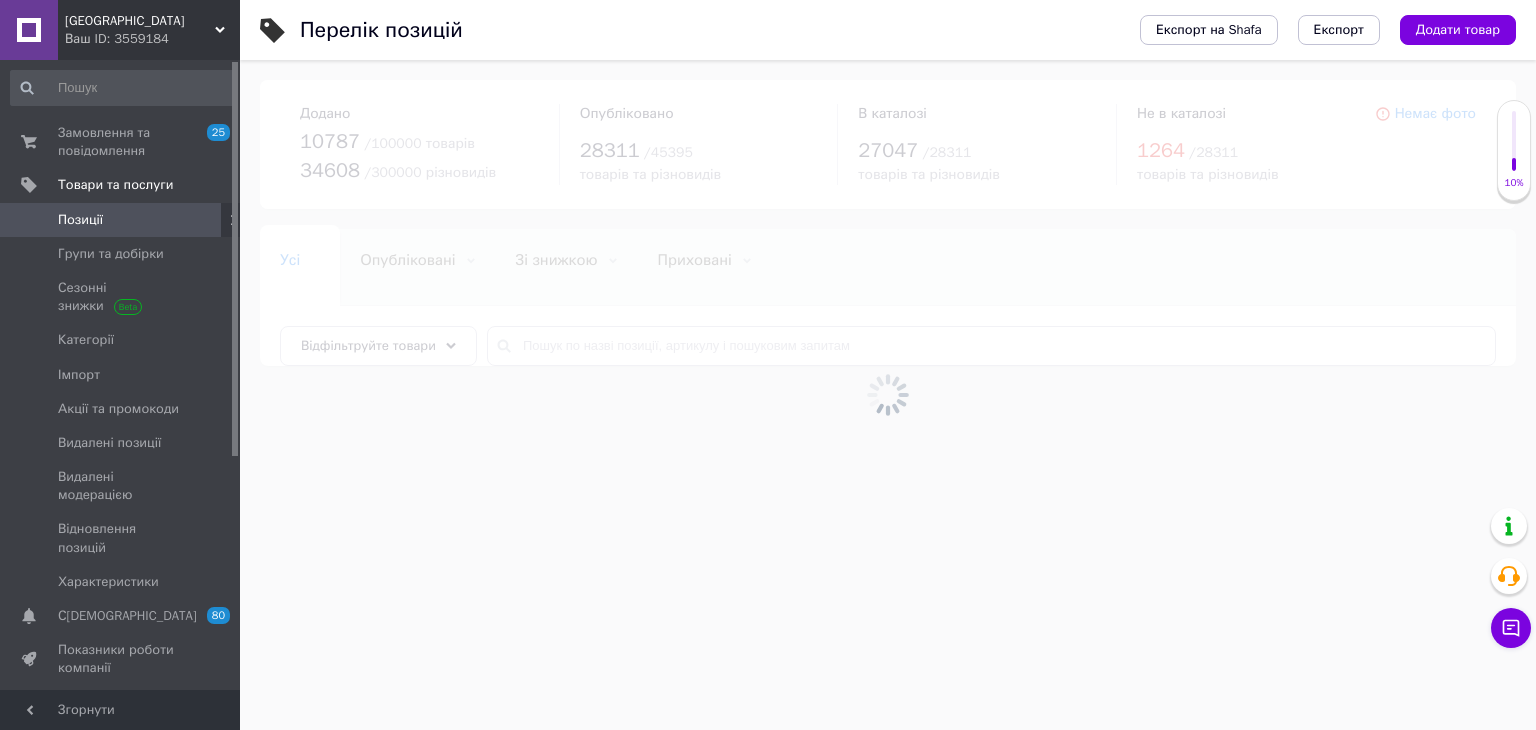 click at bounding box center [888, 395] 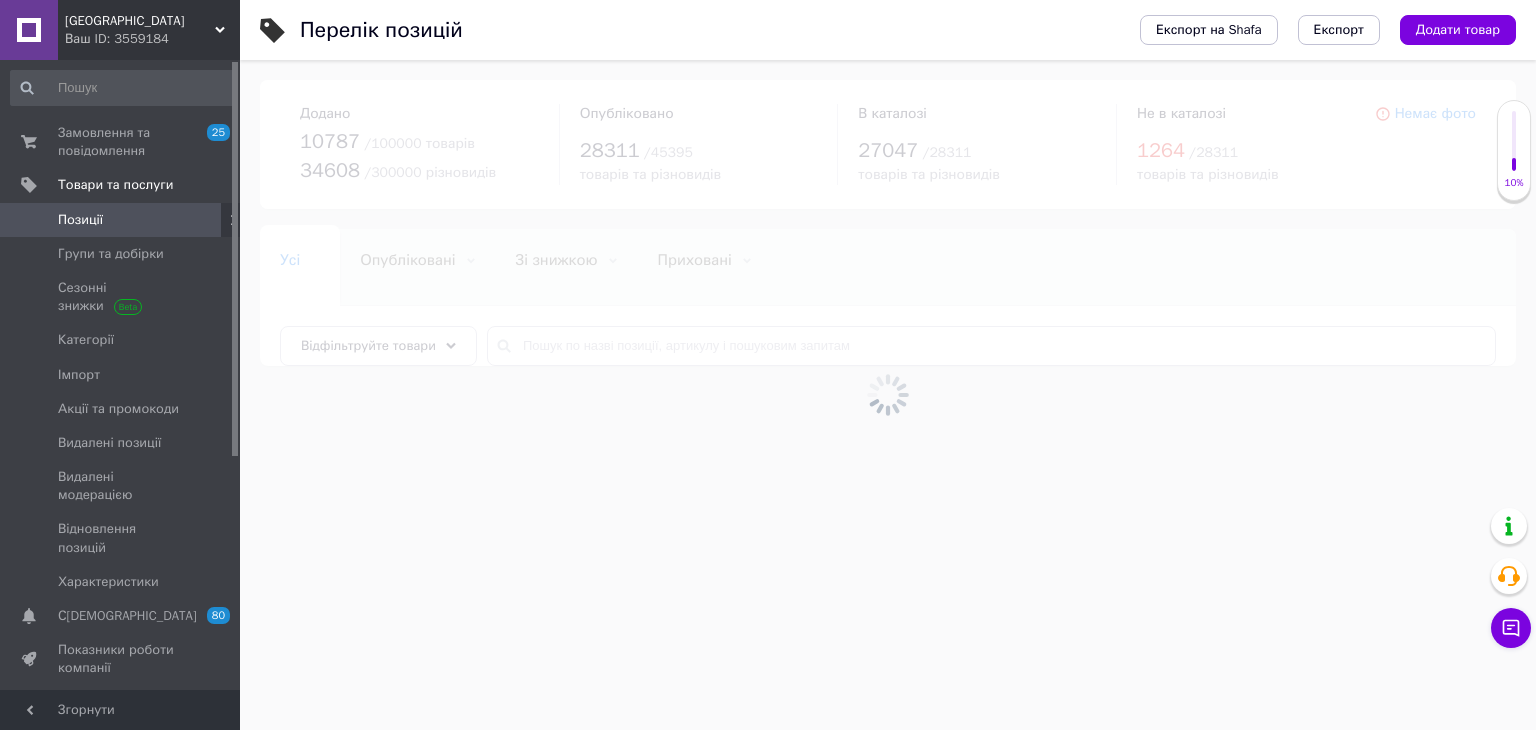 click at bounding box center [888, 395] 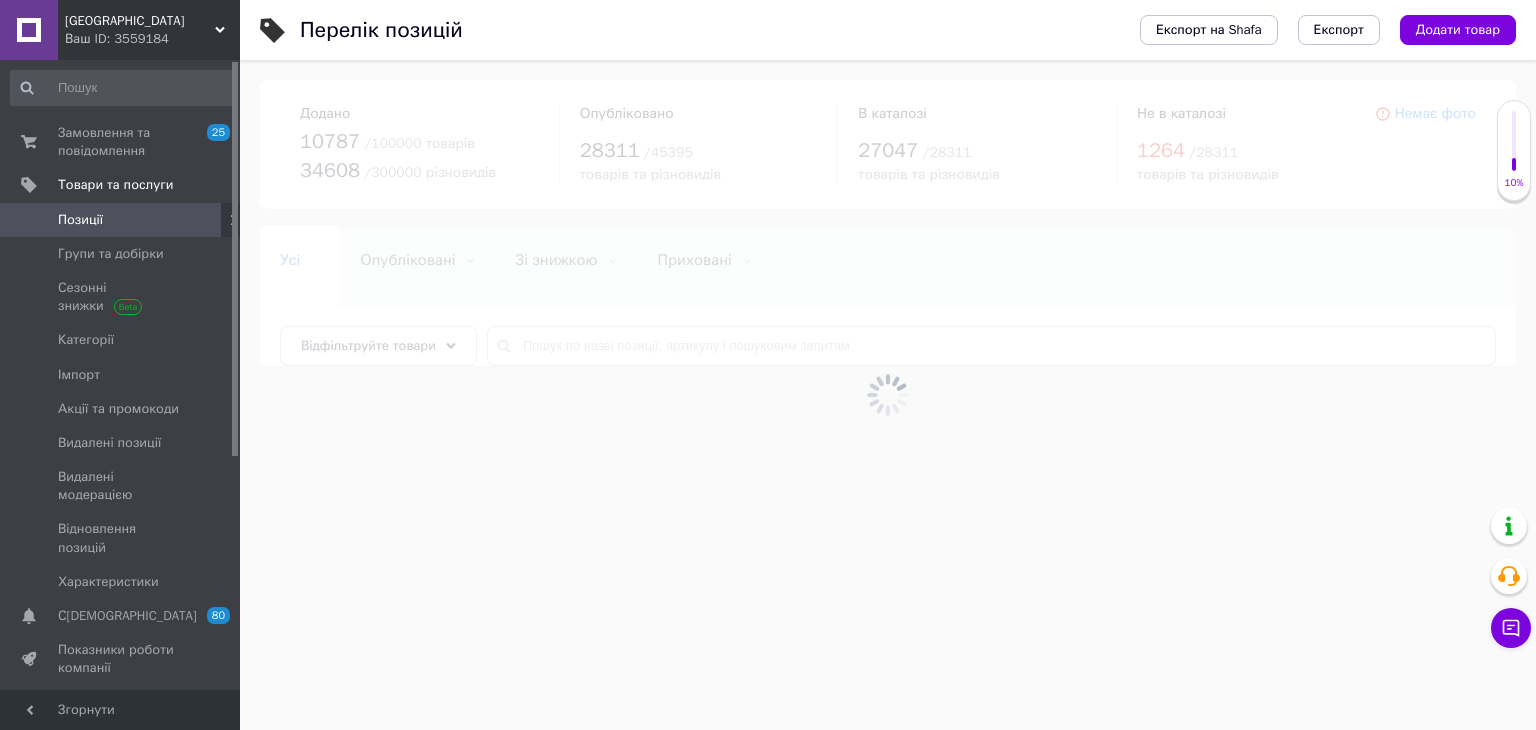 click at bounding box center (888, 395) 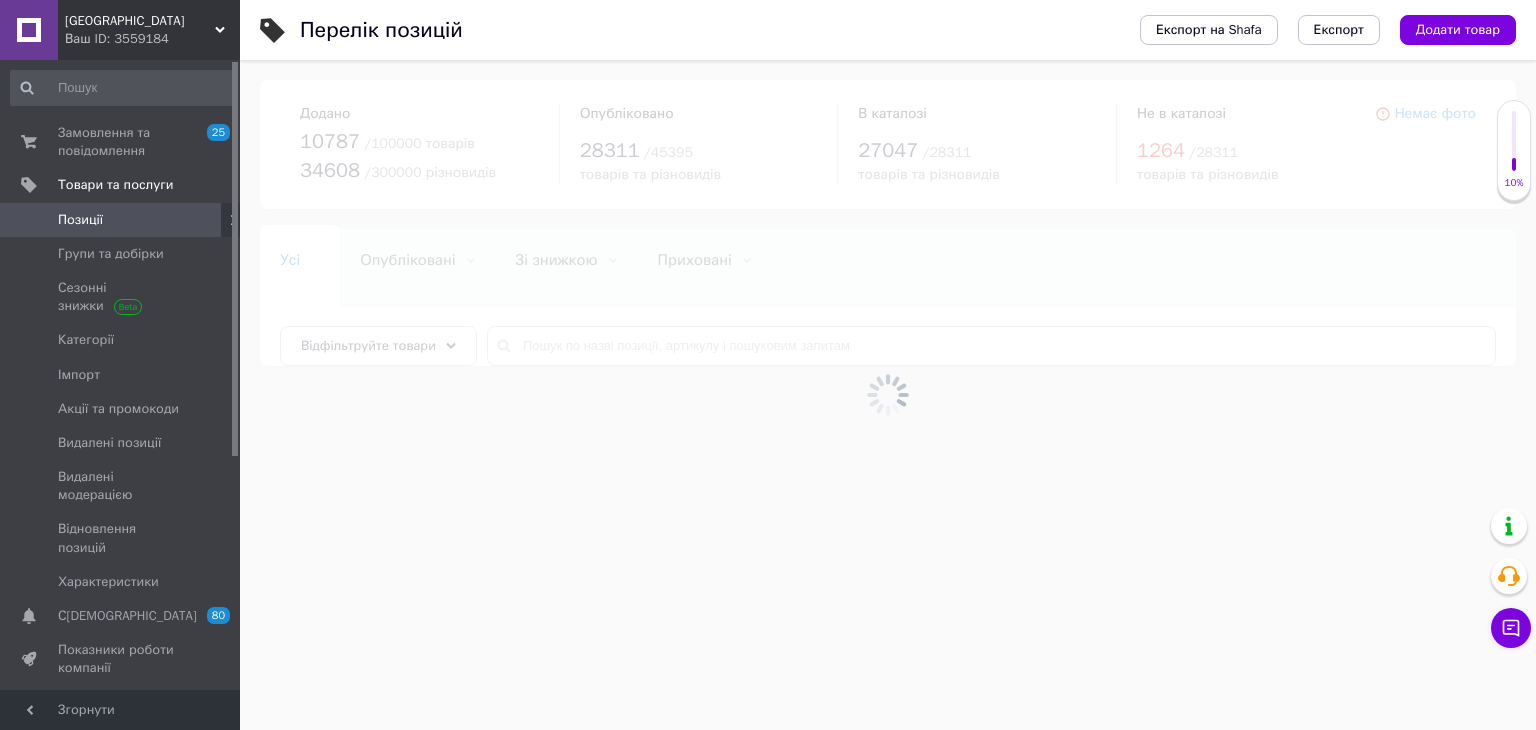 click at bounding box center [888, 395] 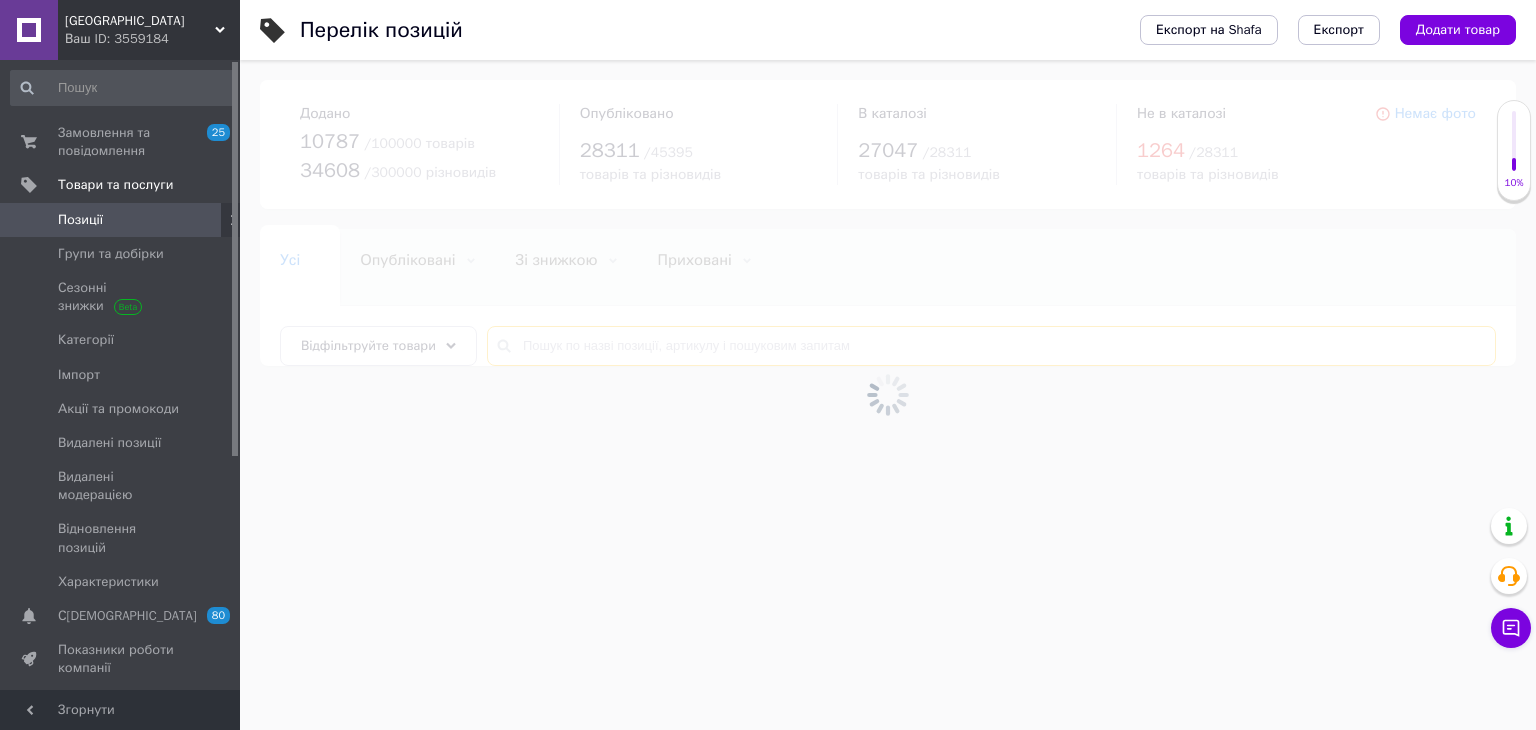 click at bounding box center [991, 346] 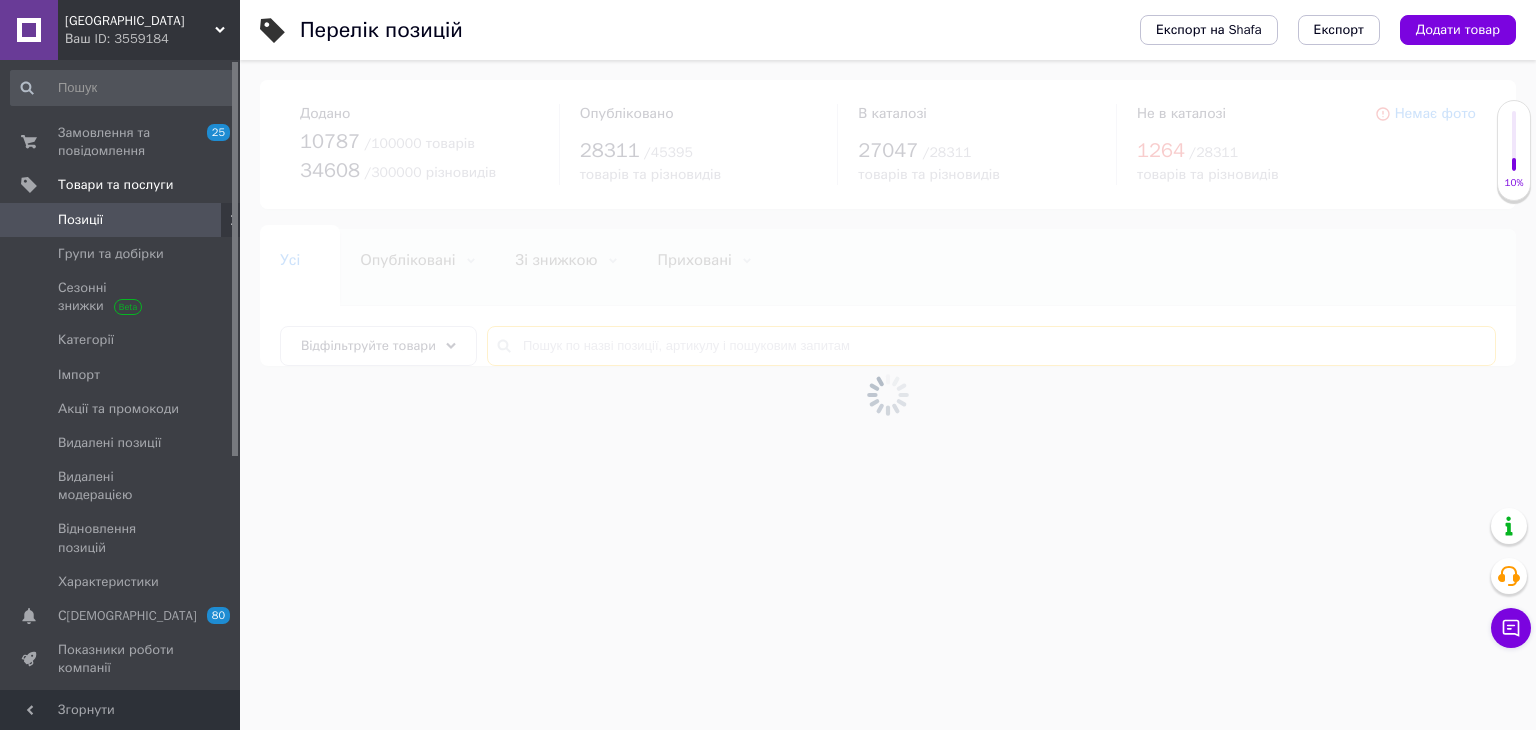 click at bounding box center [991, 346] 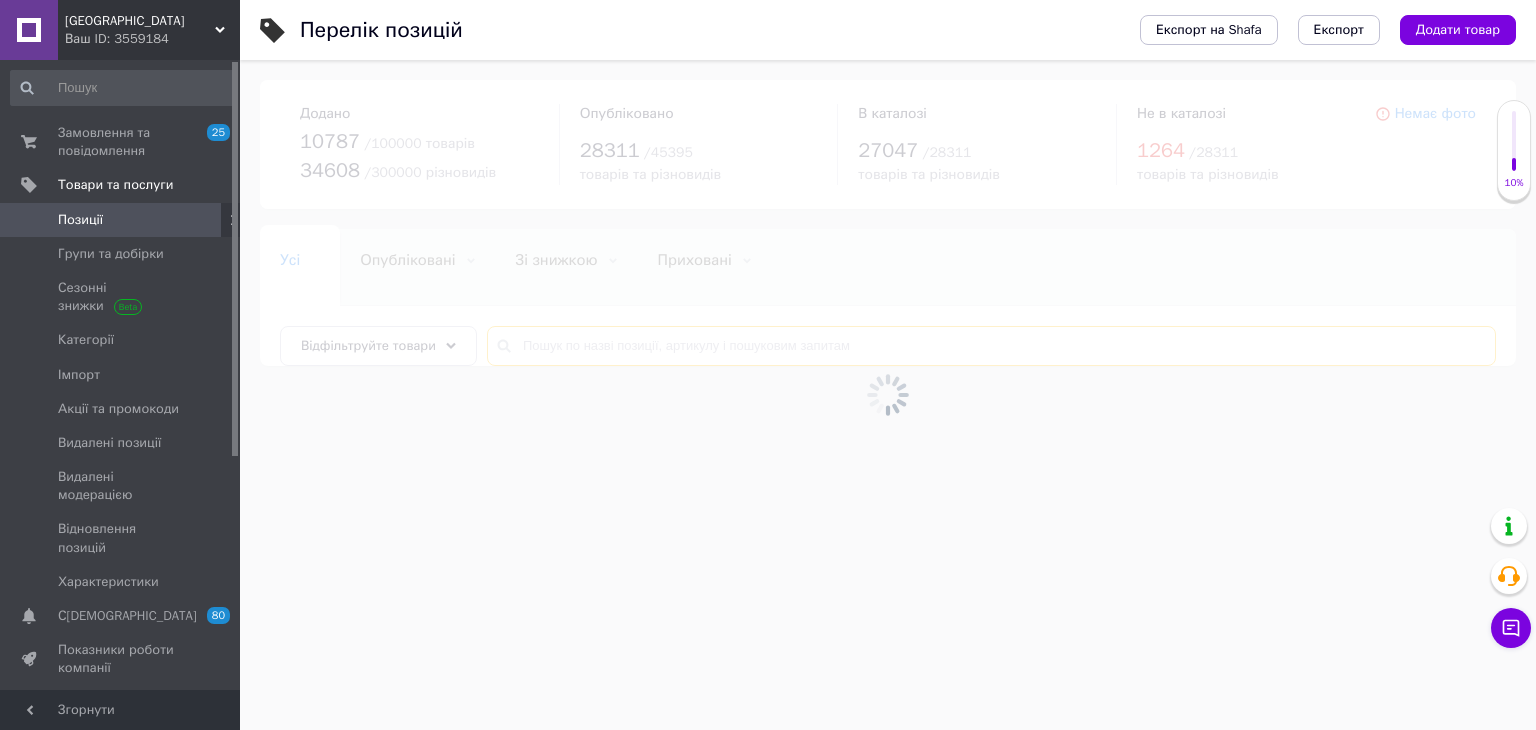 click at bounding box center (991, 346) 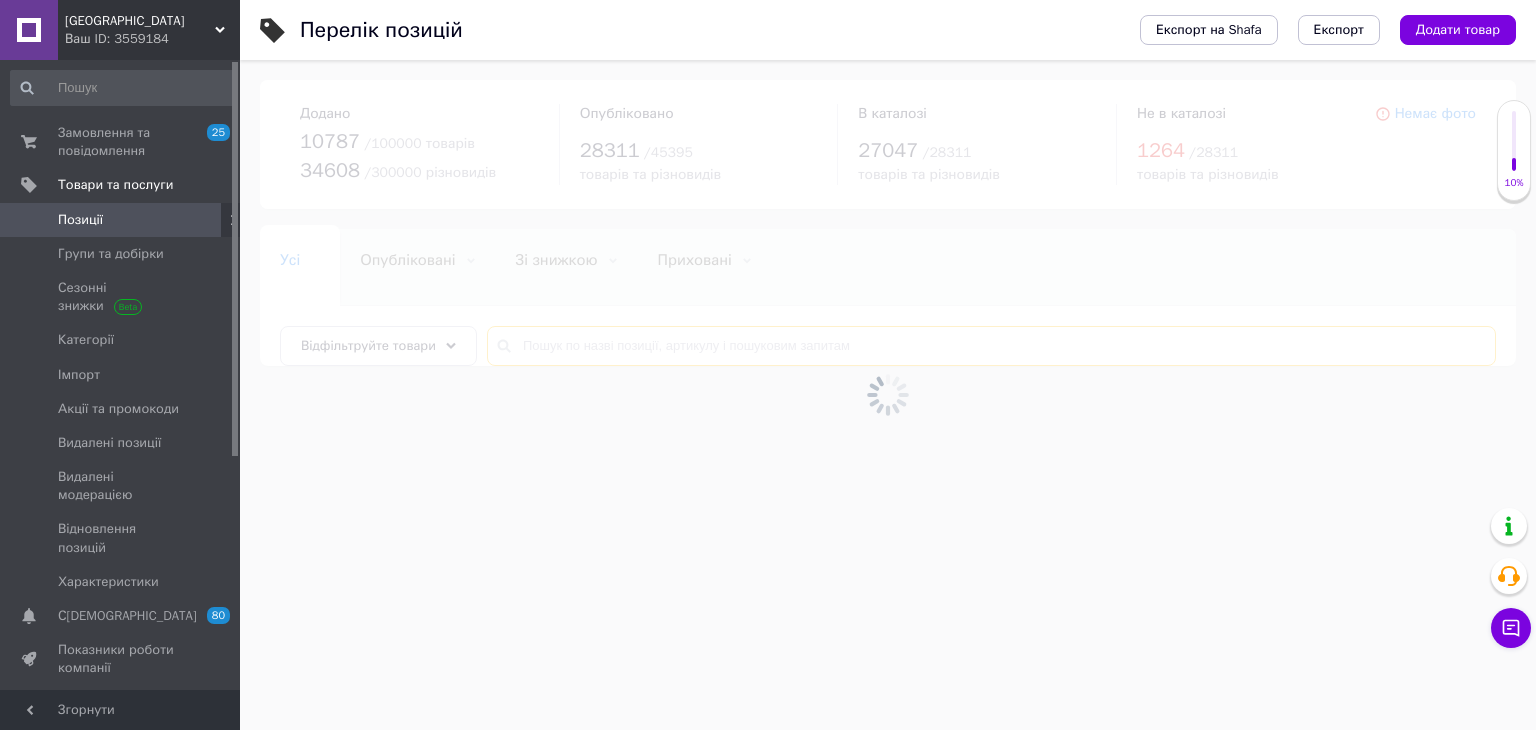click at bounding box center (991, 346) 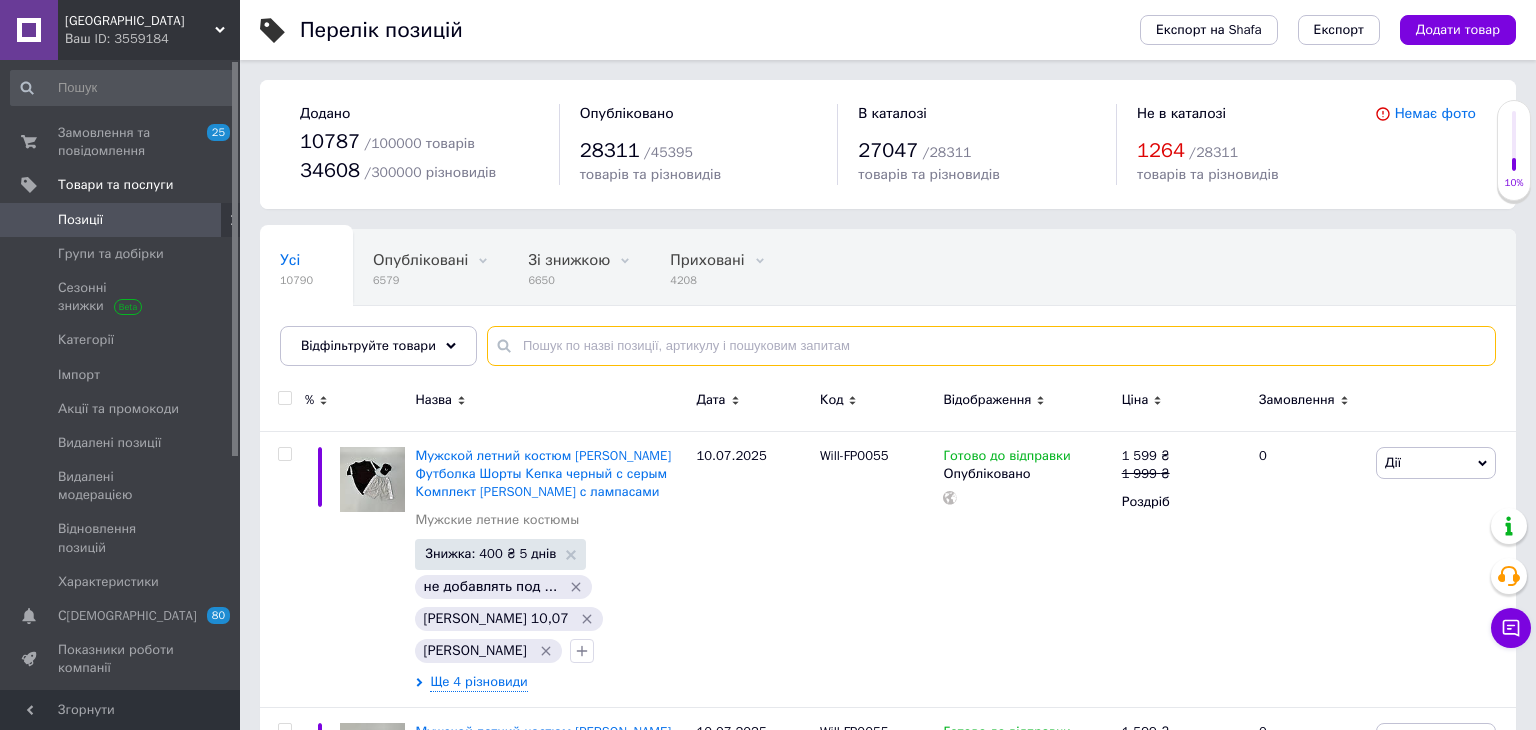 click at bounding box center (991, 346) 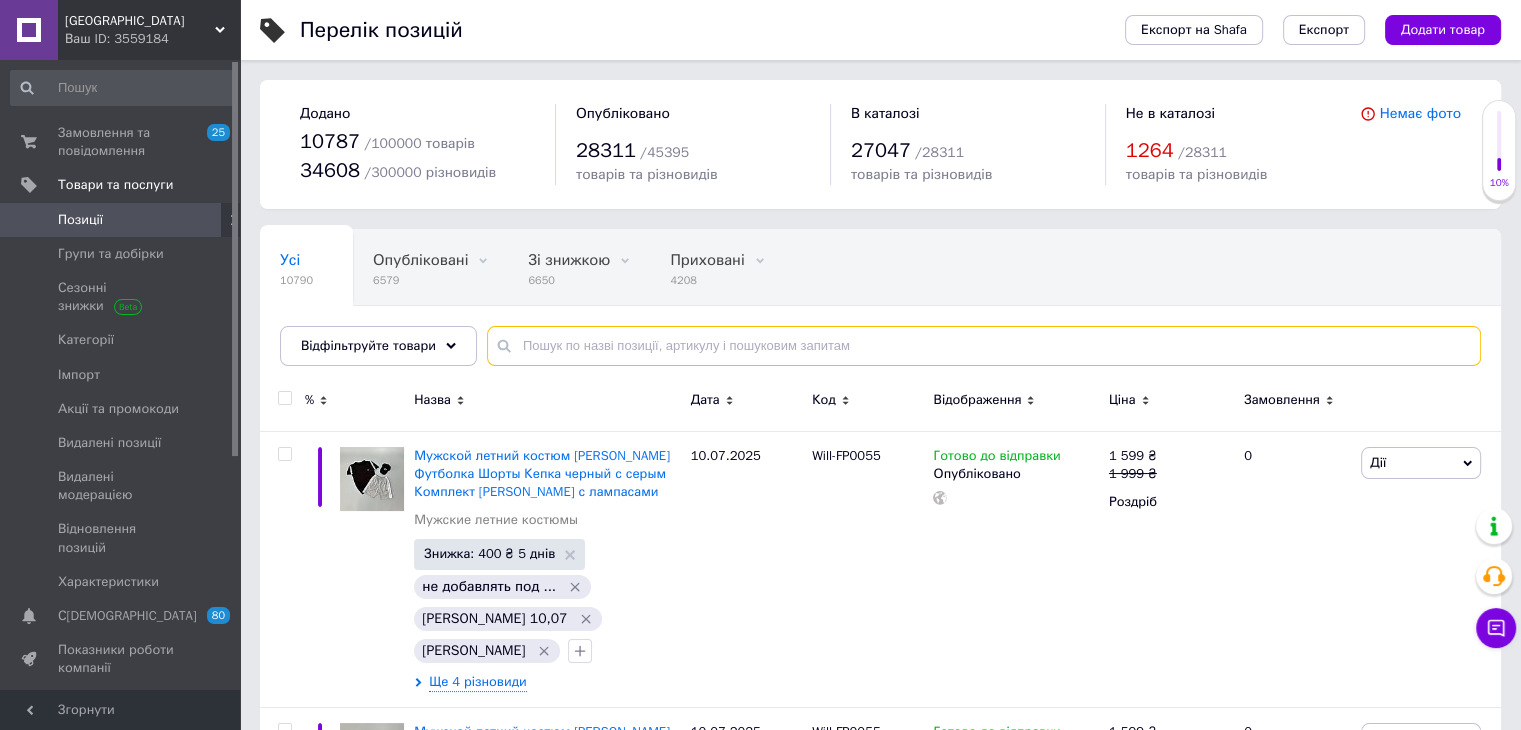 paste on "1629306065" 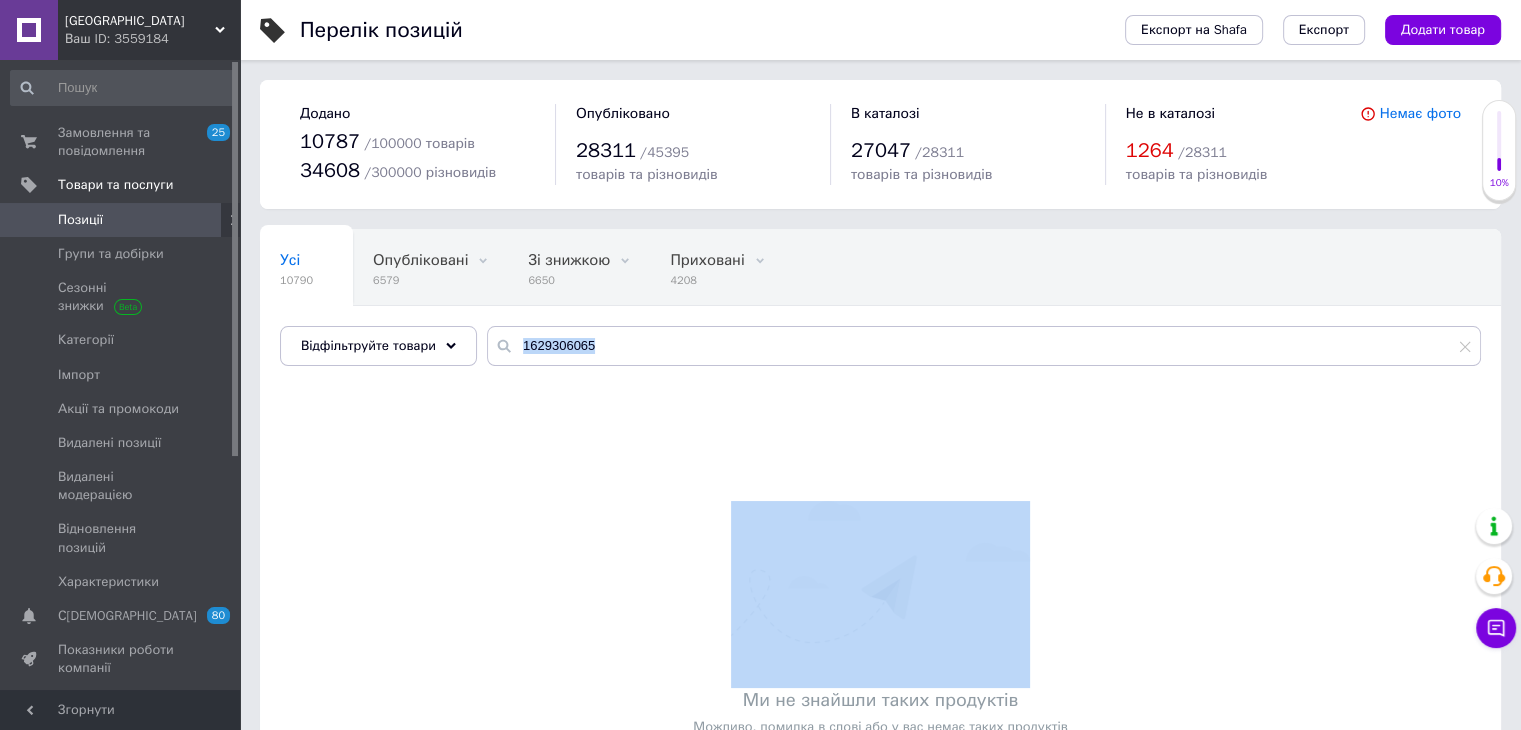 drag, startPoint x: 415, startPoint y: 441, endPoint x: 604, endPoint y: 363, distance: 204.4627 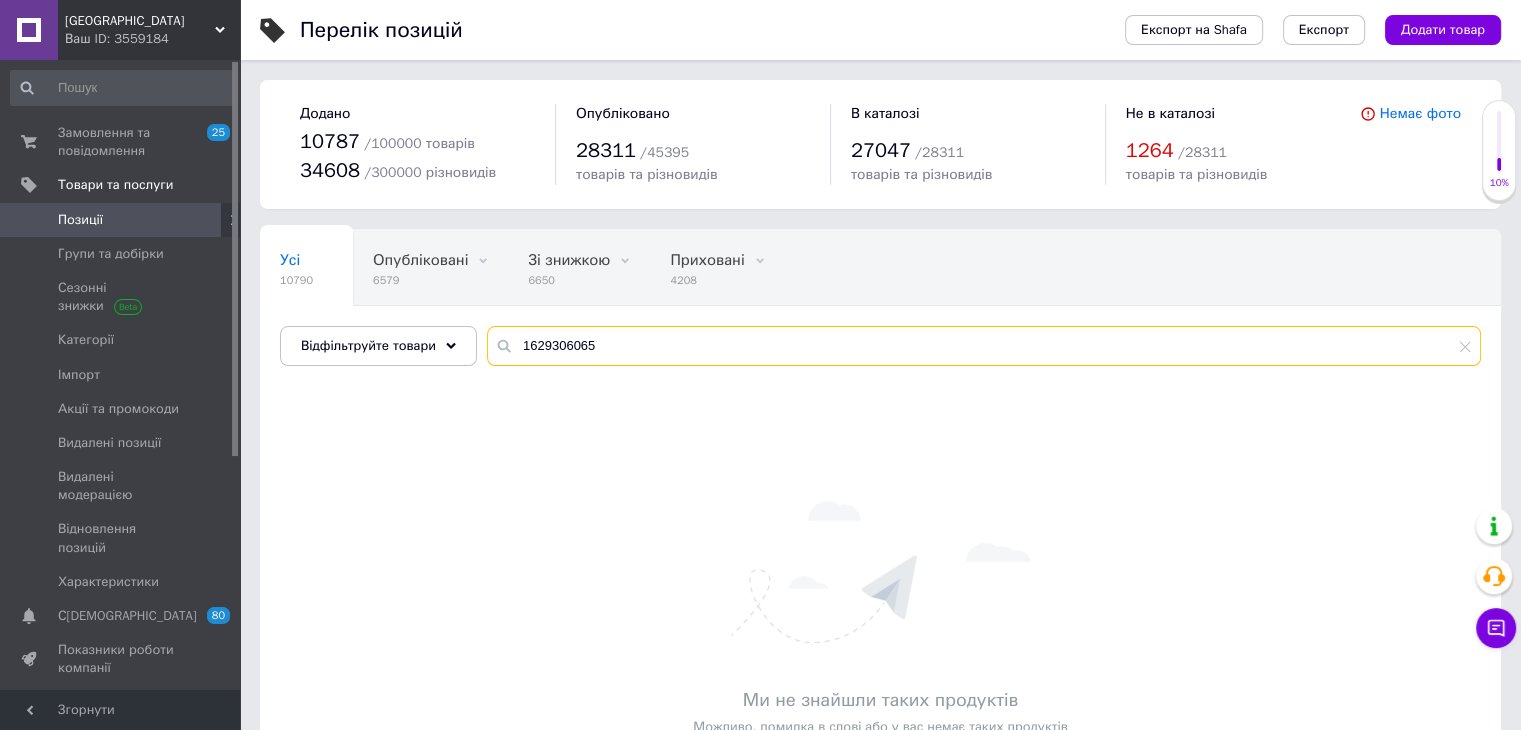 click on "1629306065" at bounding box center (984, 346) 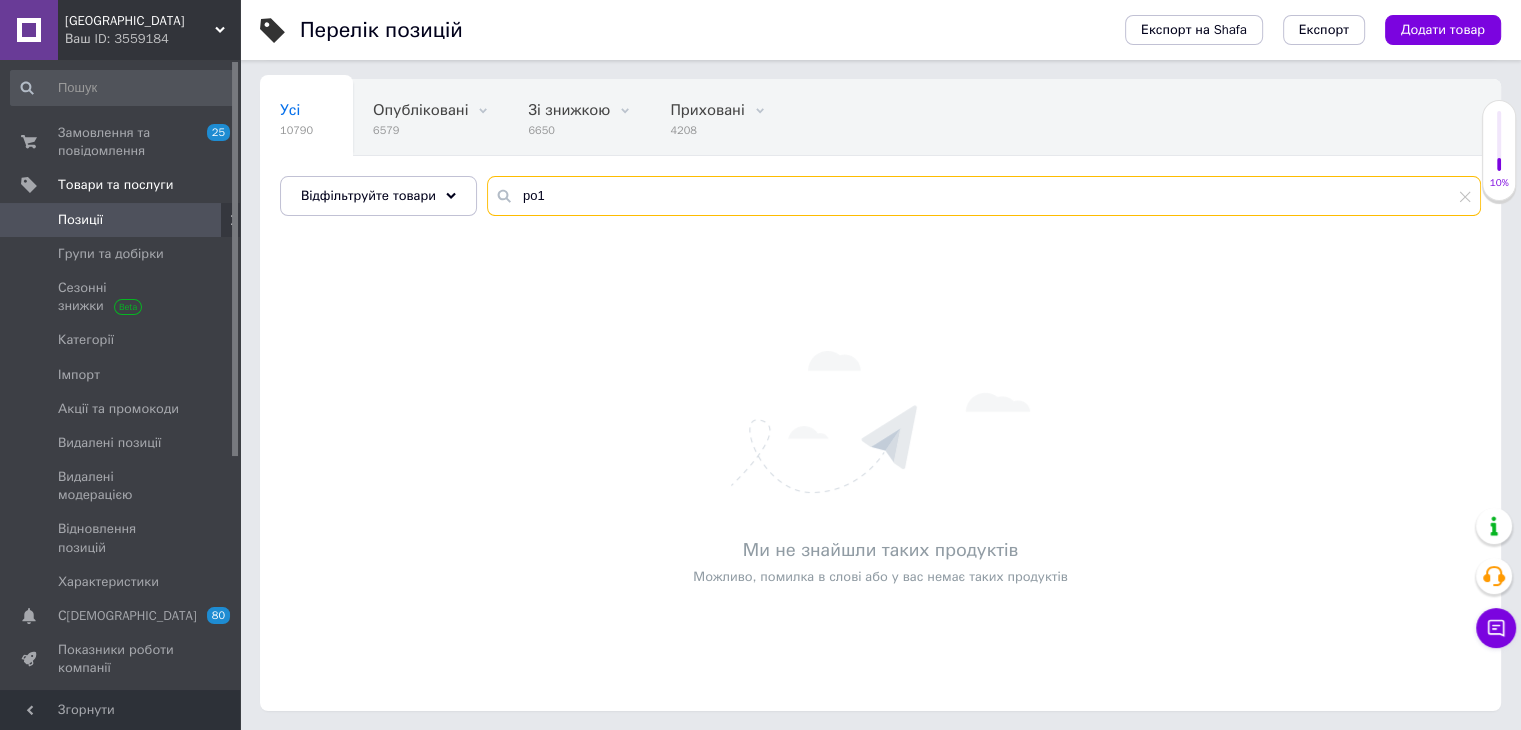 scroll, scrollTop: 0, scrollLeft: 0, axis: both 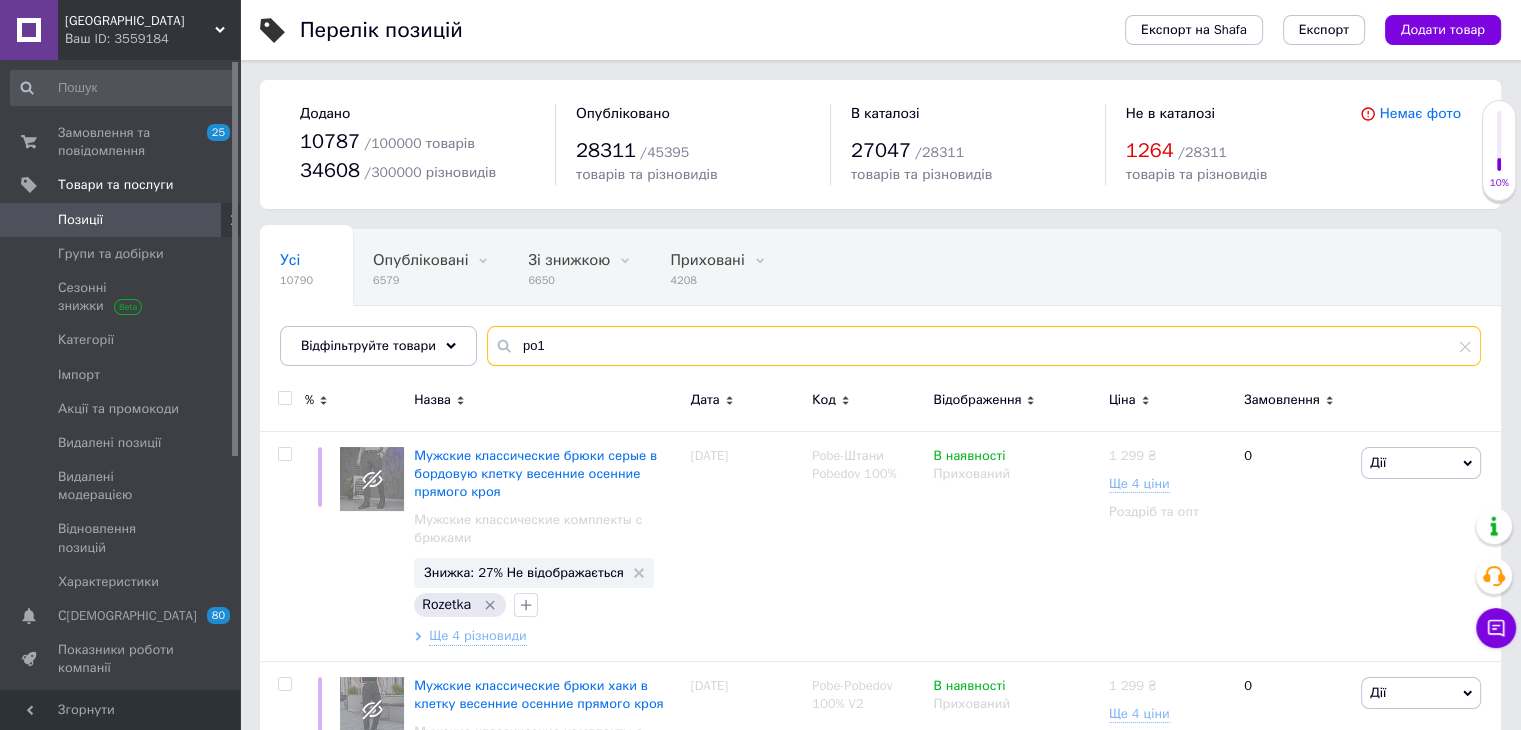 click on "po1" at bounding box center [984, 346] 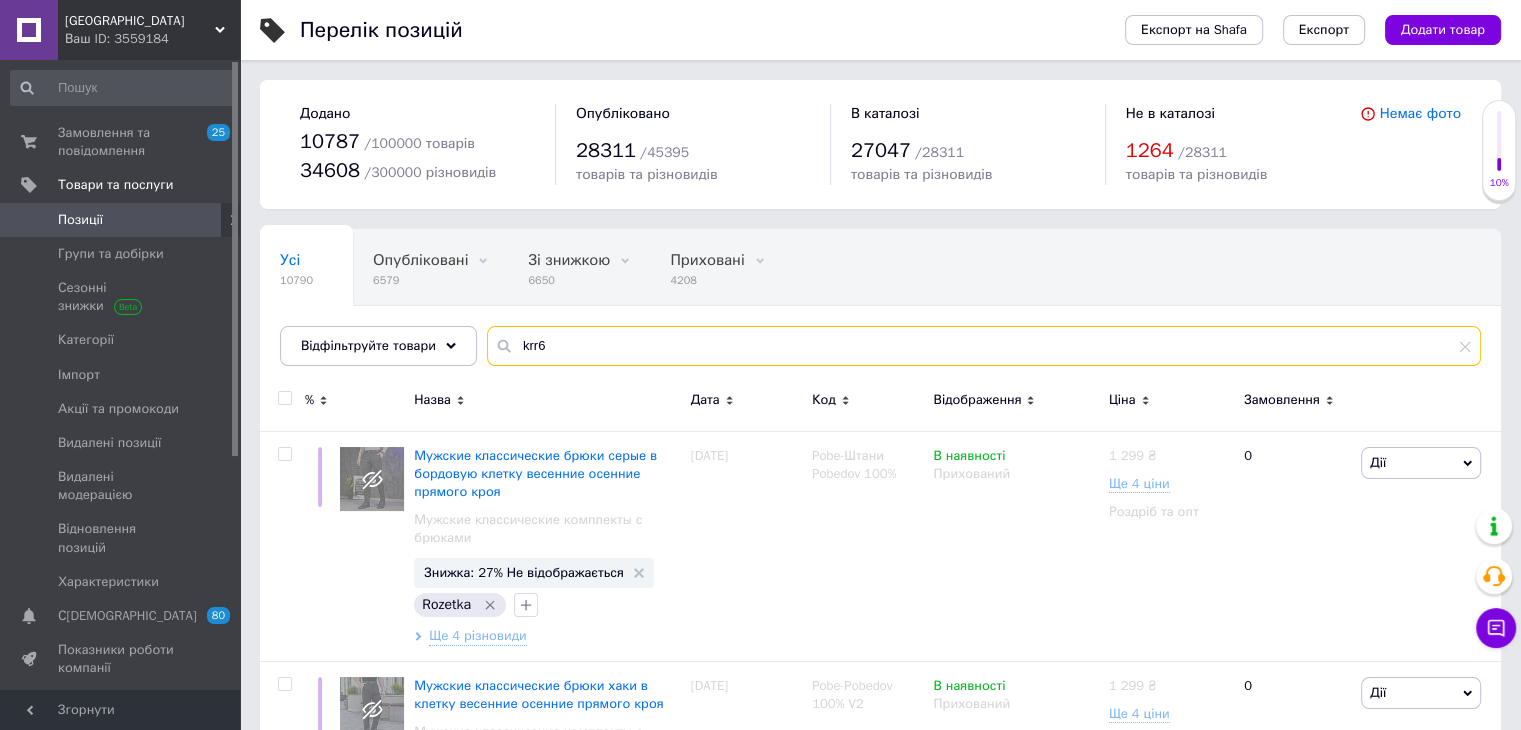 click on "krr6" at bounding box center [984, 346] 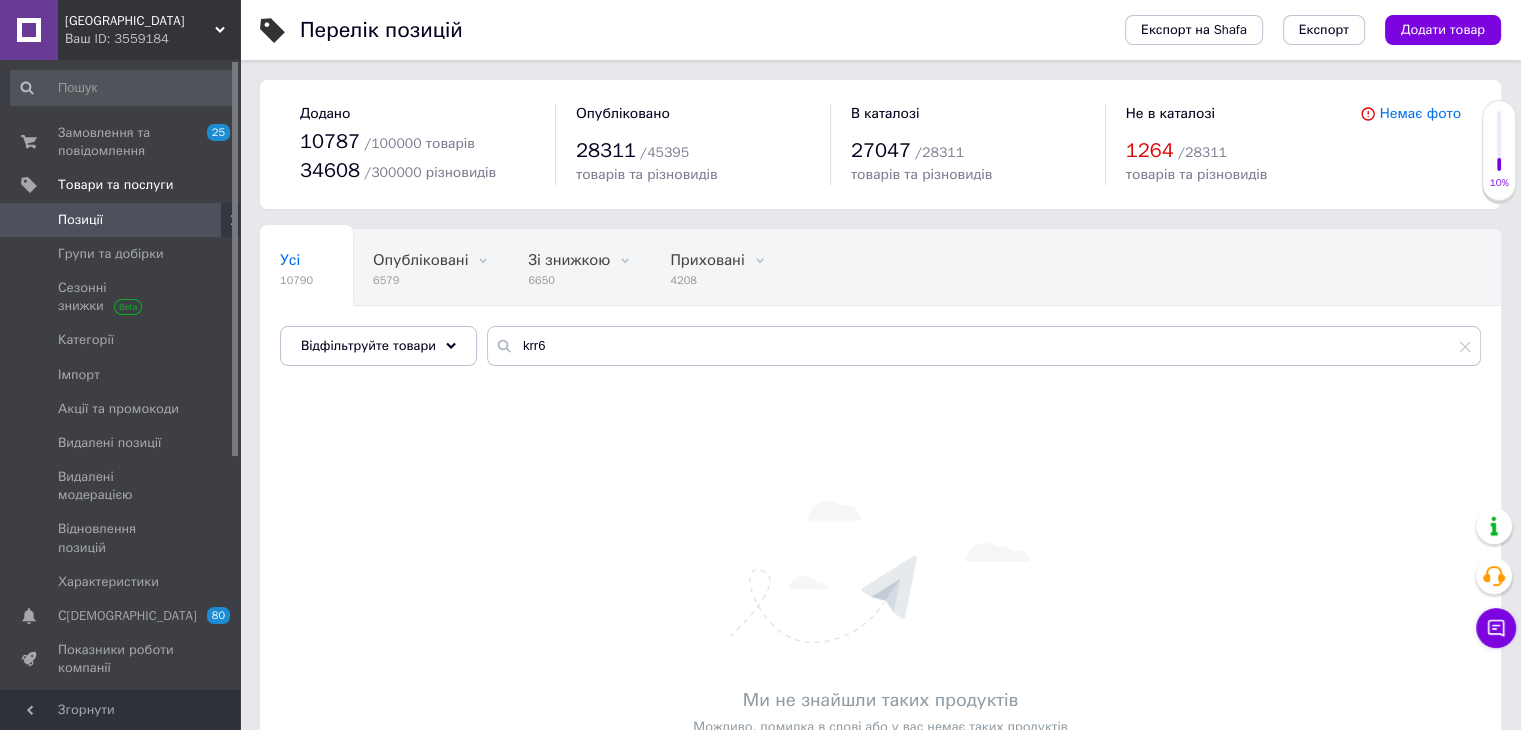 click on "Ми не знайшли таких продуктів Можливо, помилка в слові або у вас немає таких продуктів" at bounding box center (880, 618) 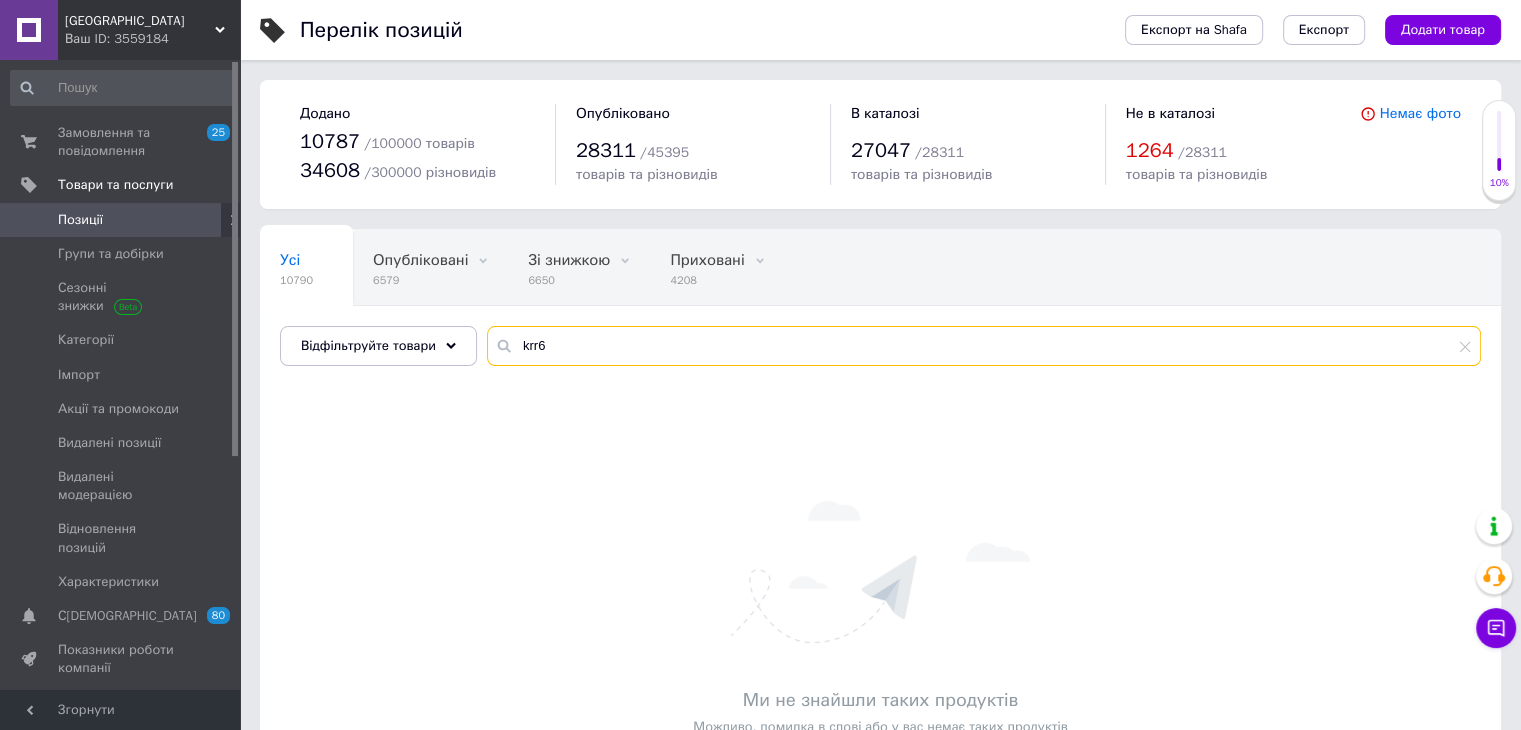 click on "krr6" at bounding box center (984, 346) 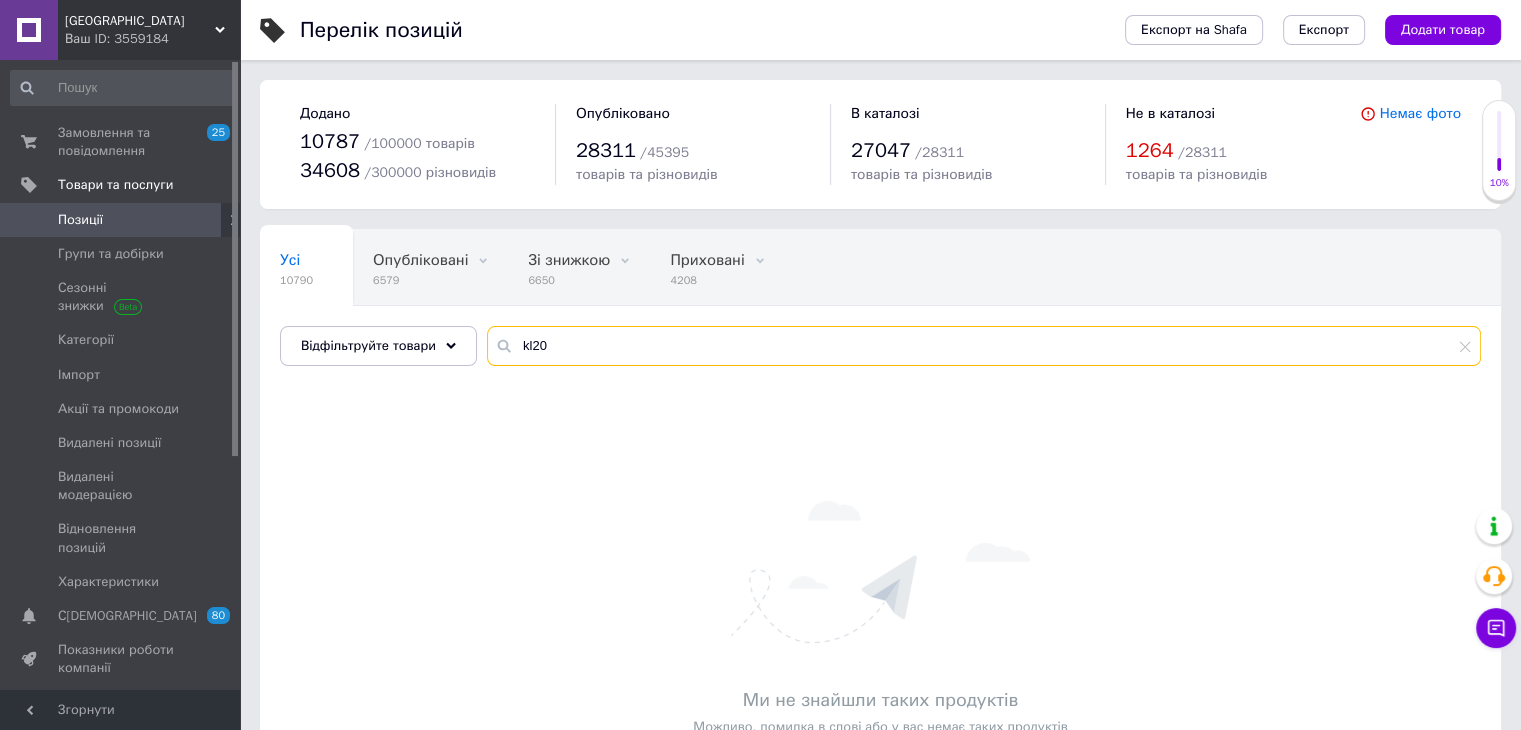 click on "kl20" at bounding box center (984, 346) 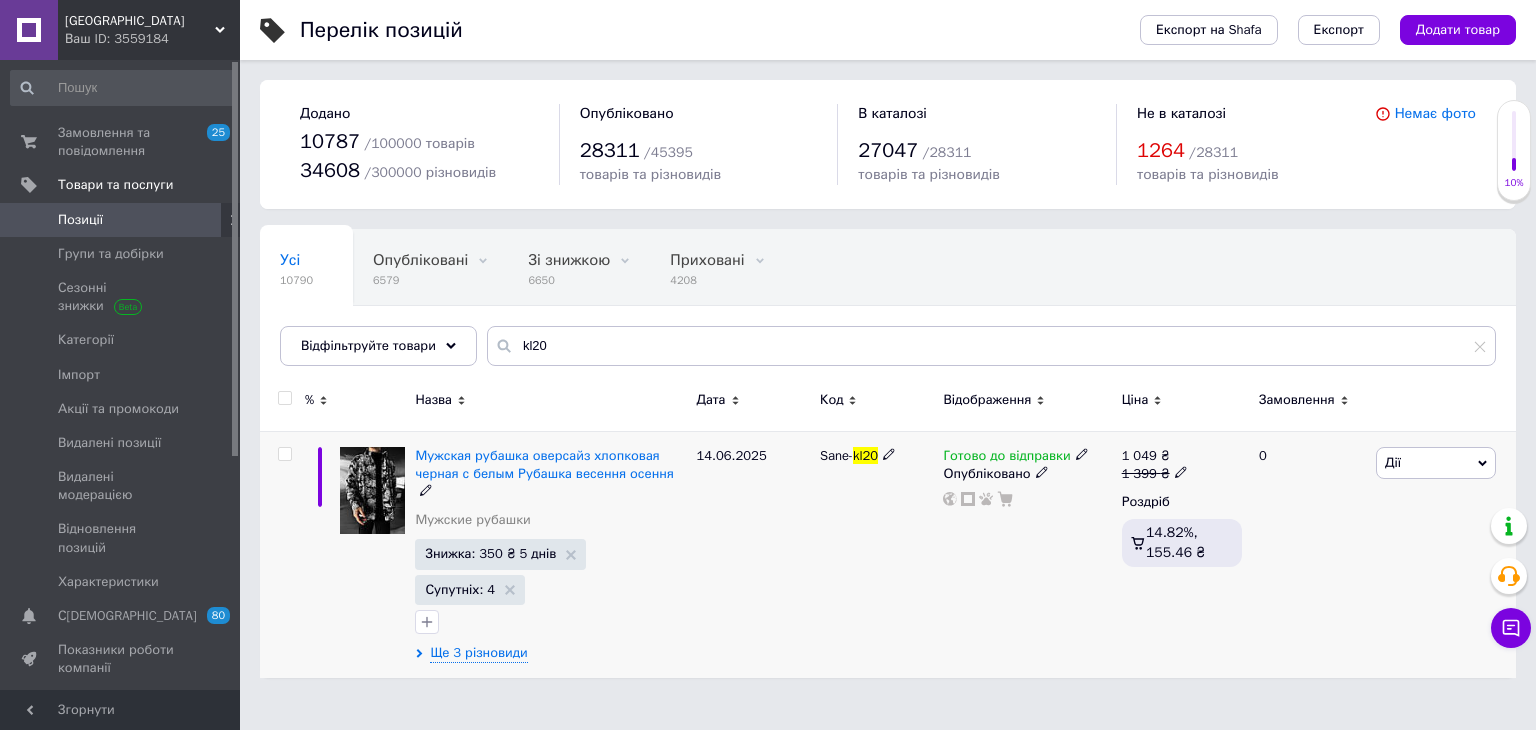click at bounding box center (372, 554) 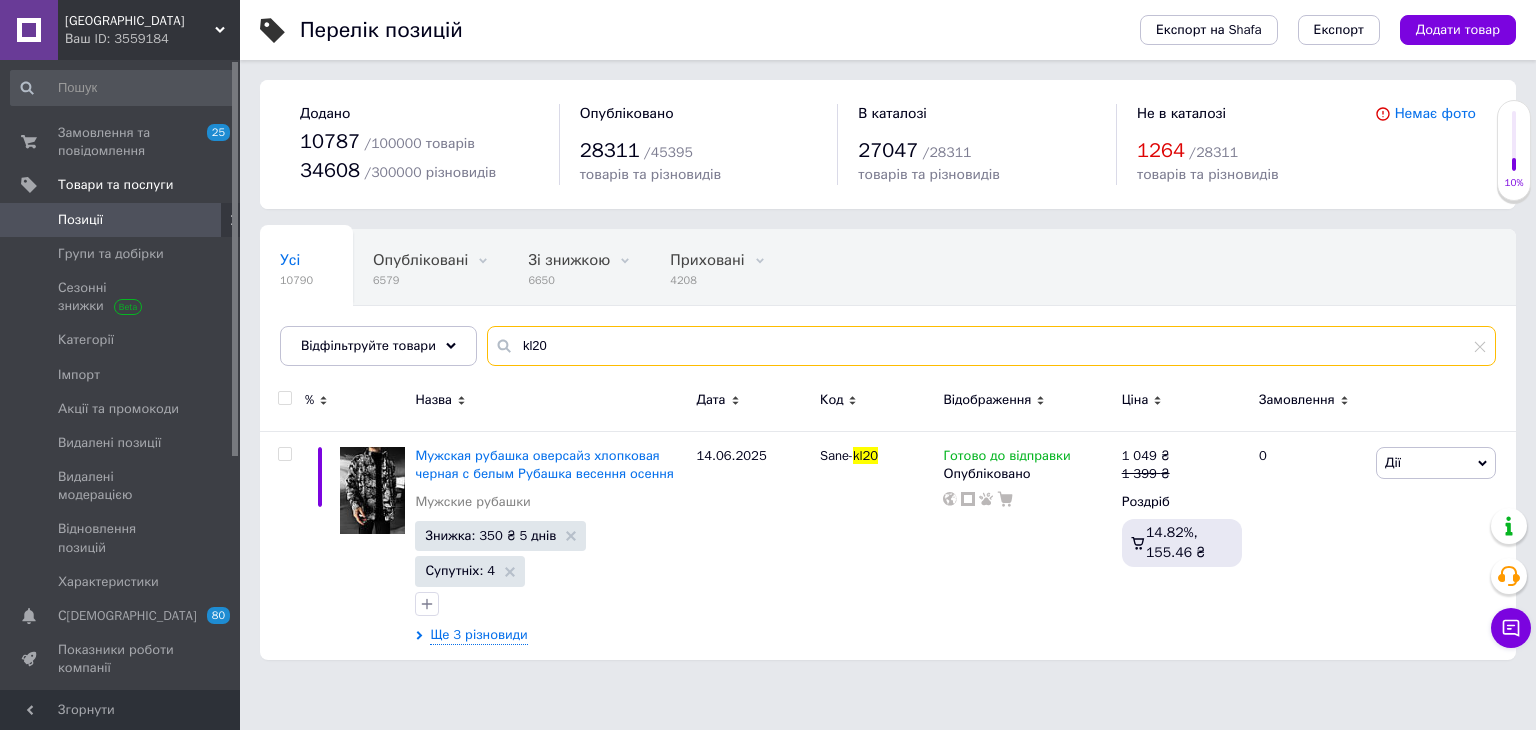 click on "kl20" at bounding box center [991, 346] 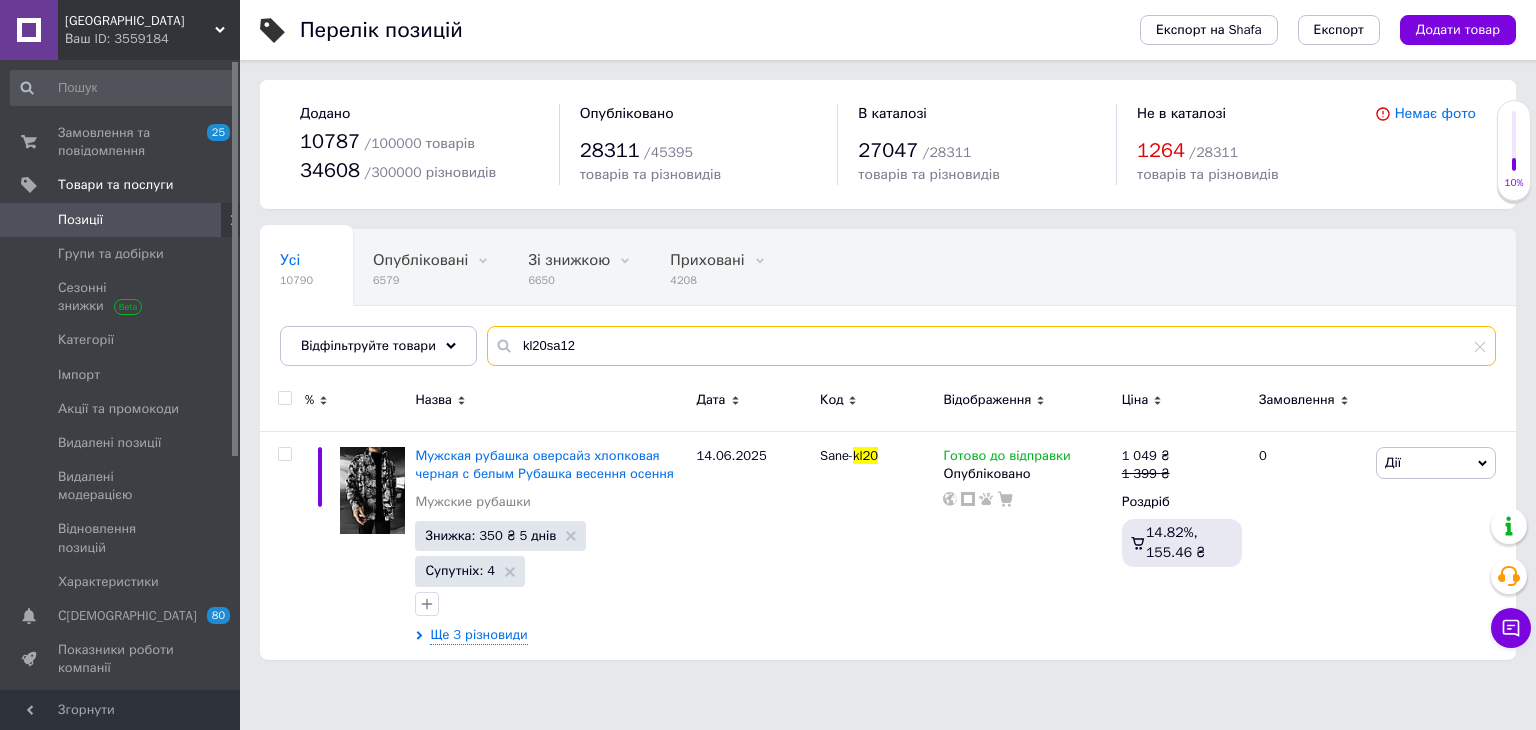 click on "kl20sa12" at bounding box center (991, 346) 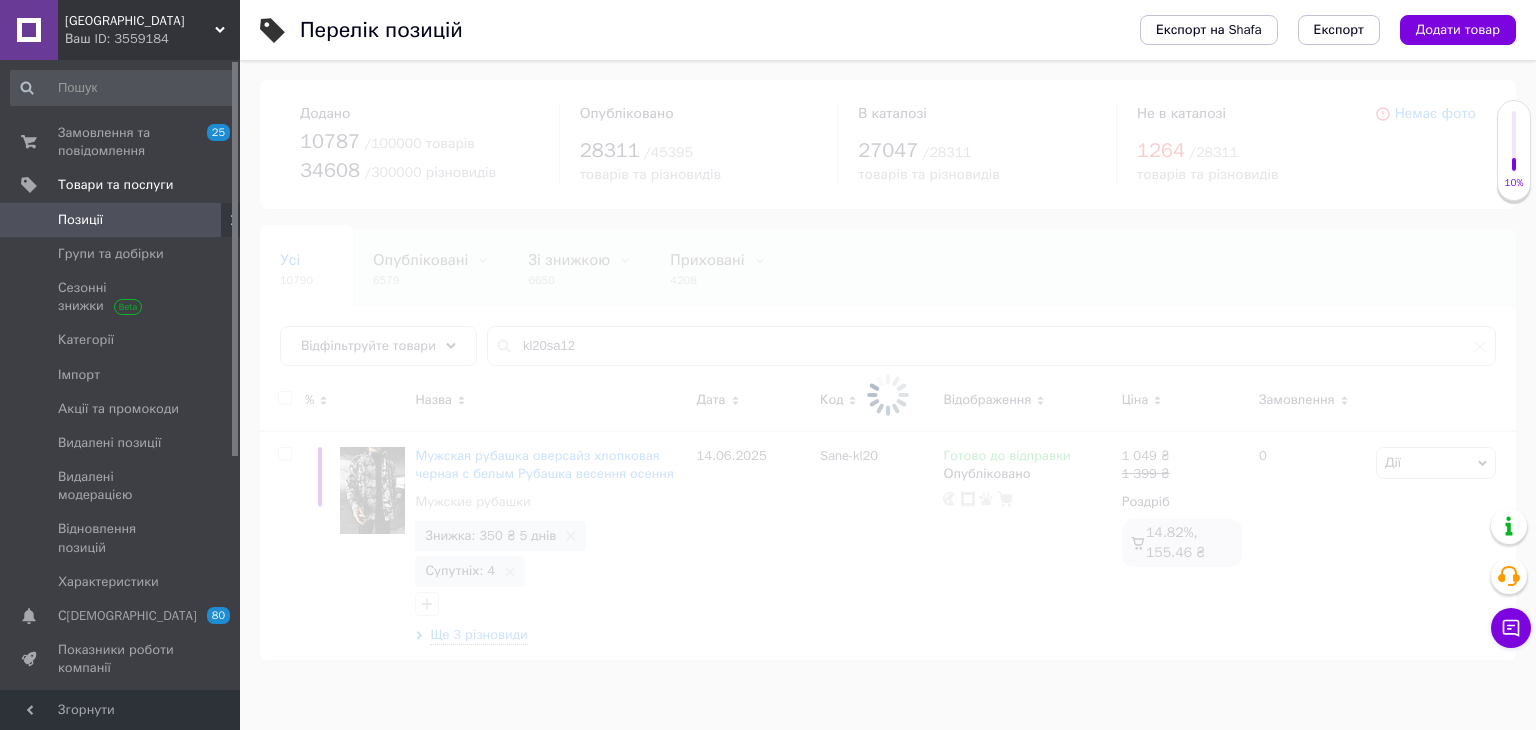 click at bounding box center (888, 395) 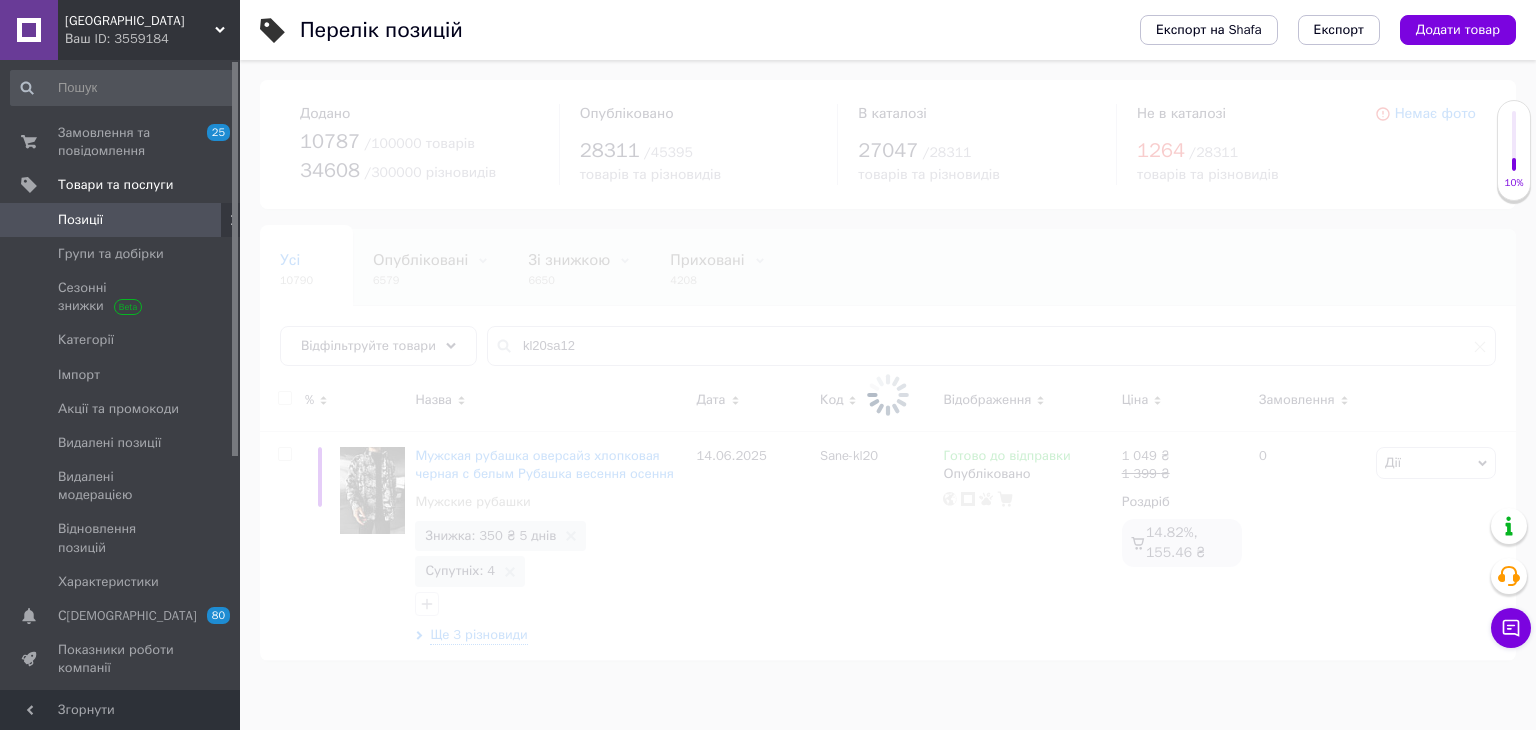 click at bounding box center [888, 395] 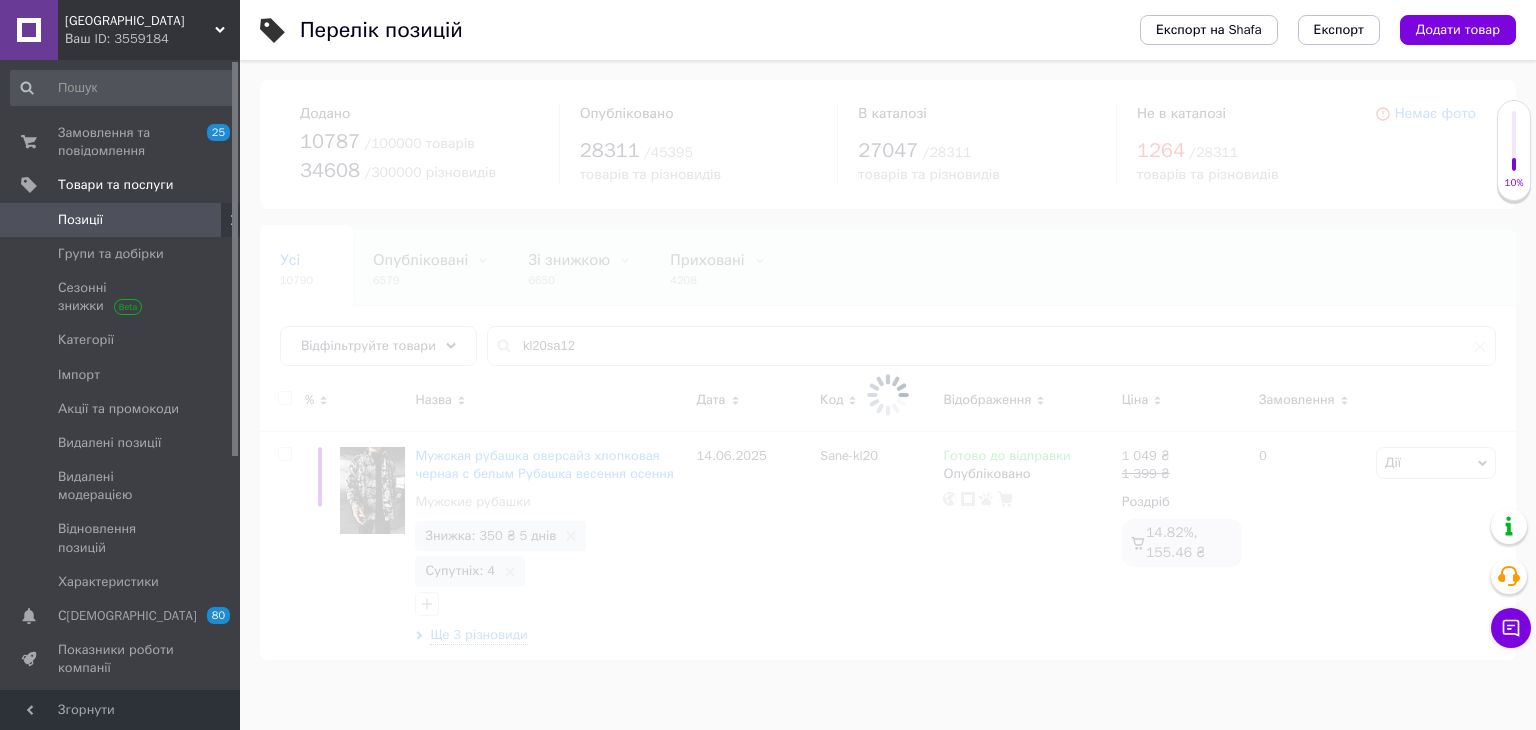 click at bounding box center (888, 395) 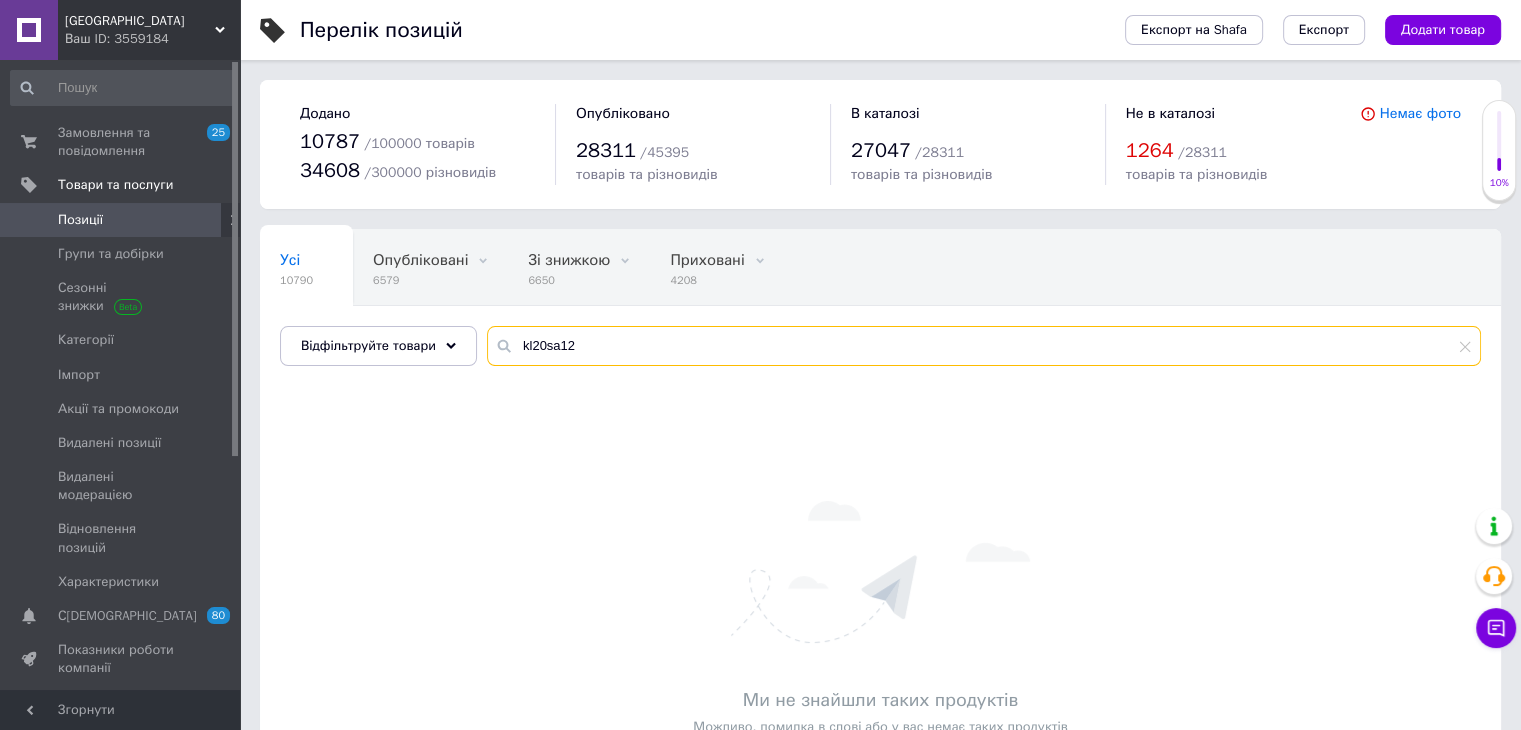 click on "kl20sa12" at bounding box center (984, 346) 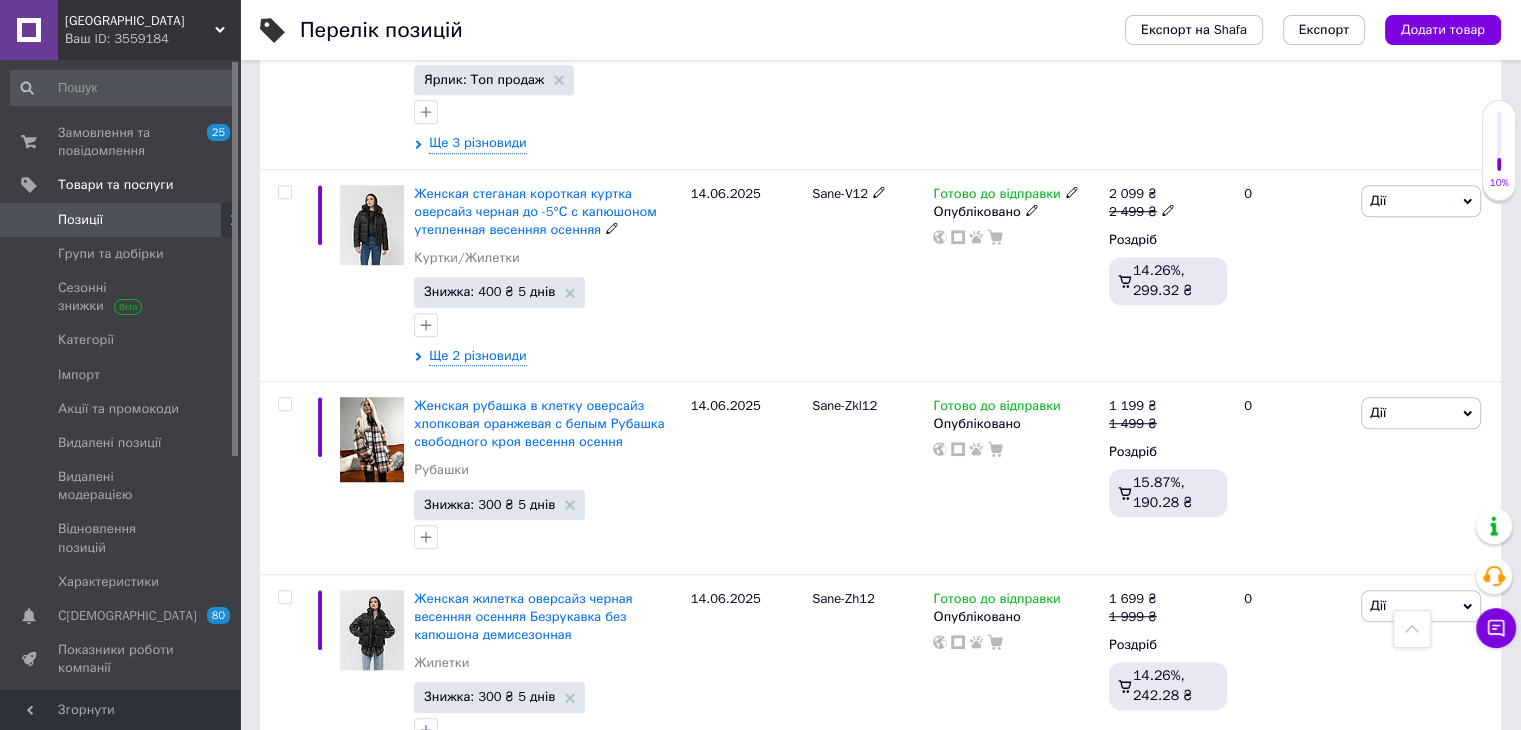 scroll, scrollTop: 1462, scrollLeft: 0, axis: vertical 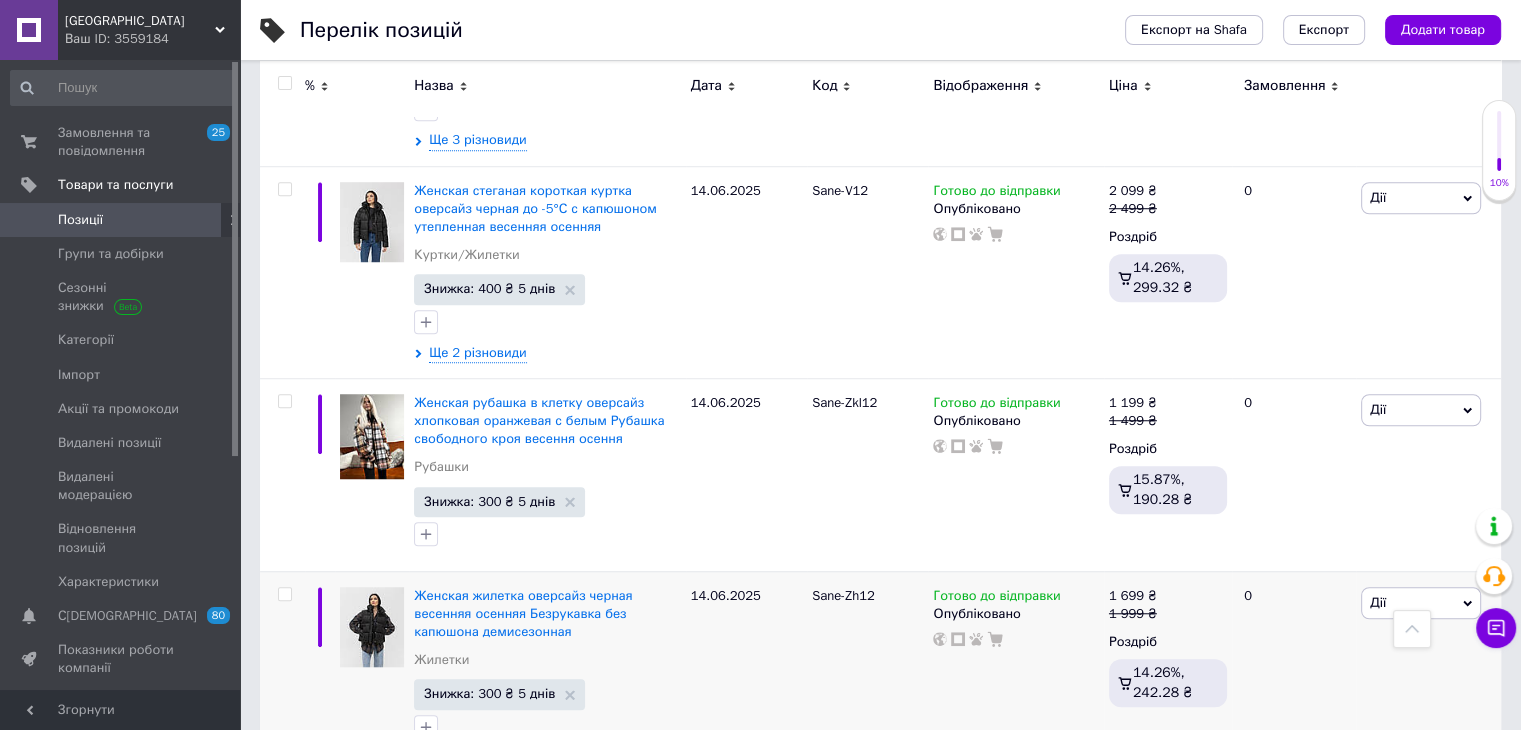 type on "sa12" 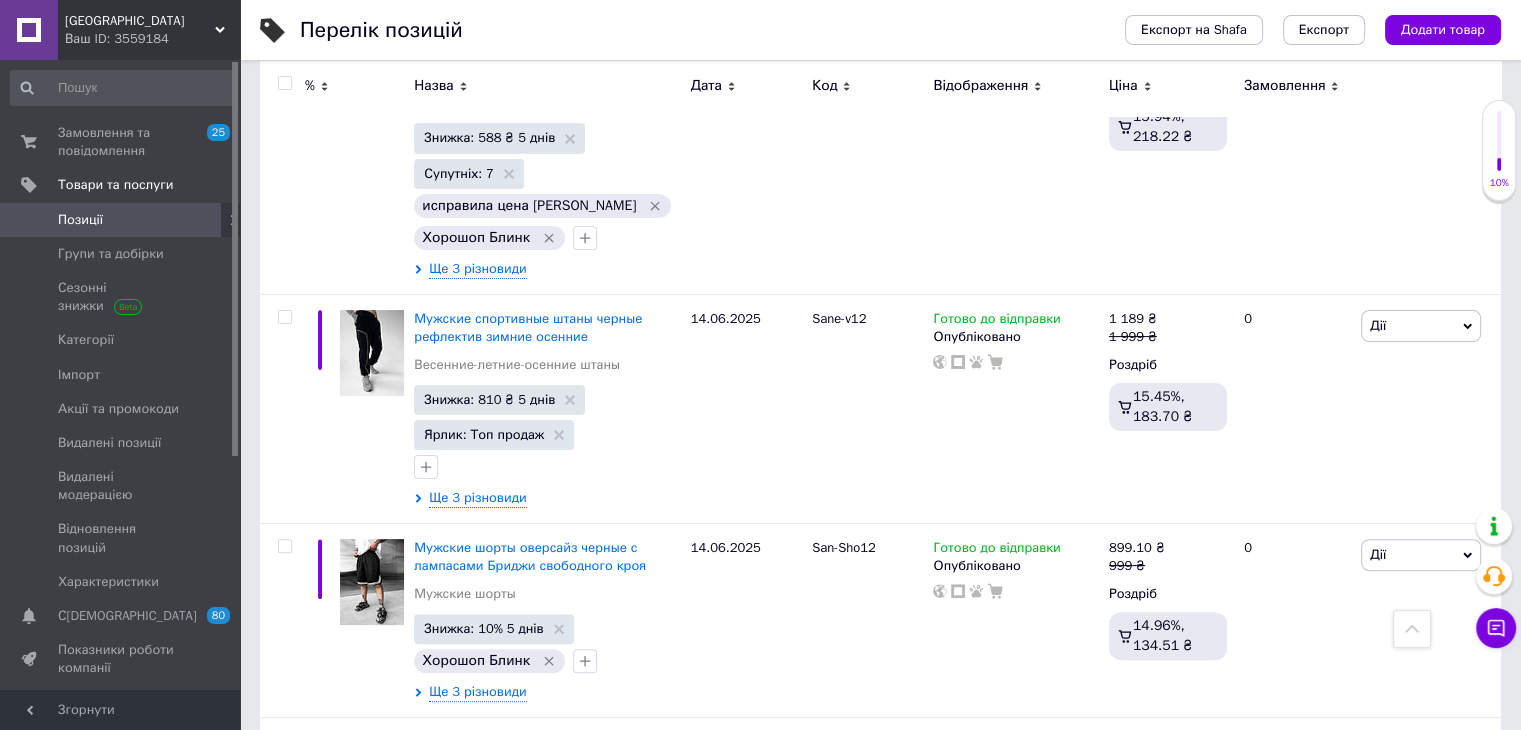 scroll, scrollTop: 0, scrollLeft: 0, axis: both 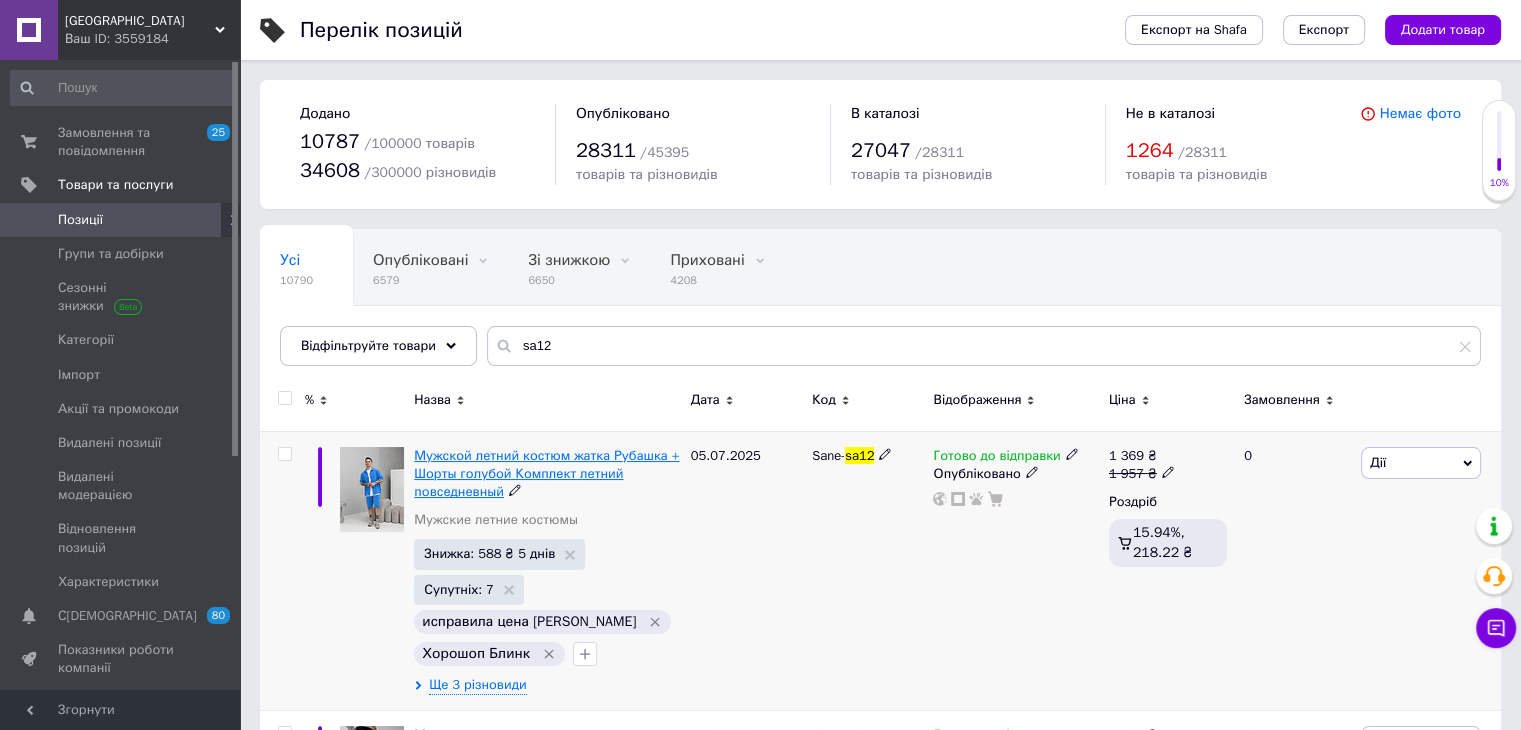 click on "Мужской летний костюм жатка Рубашка + Шорты голубой Комплект летний повседневный" at bounding box center (546, 473) 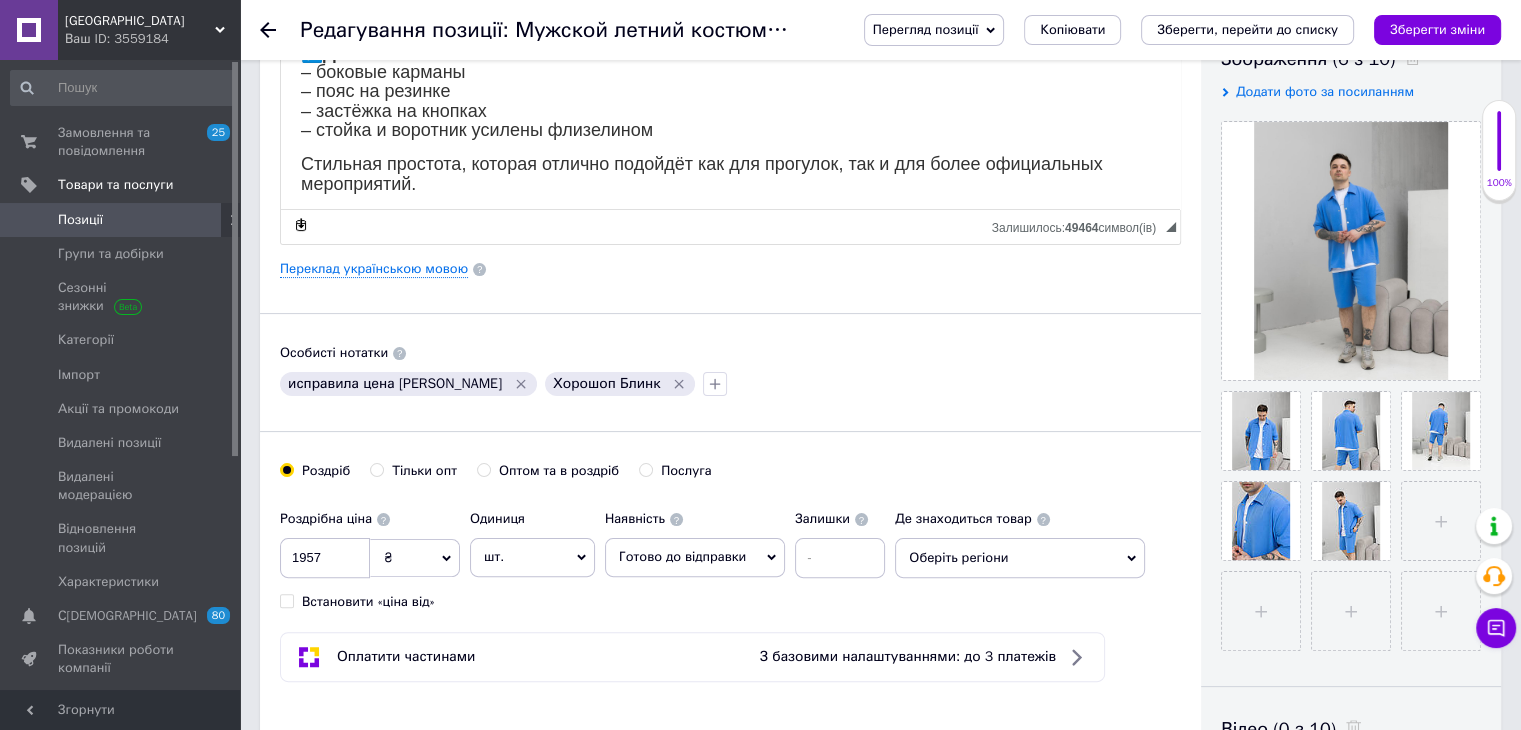 scroll, scrollTop: 387, scrollLeft: 0, axis: vertical 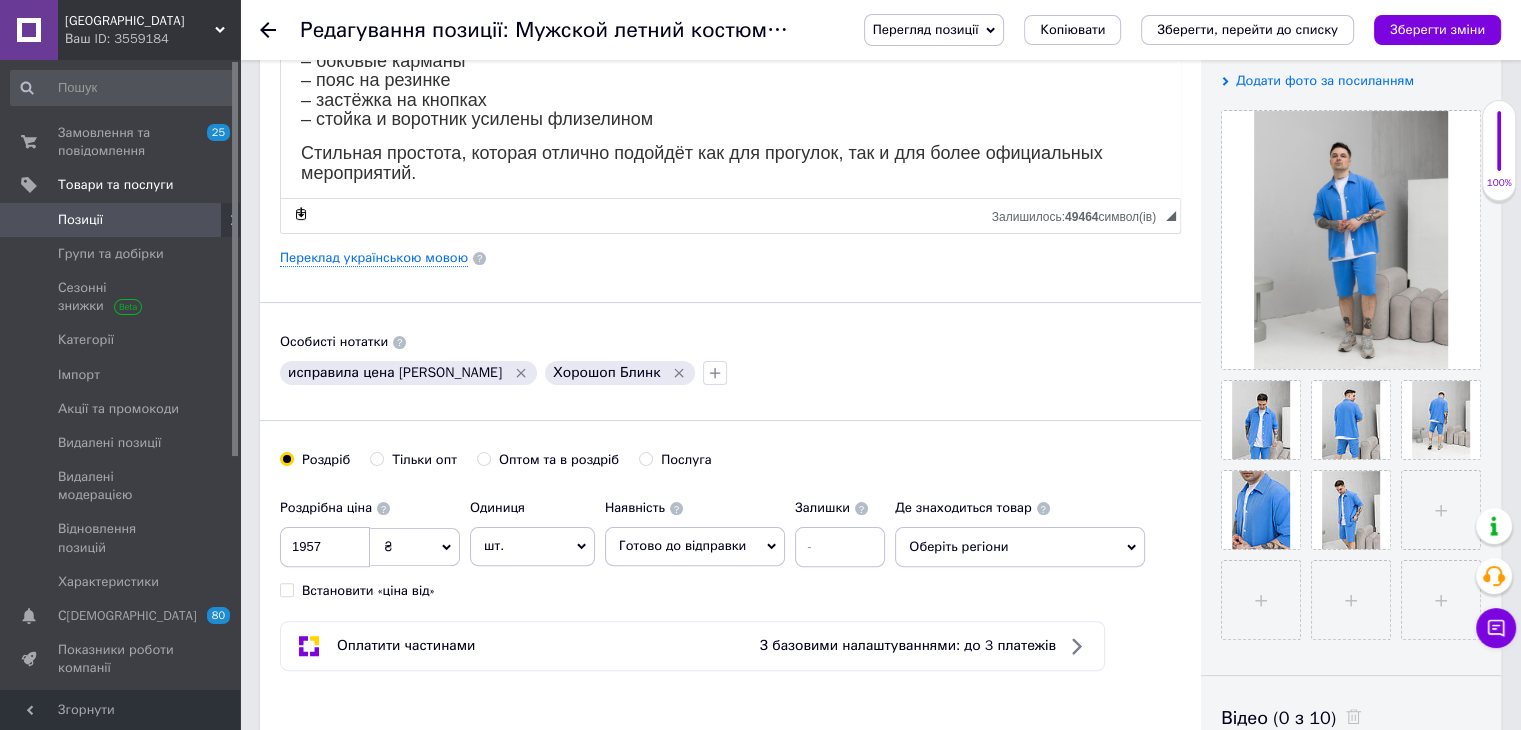 click 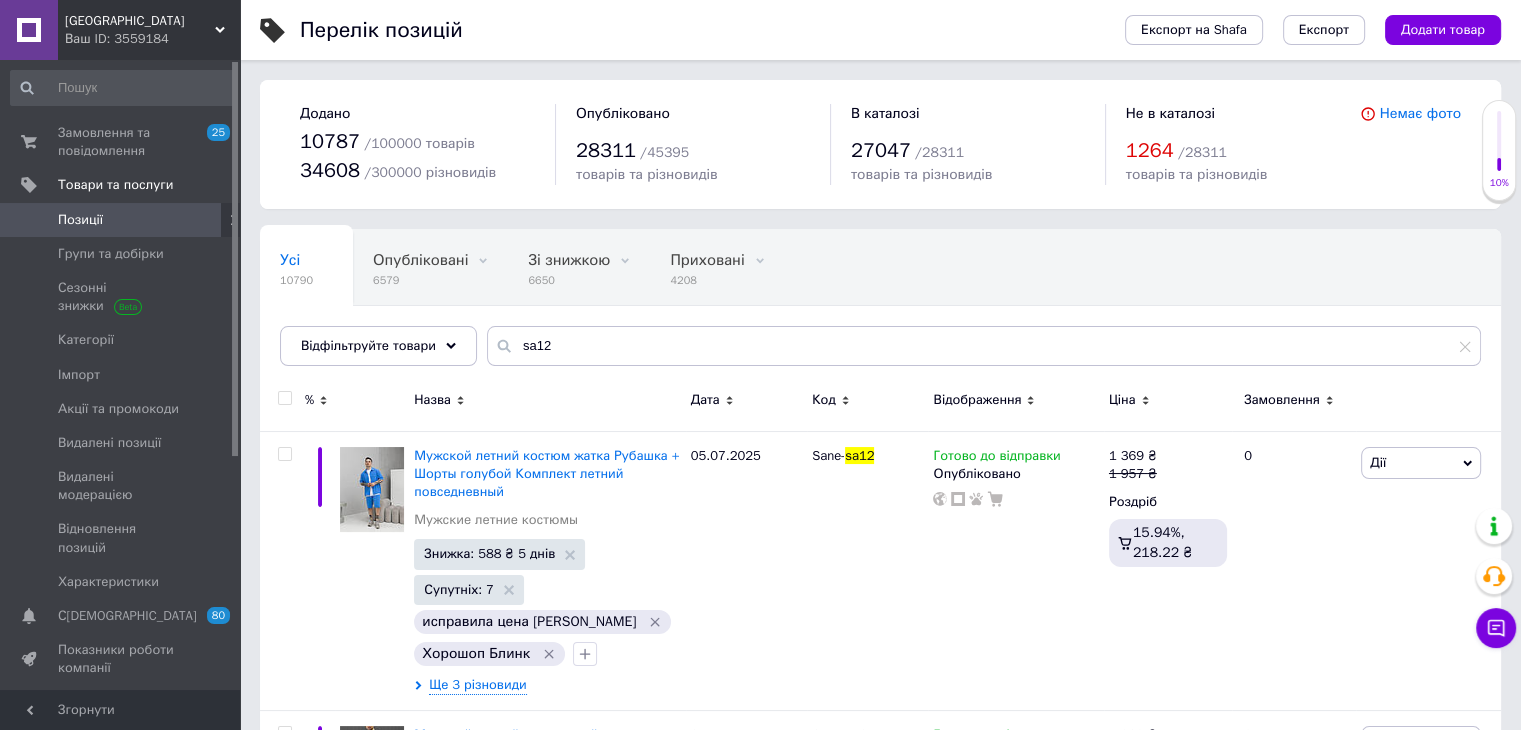 click on "Перелік позицій Експорт на Shafa Експорт Додати товар Додано 10787   / 100000   товарів 34608   / 300000   різновидів Опубліковано 28311   / 45395 товарів та різновидів В каталозі 27047   / 28311 товарів та різновидів Не в каталозі 1264   / 28311 товарів та різновидів Немає фото Усі 10790 Опубліковані 6579 Видалити Редагувати Зі знижкою 6650 Видалити Редагувати Приховані 4208 Видалити Редагувати Вітрина 4 Видалити Редагувати Ok Відфільтровано...  Зберегти Нічого не знайдено Можливо, помилка у слові  або немає відповідностей за вашим запитом. Усі 10790 Опубліковані 6579 Зі знижкою 6650 Приховані [GEOGRAPHIC_DATA]" at bounding box center (880, 1272) 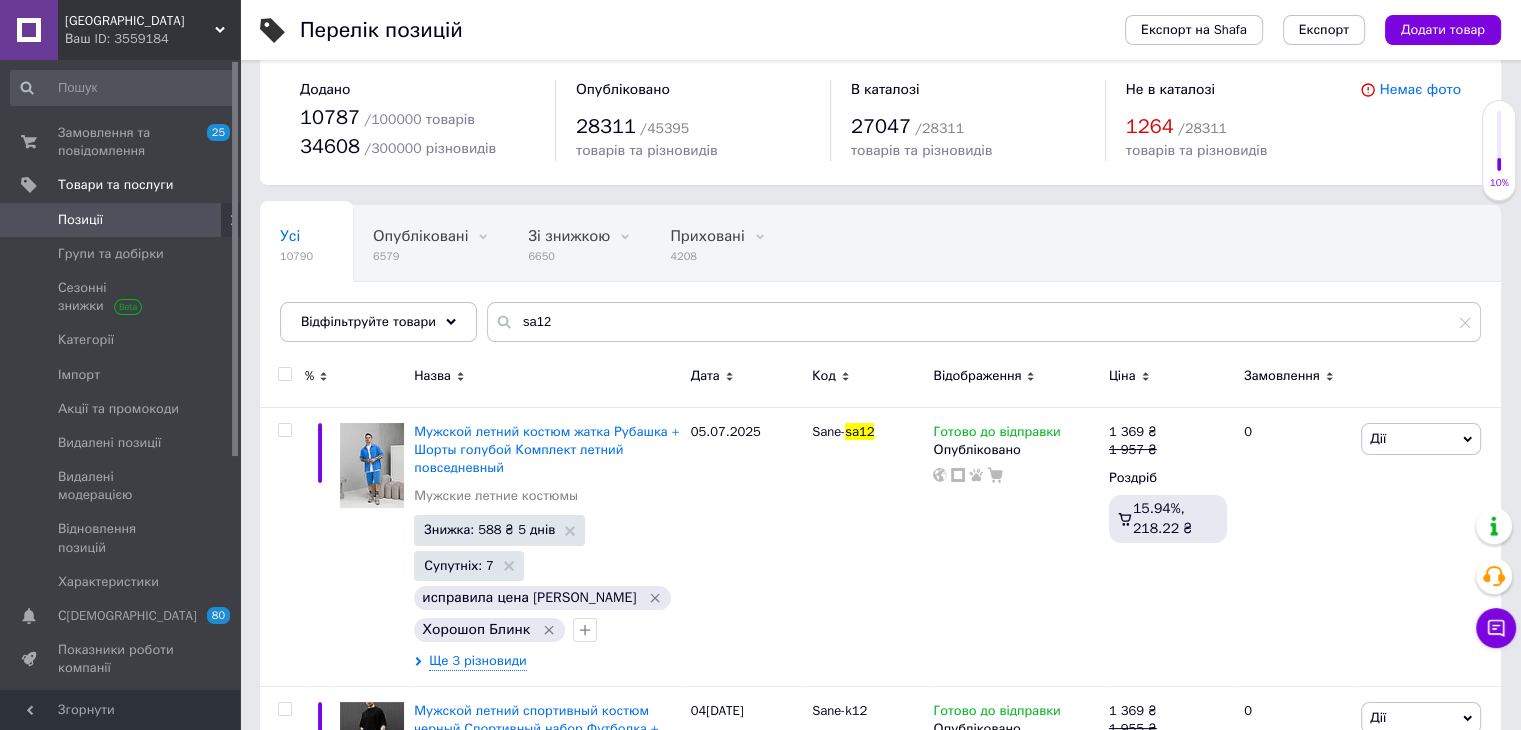 click on "Перелік позицій Експорт на Shafa Експорт Додати товар Додано 10787   / 100000   товарів 34608   / 300000   різновидів Опубліковано 28311   / 45395 товарів та різновидів В каталозі 27047   / 28311 товарів та різновидів Не в каталозі 1264   / 28311 товарів та різновидів Немає фото Усі 10790 Опубліковані 6579 Видалити Редагувати Зі знижкою 6650 Видалити Редагувати Приховані 4208 Видалити Редагувати Вітрина 4 Видалити Редагувати Ok Відфільтровано...  Зберегти Нічого не знайдено Можливо, помилка у слові  або немає відповідностей за вашим запитом. Усі 10790 Опубліковані 6579 Зі знижкою 6650 Приховані [GEOGRAPHIC_DATA]" at bounding box center (880, 1248) 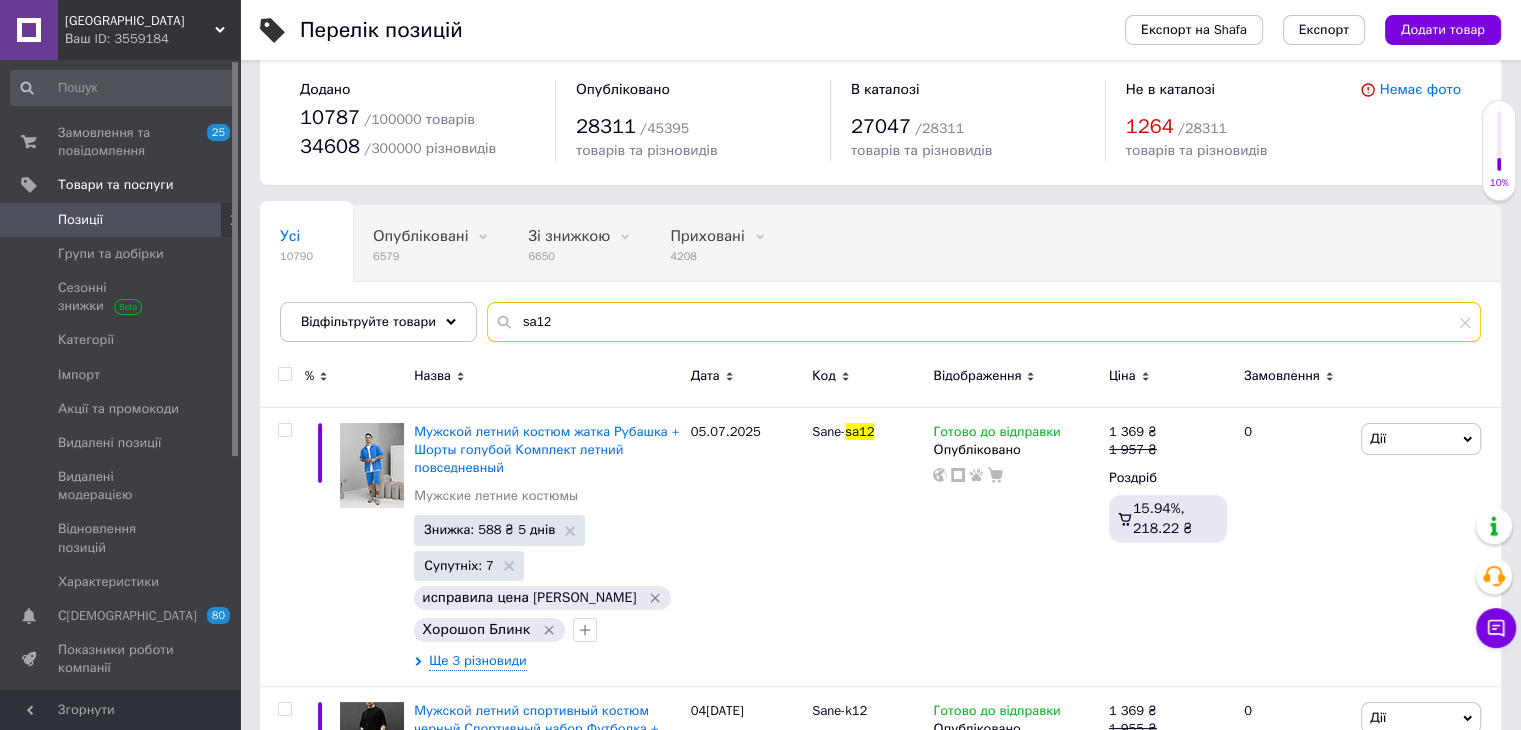 click on "sa12" at bounding box center [984, 322] 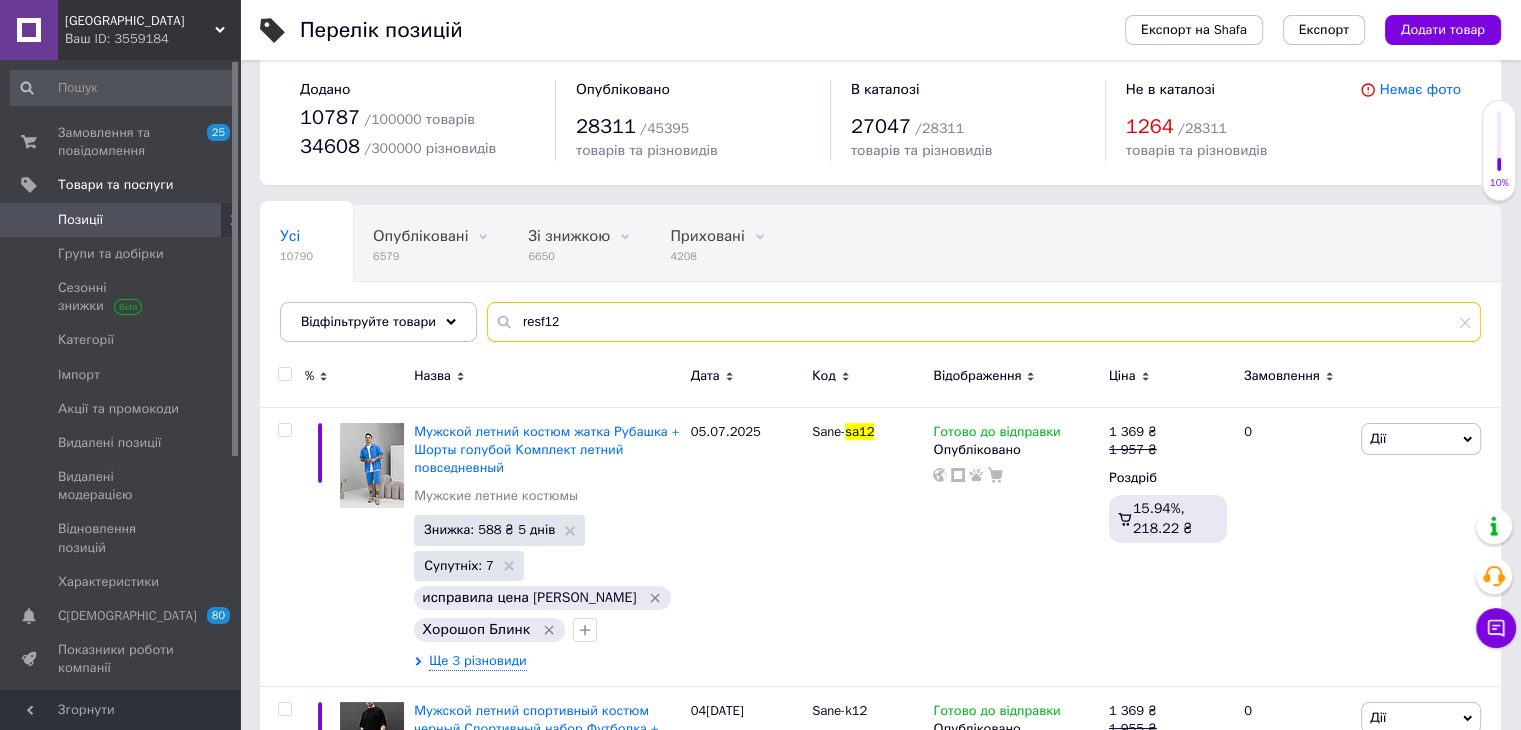 click on "resf12" at bounding box center [984, 322] 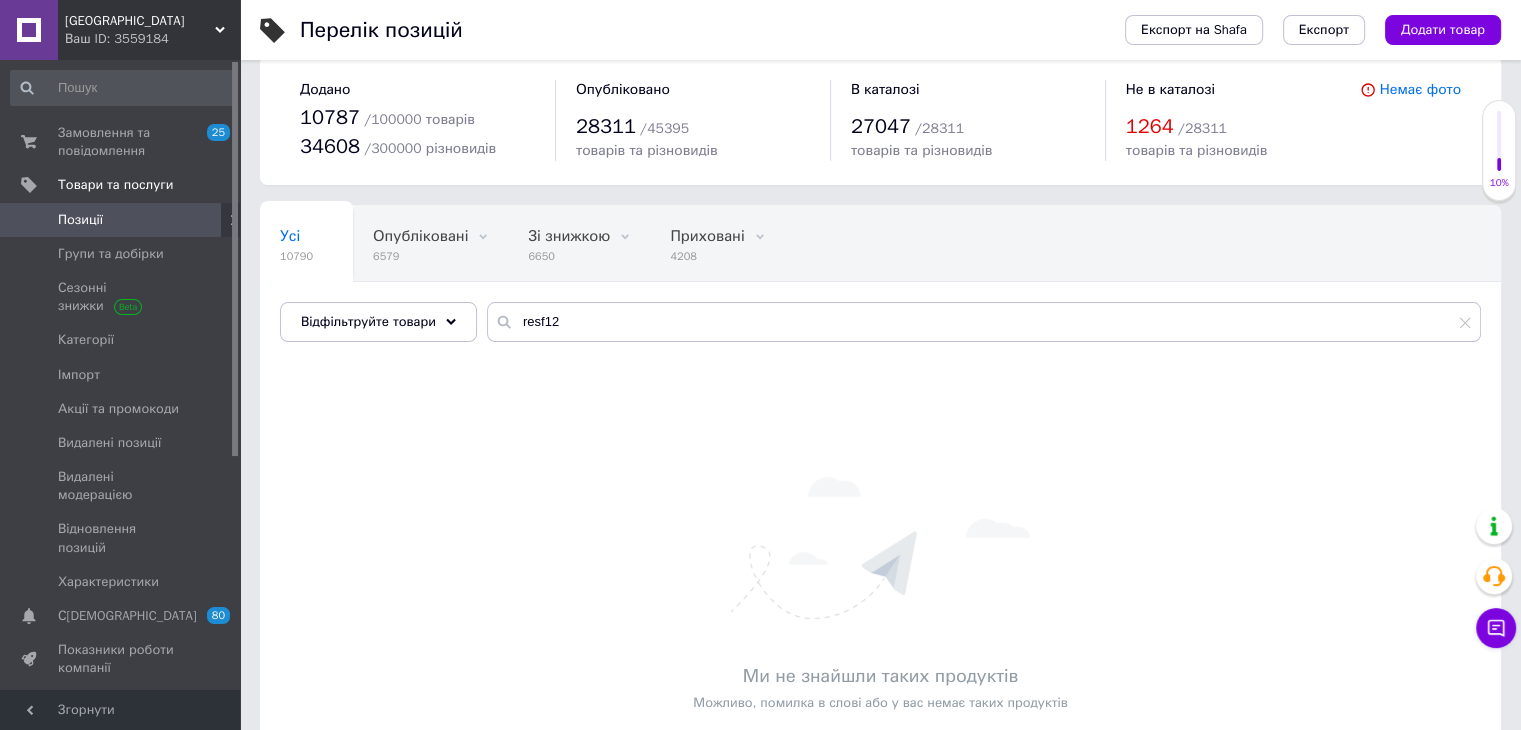 click on "Ми не знайшли таких продуктів" at bounding box center [880, 676] 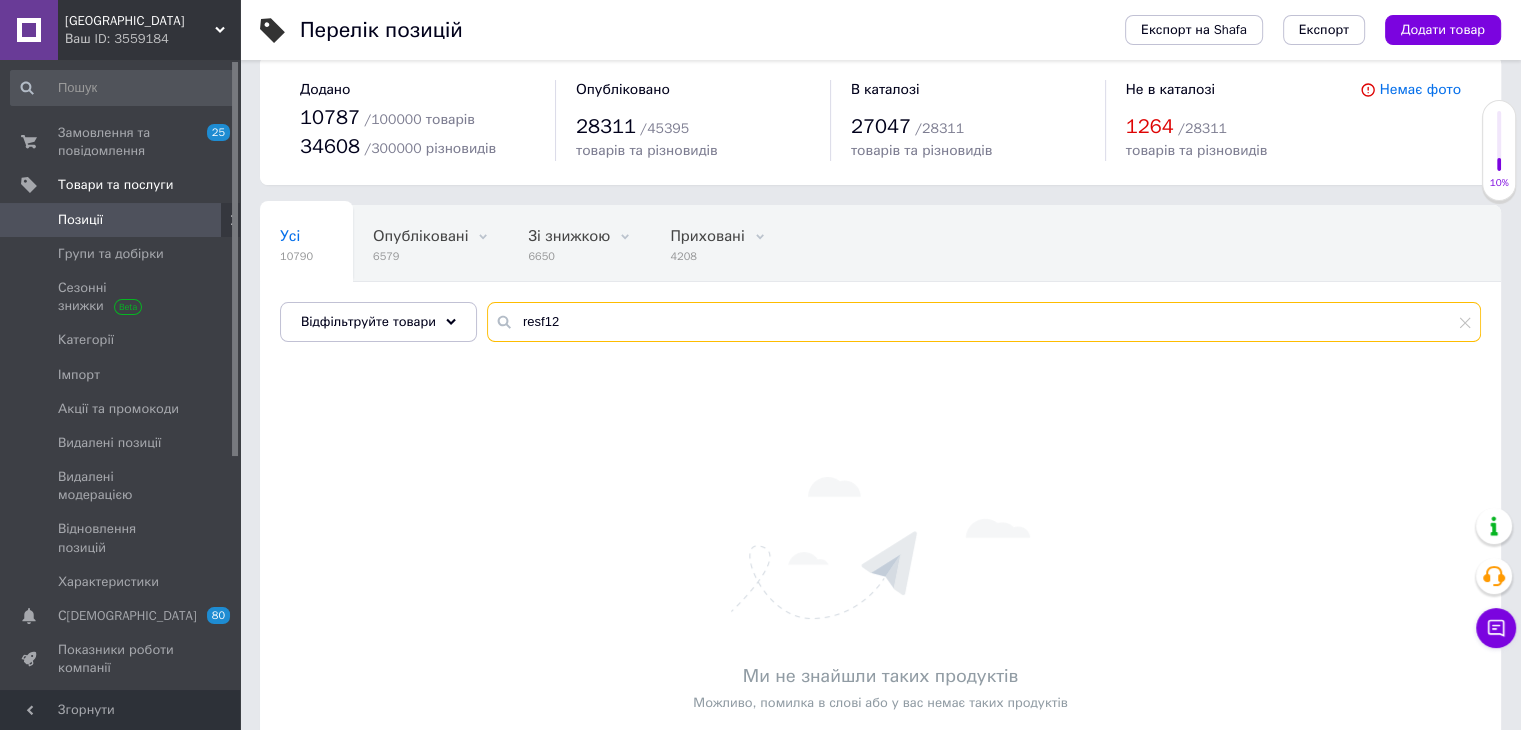 click on "resf12" at bounding box center [984, 322] 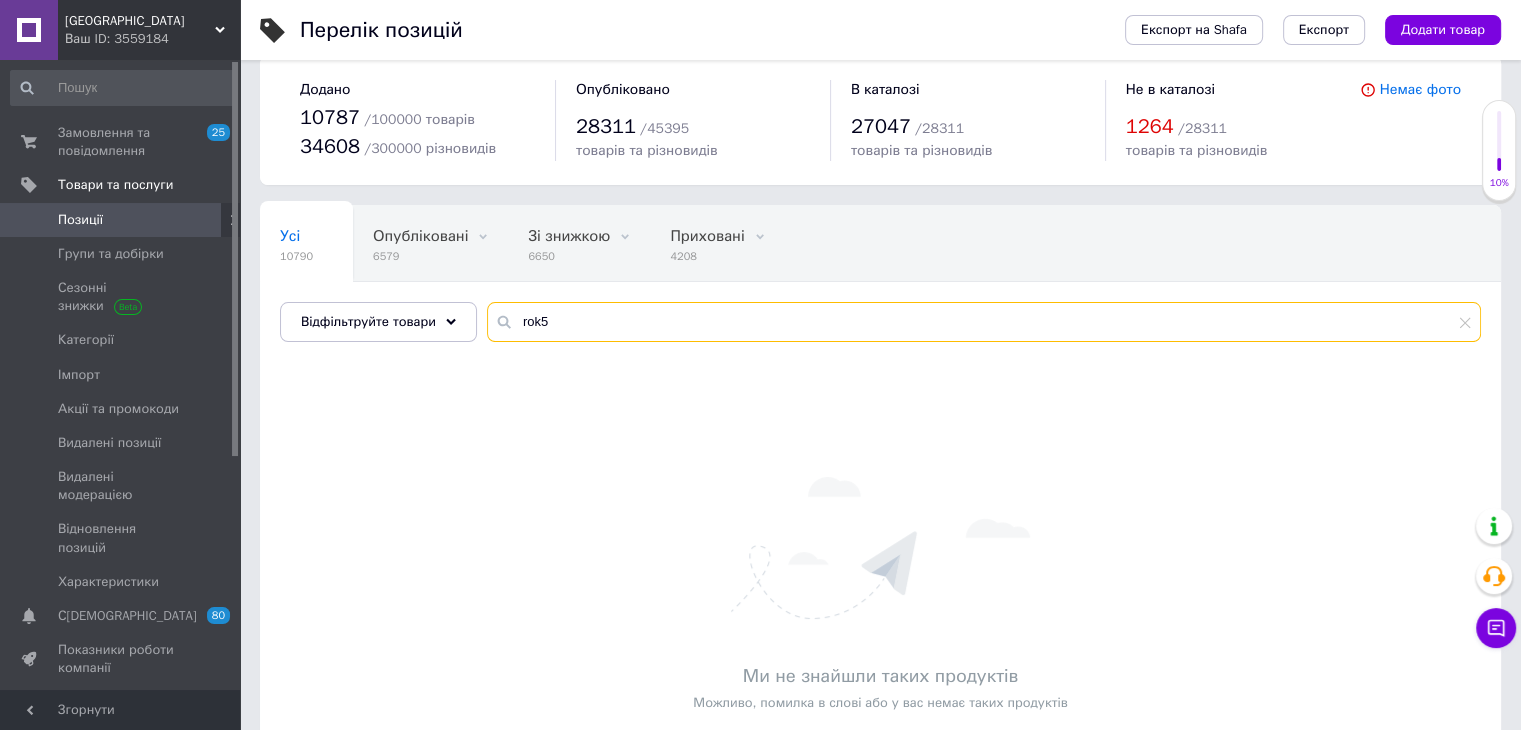 click on "rok5" at bounding box center [984, 322] 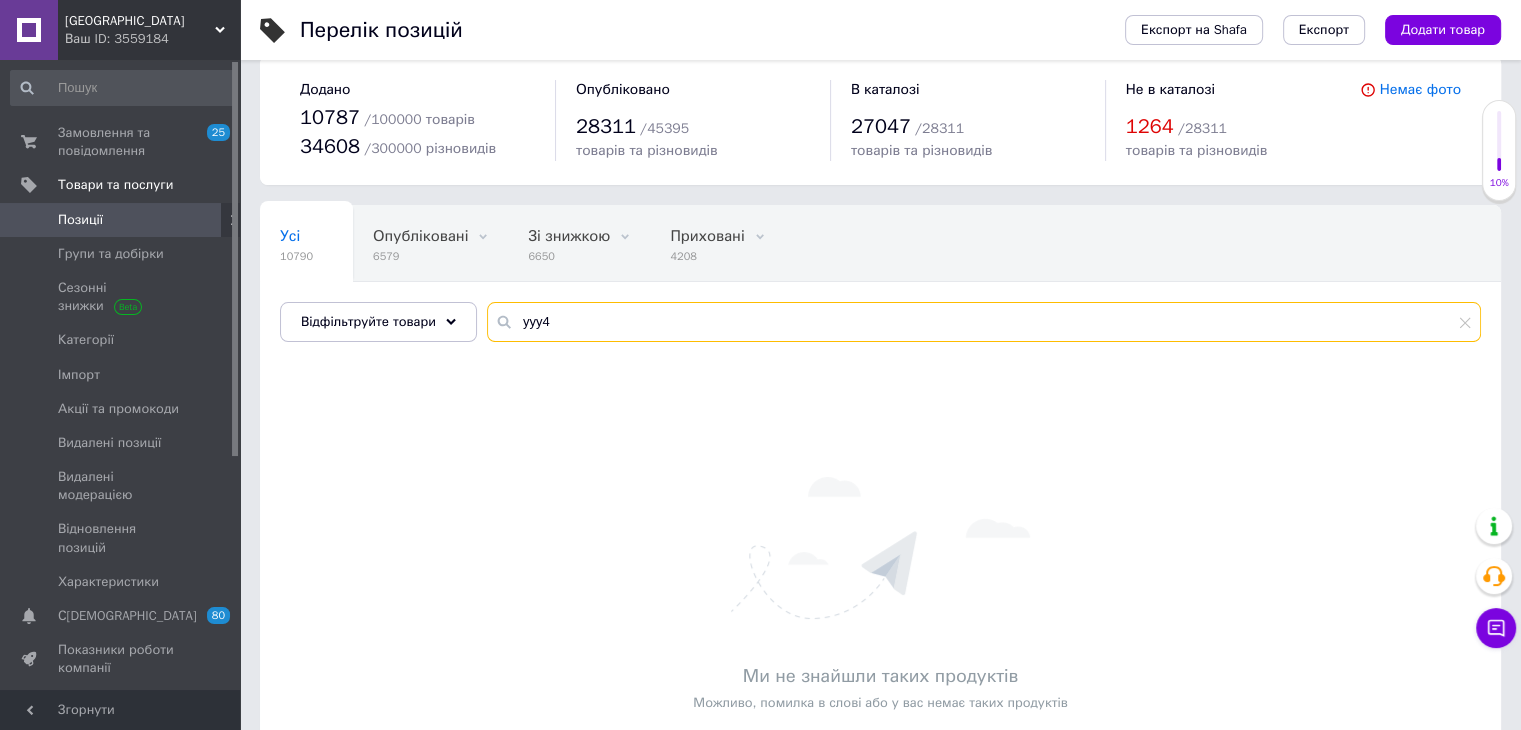 click on "yyy4" at bounding box center [984, 322] 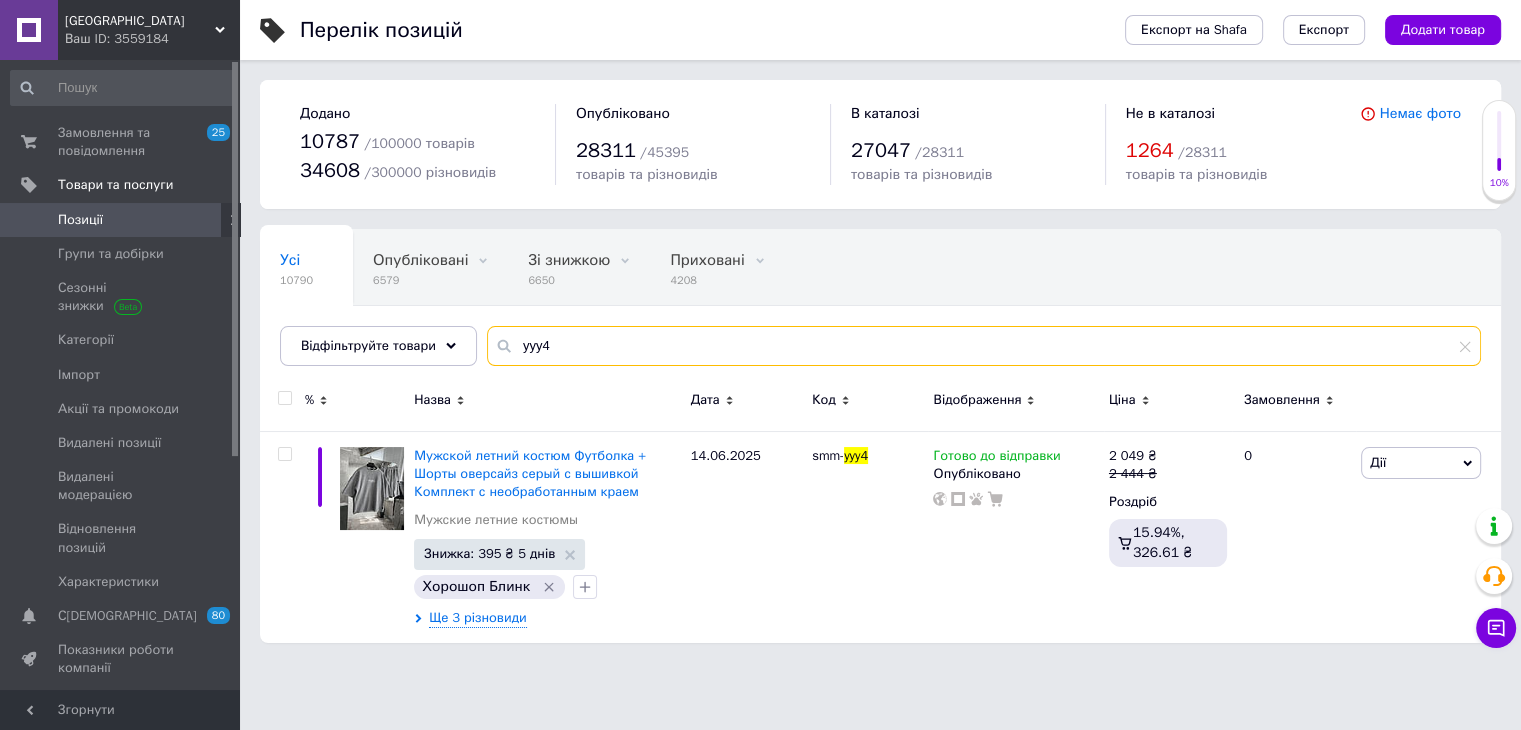 scroll, scrollTop: 0, scrollLeft: 0, axis: both 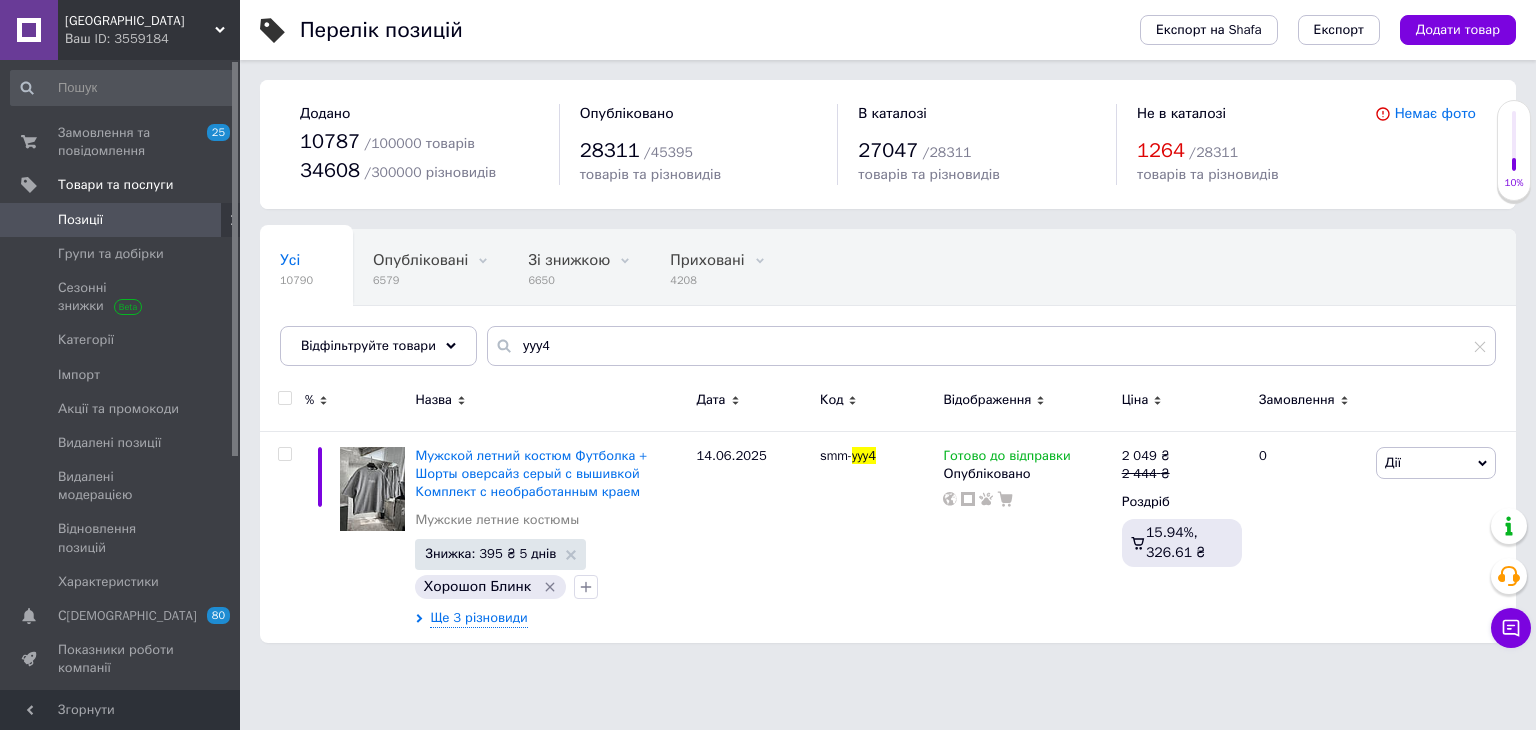 click on "Black street Ваш ID: 3559184 Сайт Black street Кабінет покупця Перевірити стан системи Сторінка на порталі Core22 Your-clothes Glosbe Bonna-shop New clothes Scorpion-clothes Довідка Вийти Замовлення та повідомлення 25 0 Товари та послуги Позиції Групи та добірки Сезонні знижки Категорії Імпорт Акції та промокоди Видалені позиції Видалені модерацією Відновлення позицій Характеристики Сповіщення 80 0 Показники роботи компанії Панель управління Відгуки Покупатели Каталог ProSale Аналітика Інструменти веб-майстра та SEO Управління сайтом Маркет Prom топ   /" at bounding box center [768, 331] 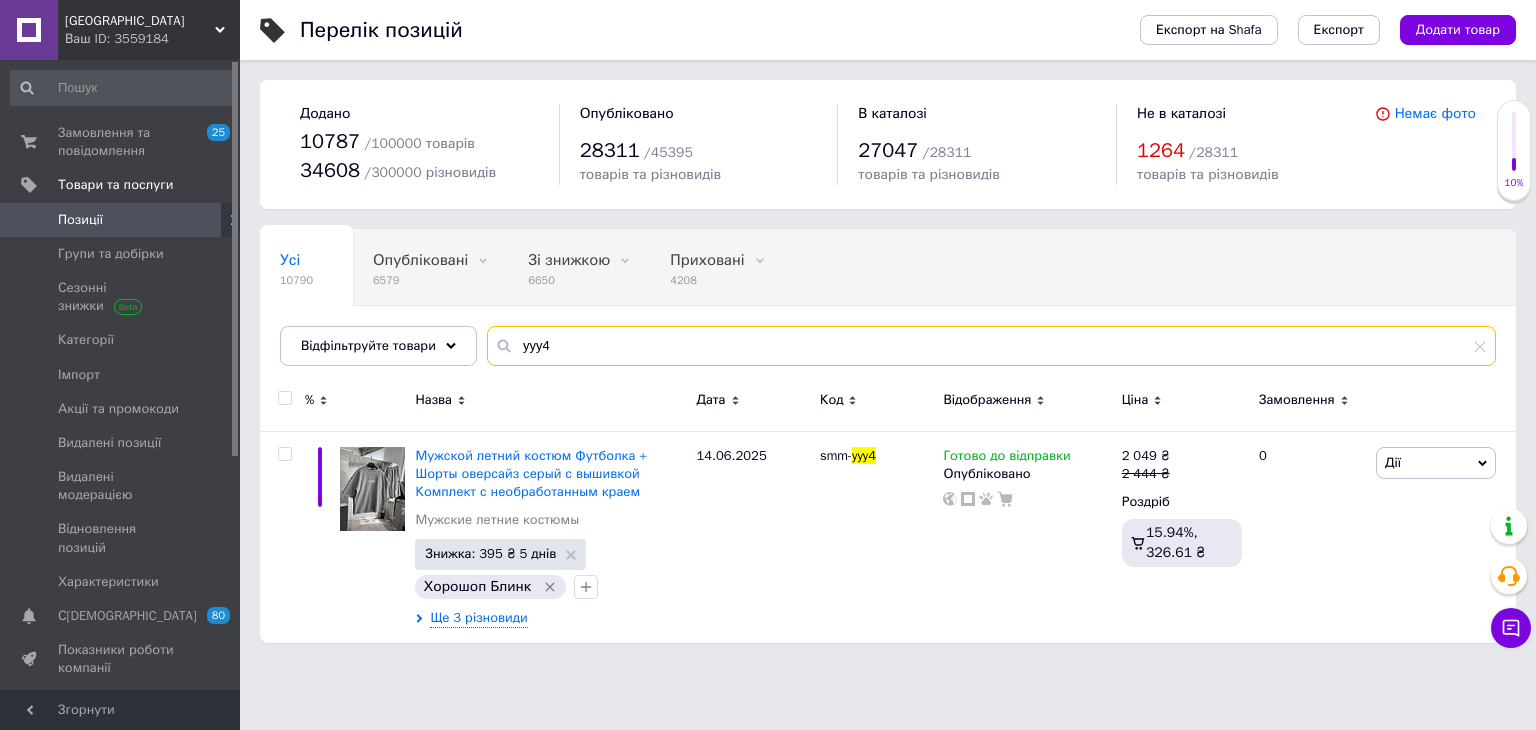 click on "yyy4" at bounding box center [991, 346] 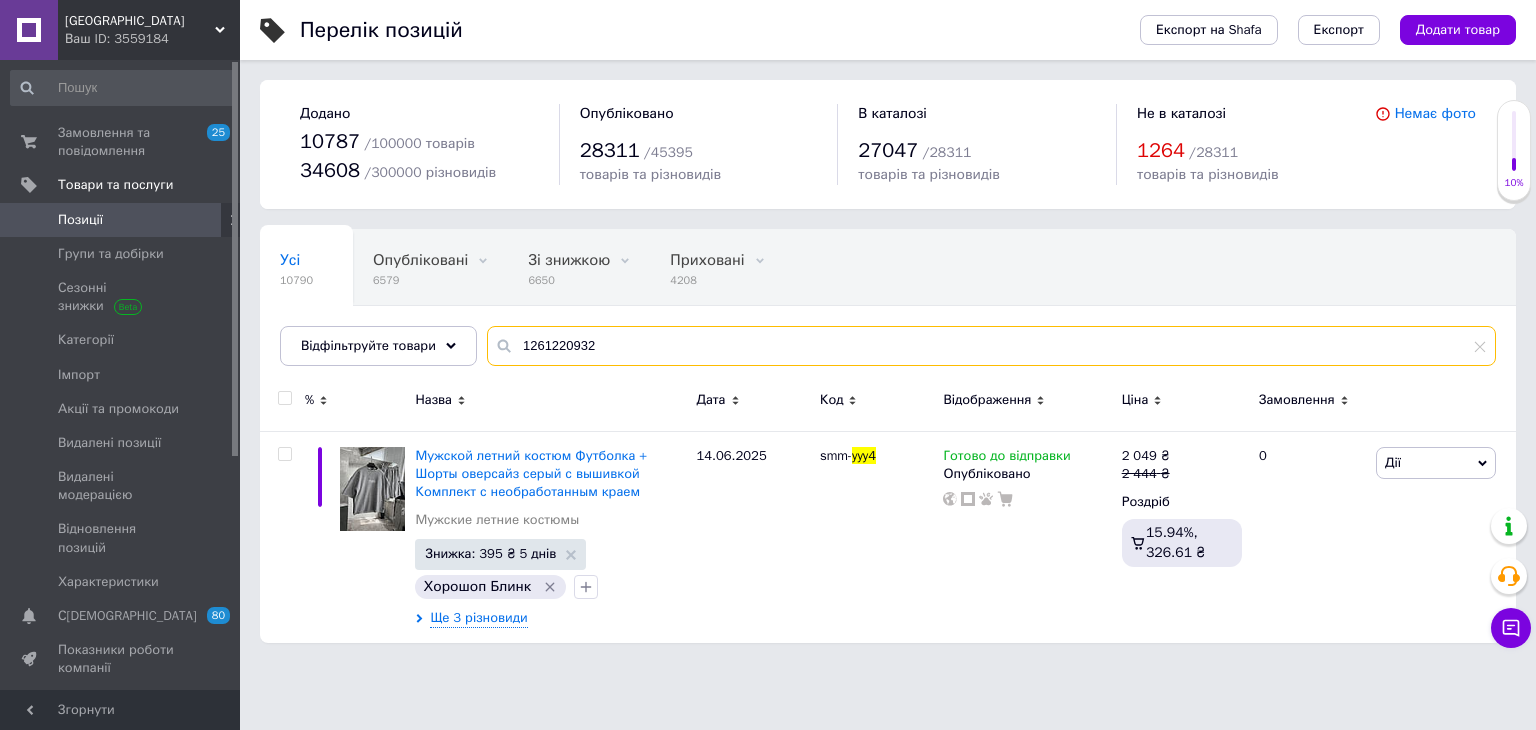 click on "1261220932" at bounding box center (991, 346) 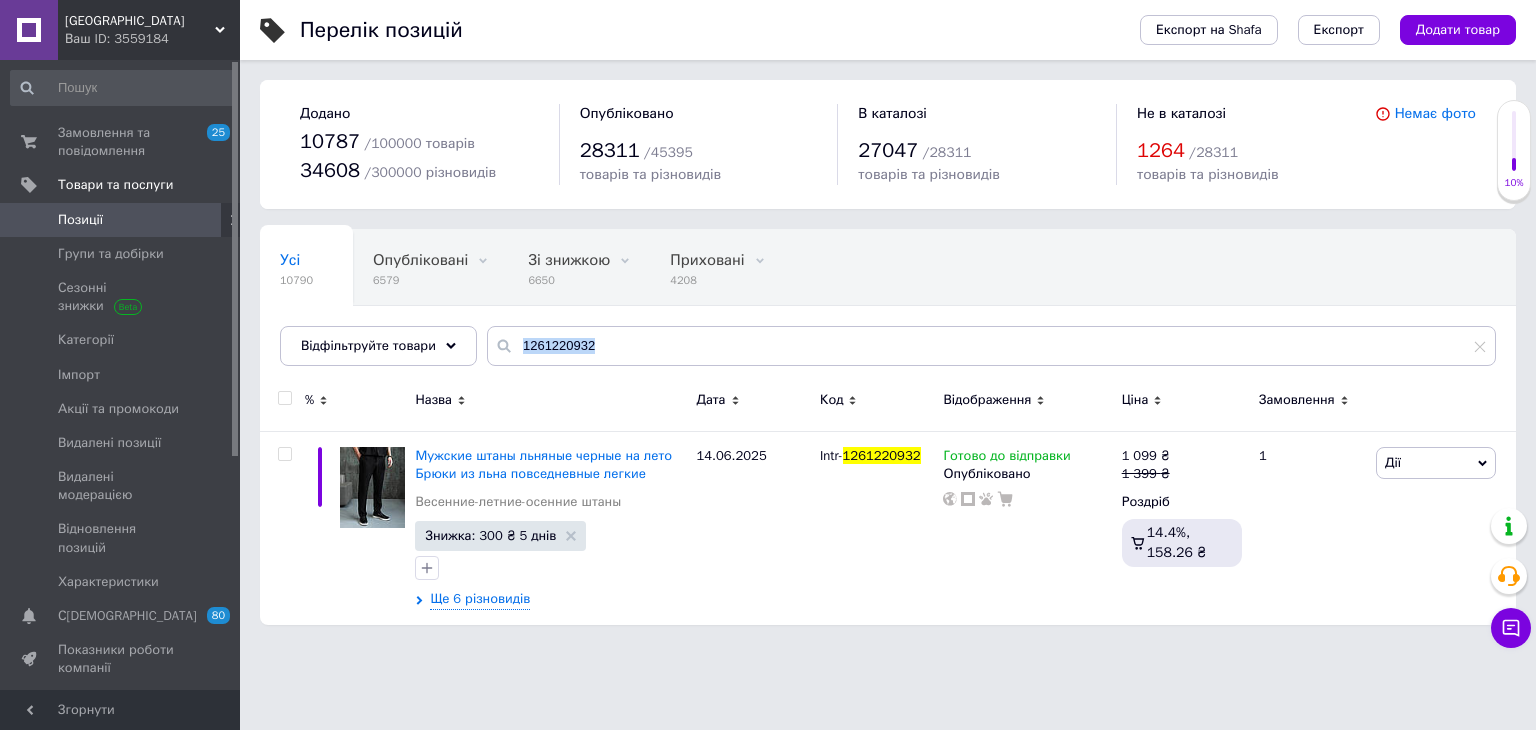 drag, startPoint x: 368, startPoint y: 666, endPoint x: 621, endPoint y: 343, distance: 410.29013 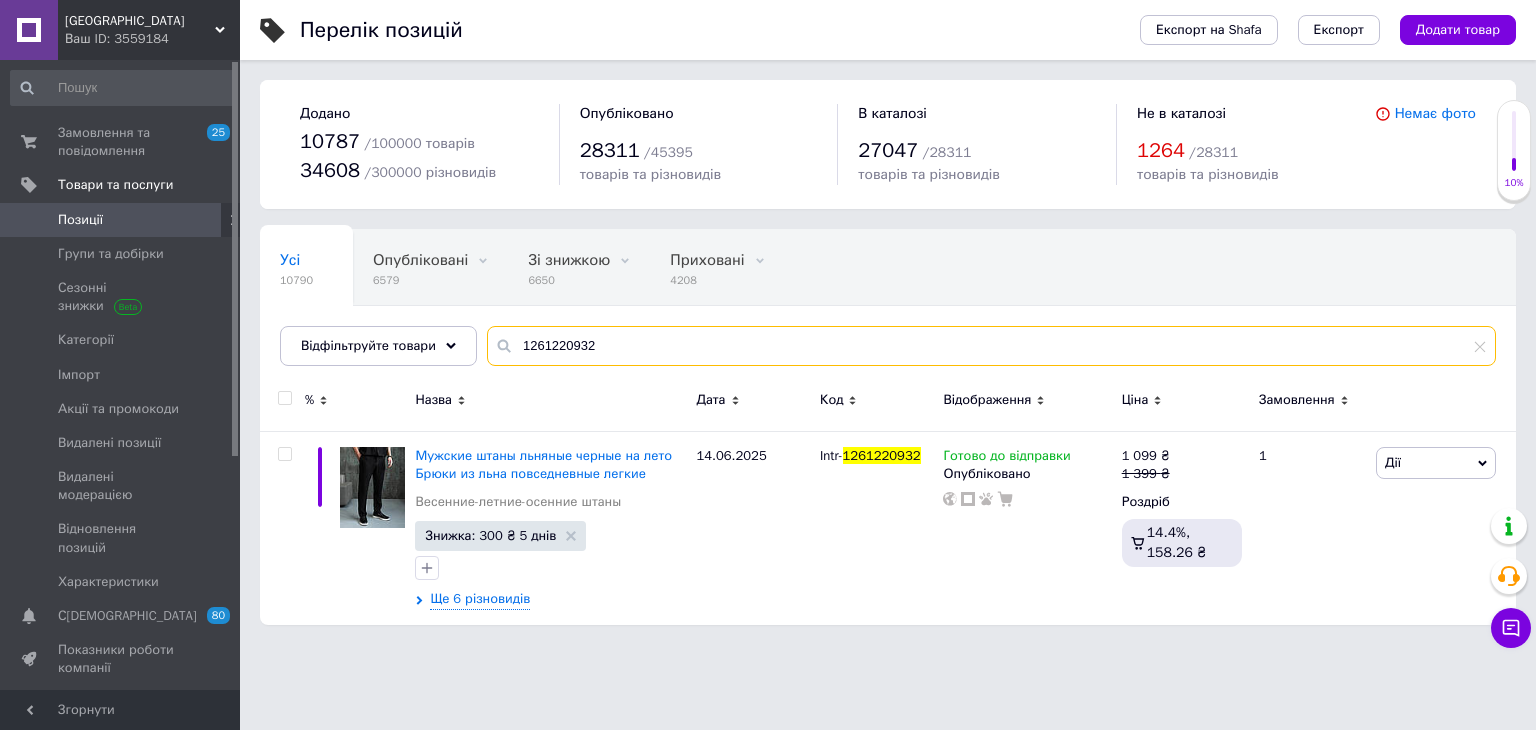 click on "1261220932" at bounding box center [991, 346] 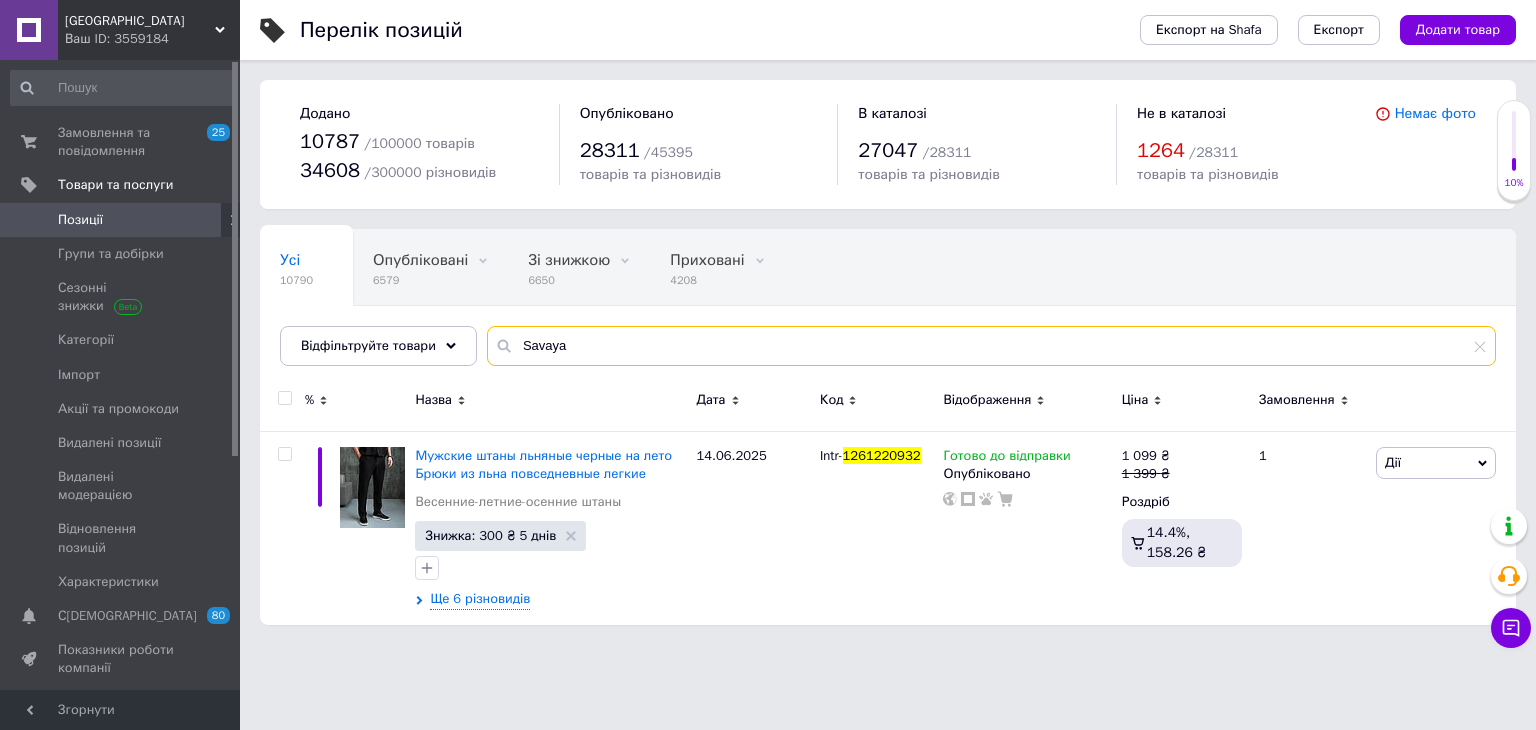click on "Savaya" at bounding box center (991, 346) 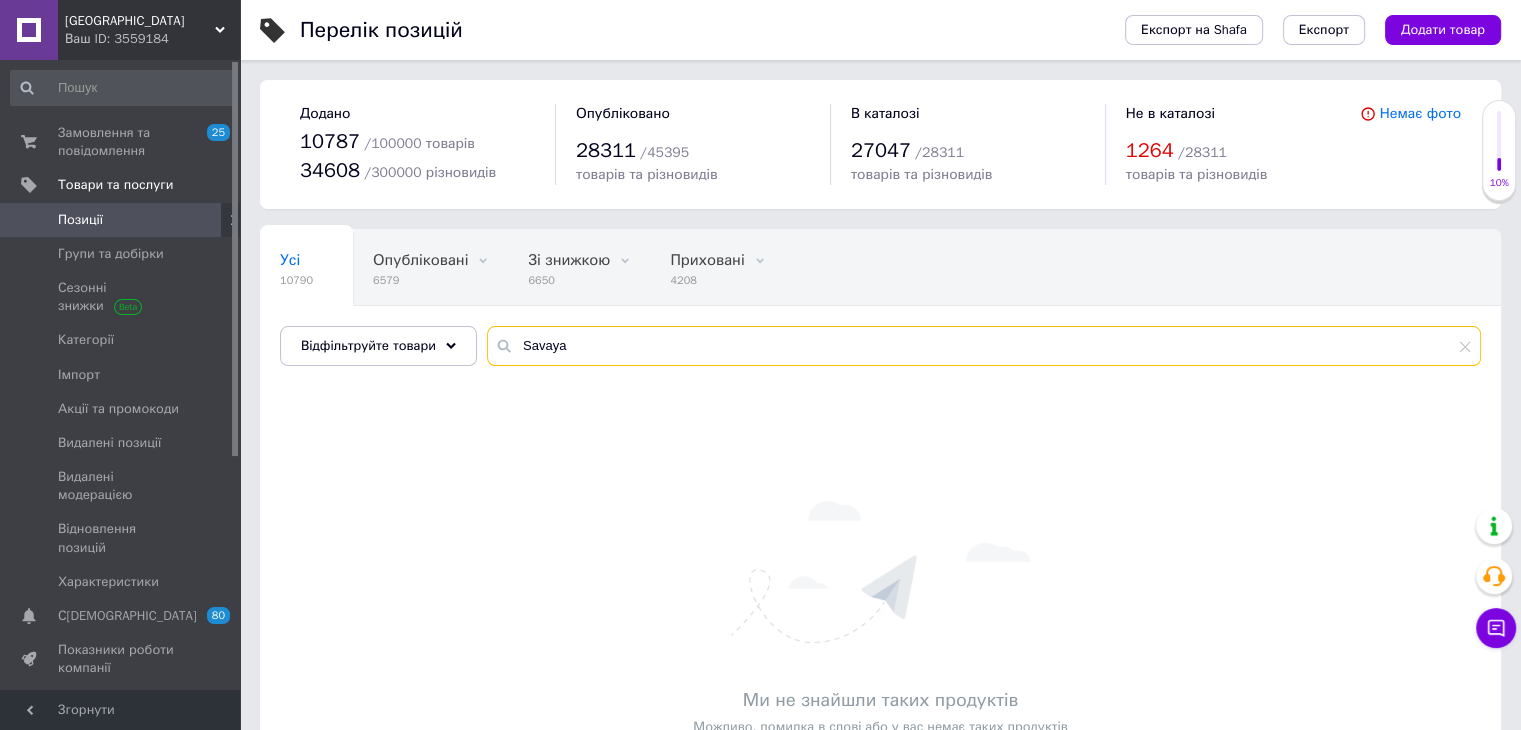 click on "Savaya" at bounding box center [984, 346] 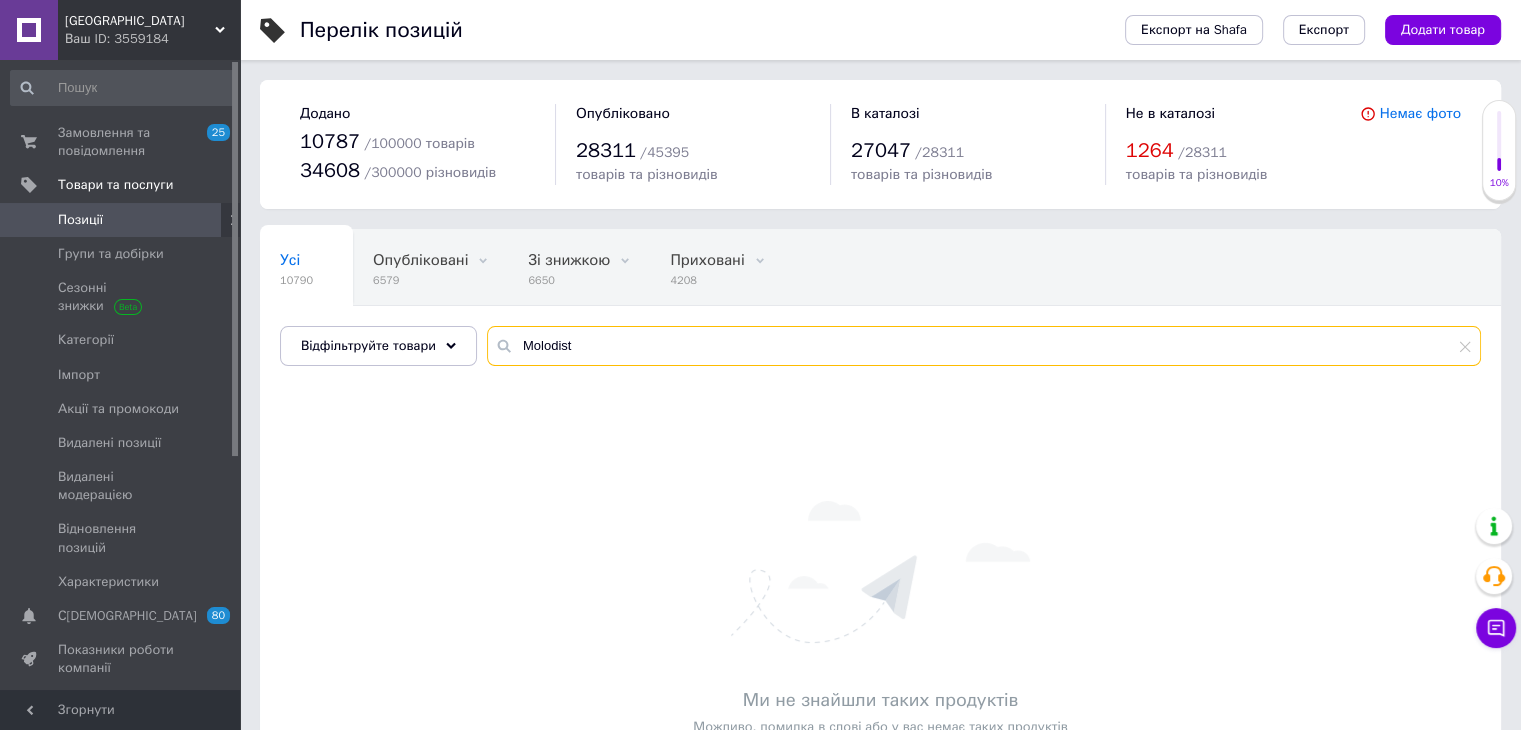 click on "Molodist" at bounding box center [984, 346] 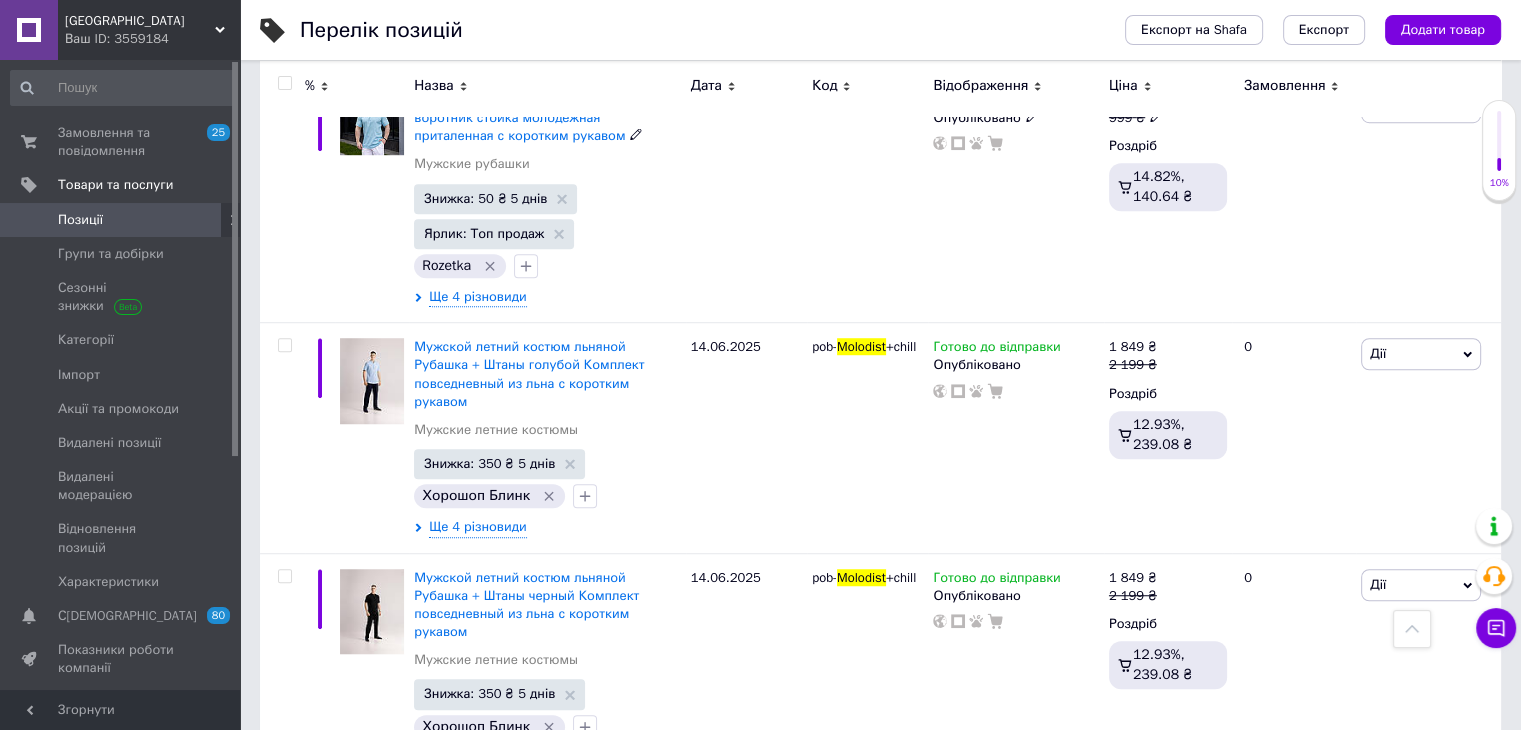 scroll, scrollTop: 1344, scrollLeft: 0, axis: vertical 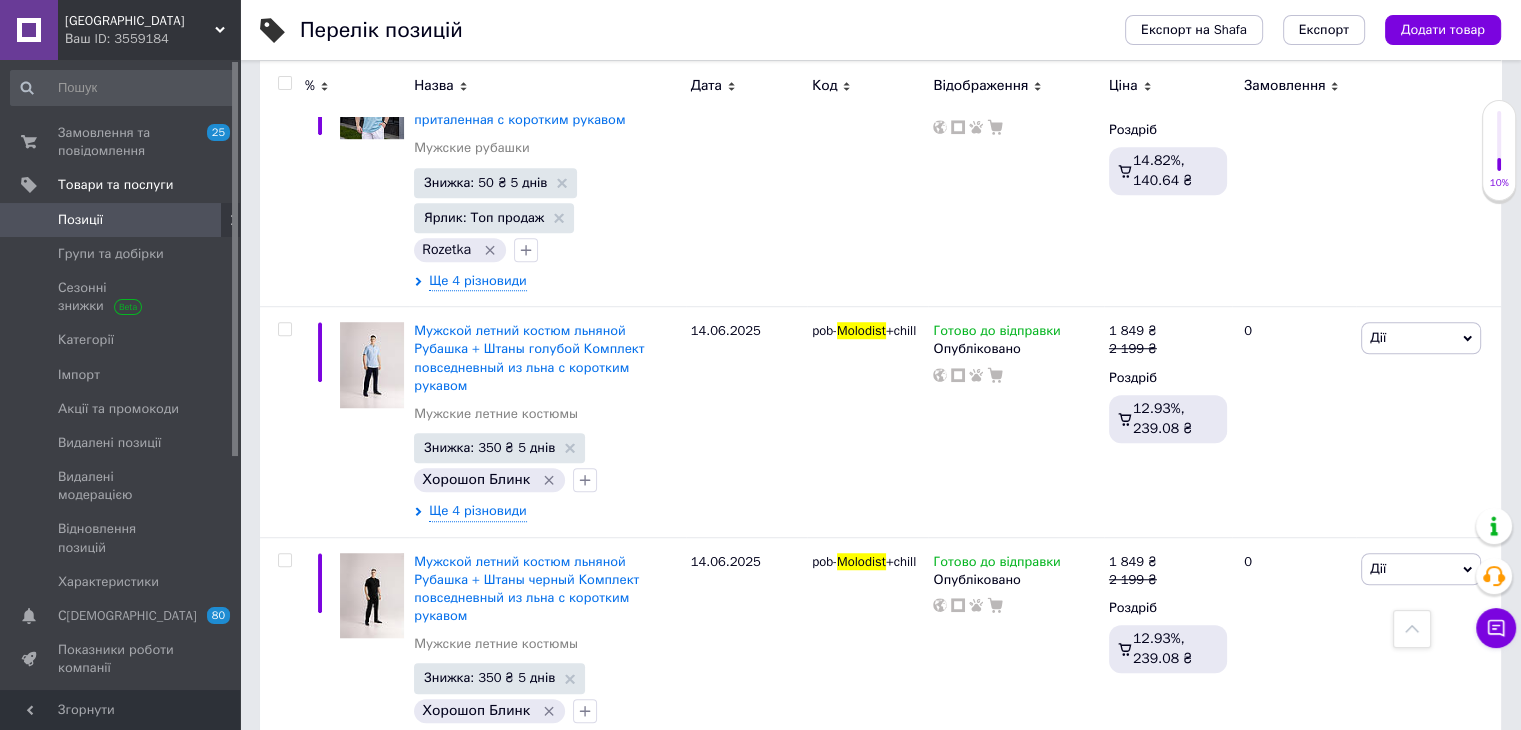 click on "Перелік позицій Експорт на Shafa Експорт Додати товар Додано 10787   / 100000   товарів 34608   / 300000   різновидів Опубліковано 28311   / 45395 товарів та різновидів В каталозі 27047   / 28311 товарів та різновидів Не в каталозі 1264   / 28311 товарів та різновидів Немає фото Усі 10790 Опубліковані 6579 Видалити Редагувати Зі знижкою 6650 Видалити Редагувати Приховані 4208 Видалити Редагувати Вітрина 4 Видалити Редагувати Ok Відфільтровано...  Зберегти Нічого не знайдено Можливо, помилка у слові  або немає відповідностей за вашим запитом. Усі 10790 Опубліковані 6579 Зі знижкою 6650 Приховані [GEOGRAPHIC_DATA]" at bounding box center (880, -279) 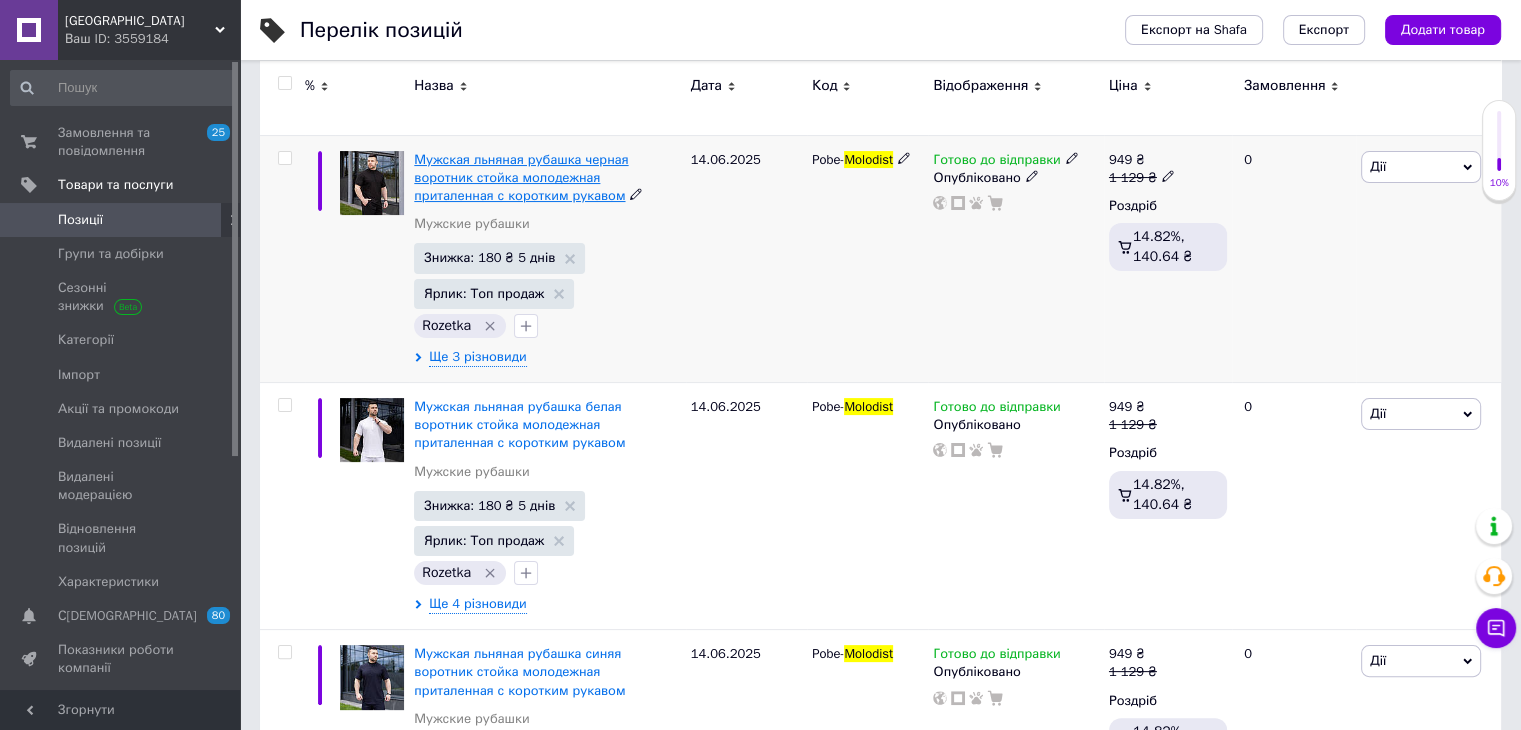 scroll, scrollTop: 0, scrollLeft: 0, axis: both 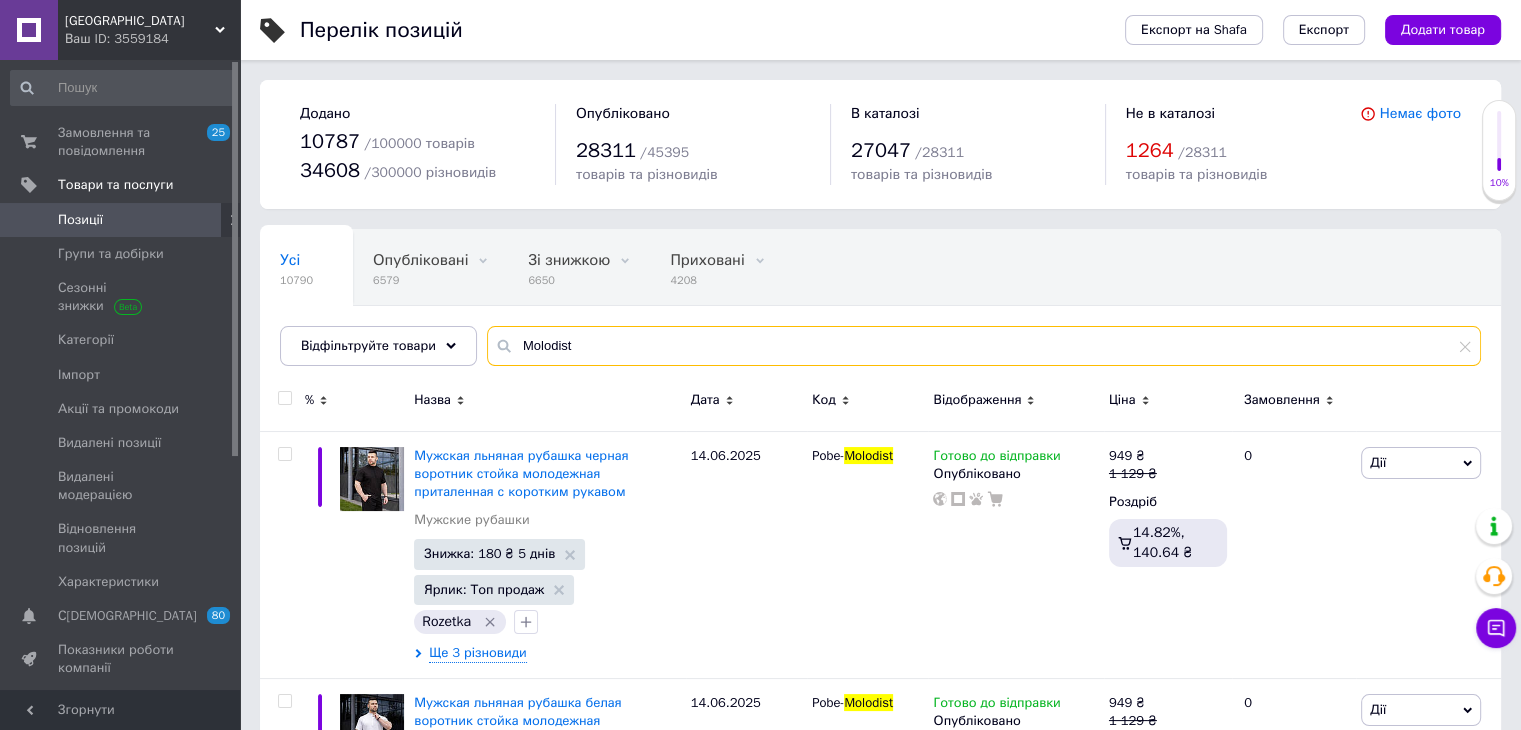 click on "Molodist" at bounding box center (984, 346) 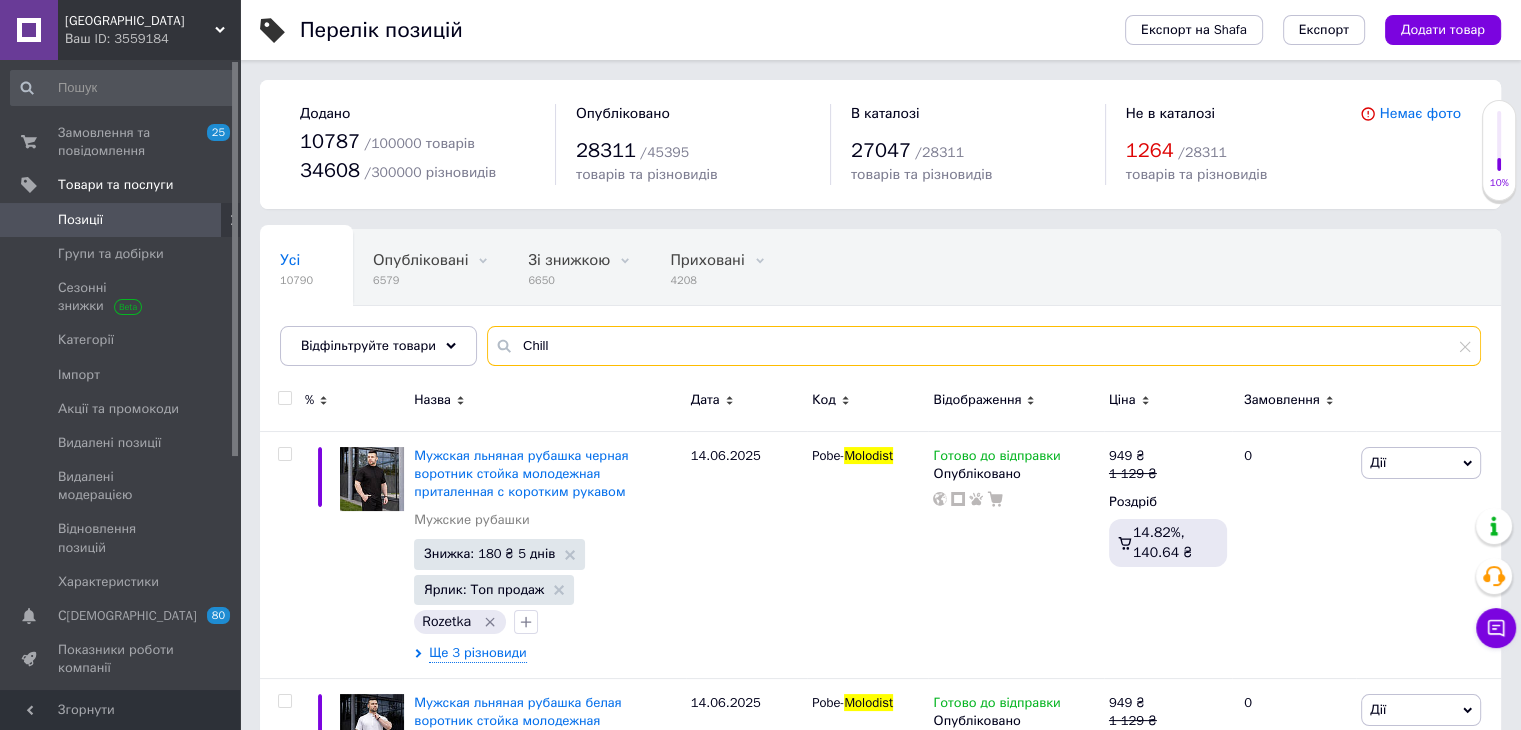 click on "Chill" at bounding box center [984, 346] 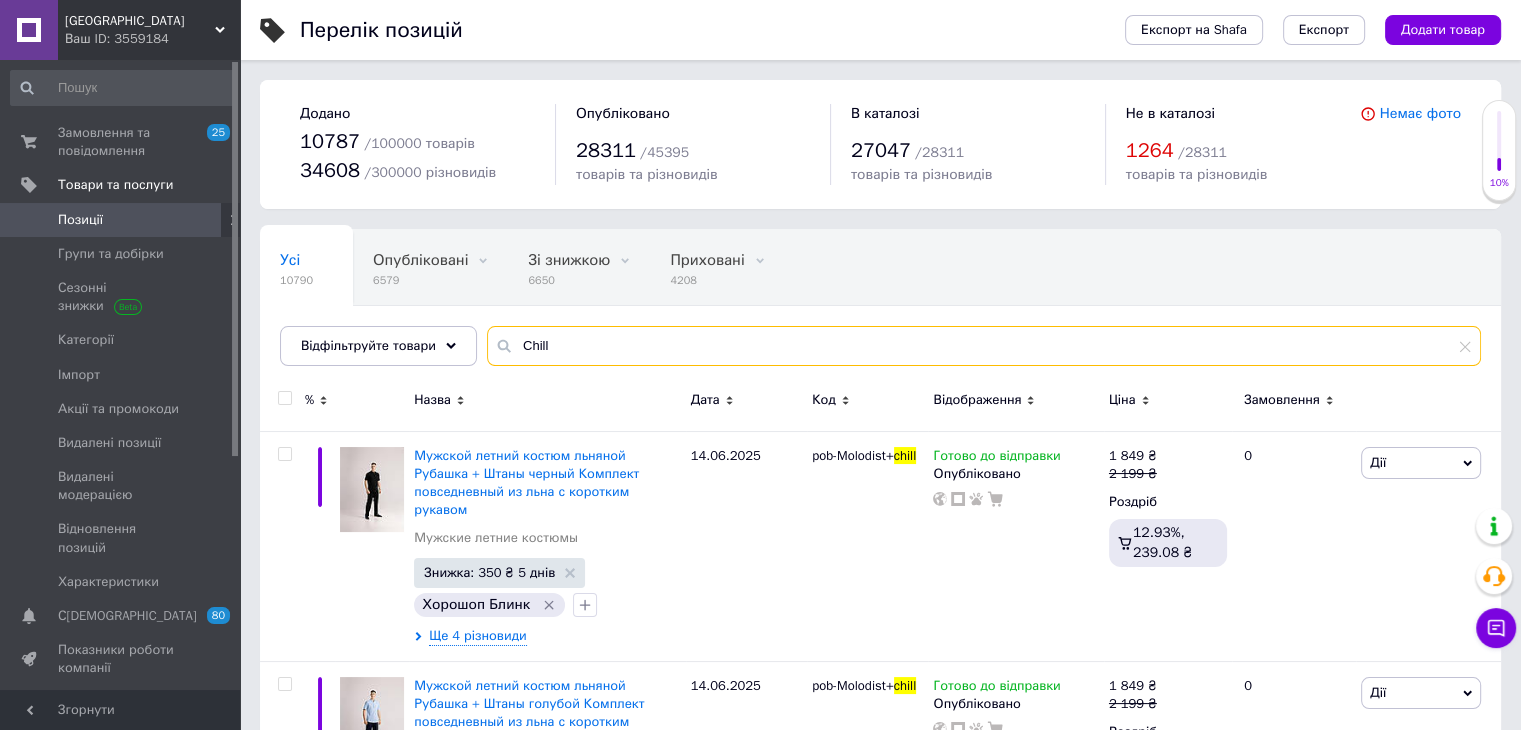 scroll, scrollTop: 394, scrollLeft: 0, axis: vertical 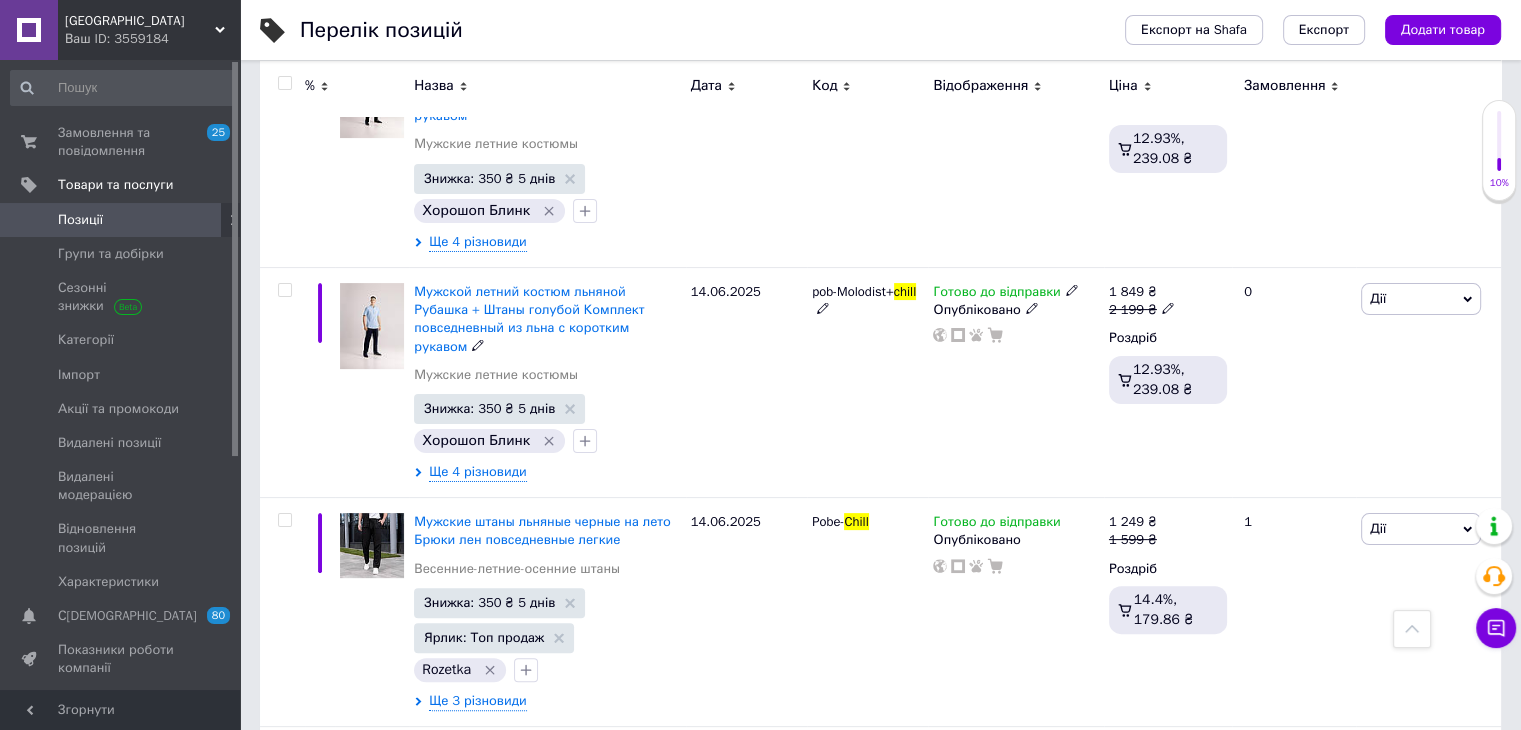 click on "Мужской летний костюм льняной Рубашка + Штаны голубой Комплект повседневный из льна с коротким рукавом Мужские летние костюмы" at bounding box center (547, 338) 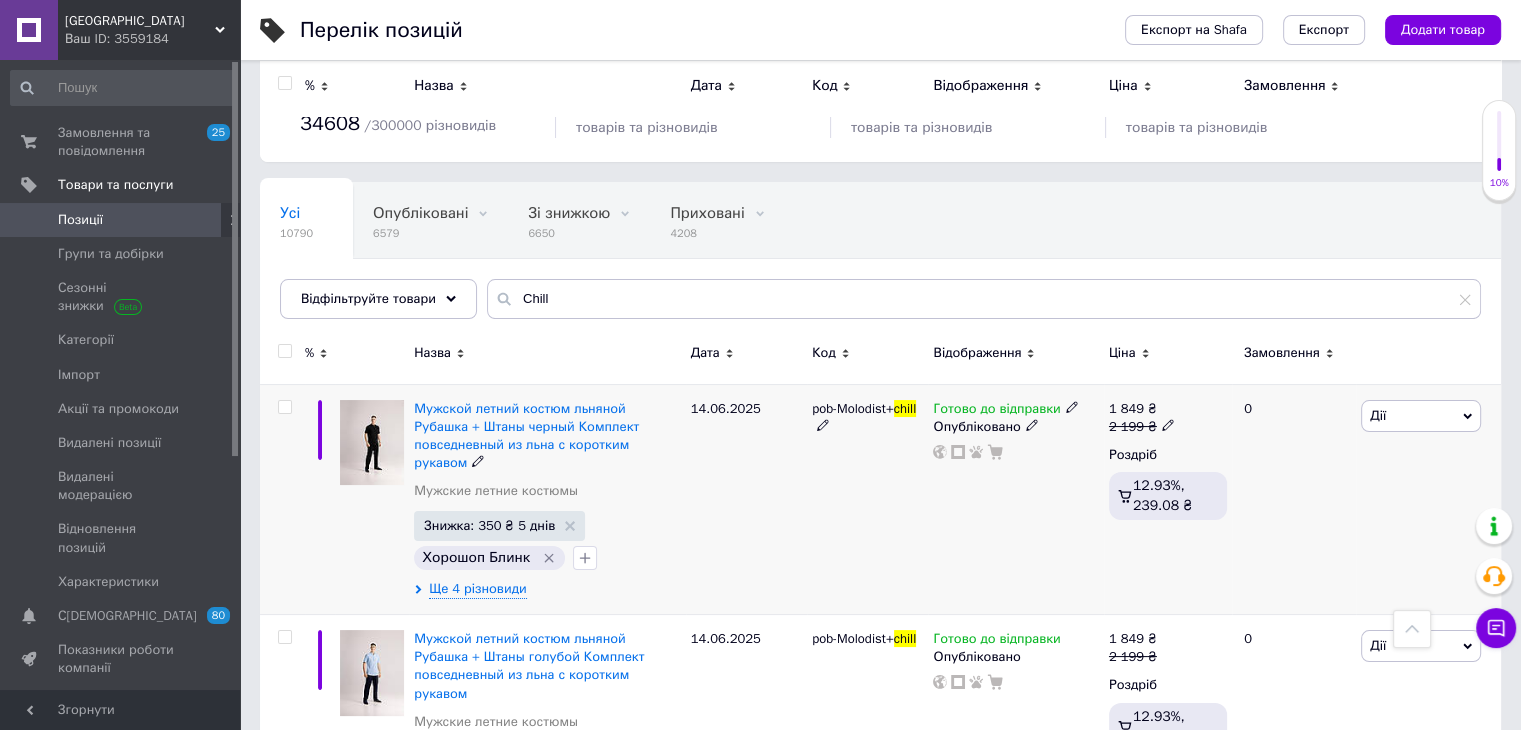 scroll, scrollTop: 0, scrollLeft: 0, axis: both 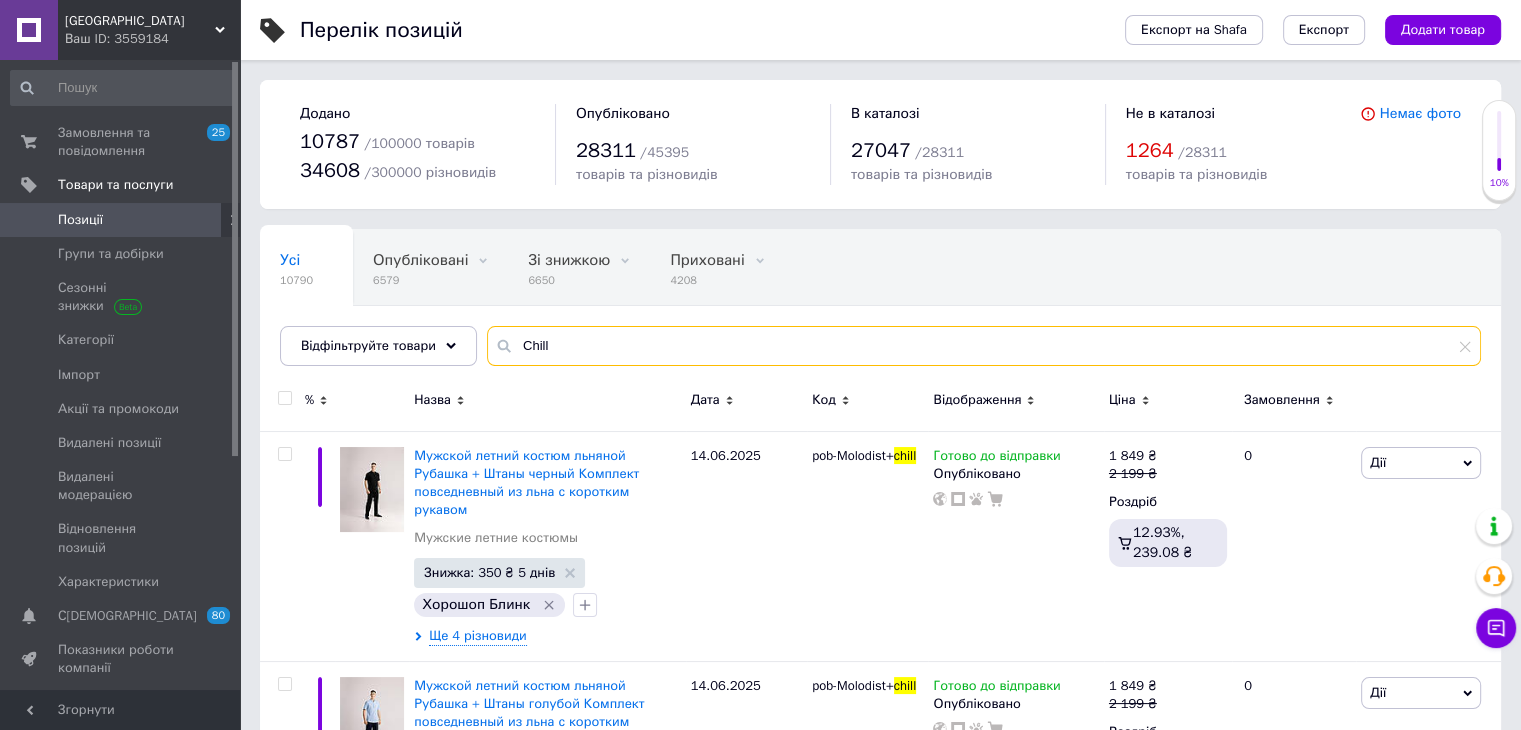 click on "Chill" at bounding box center (984, 346) 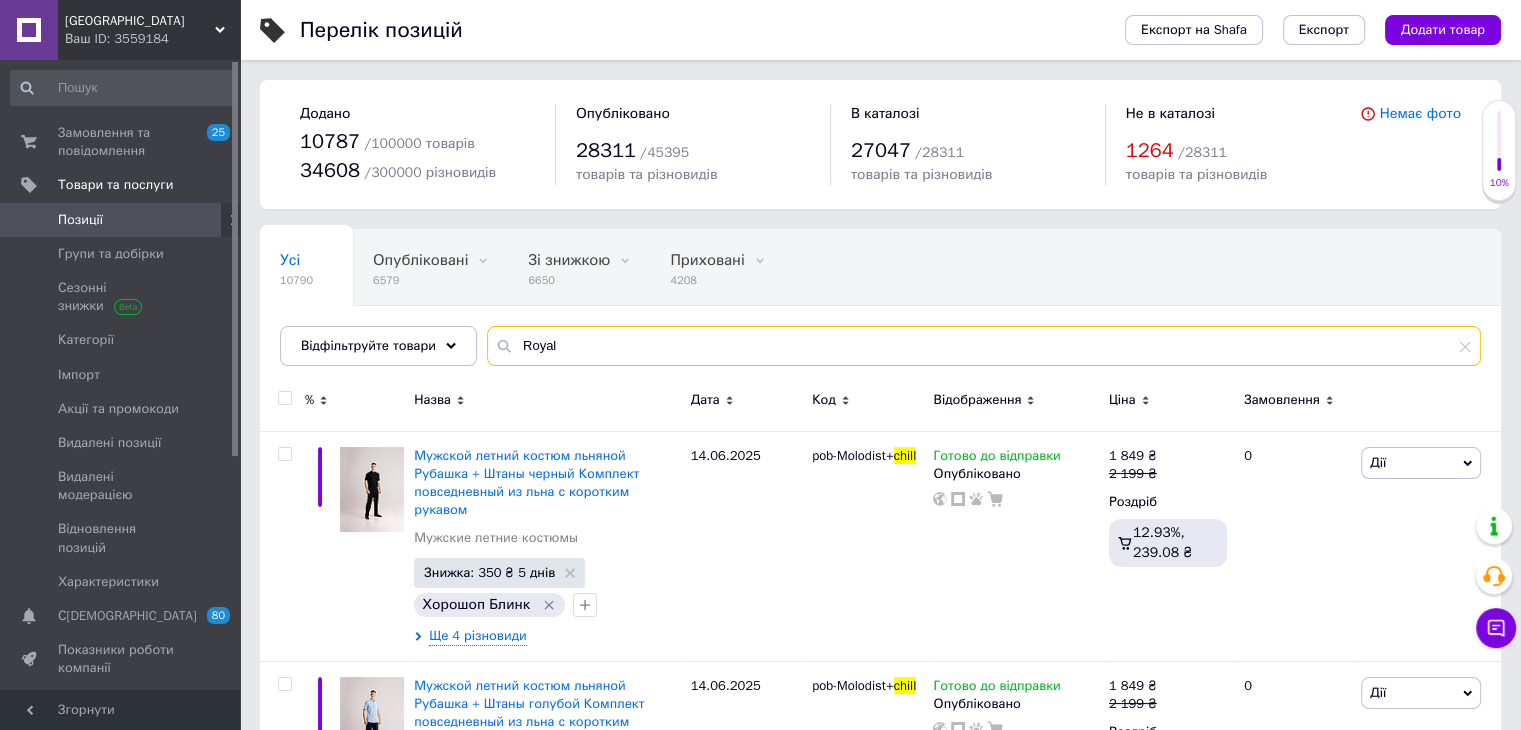 click on "Royal" at bounding box center [984, 346] 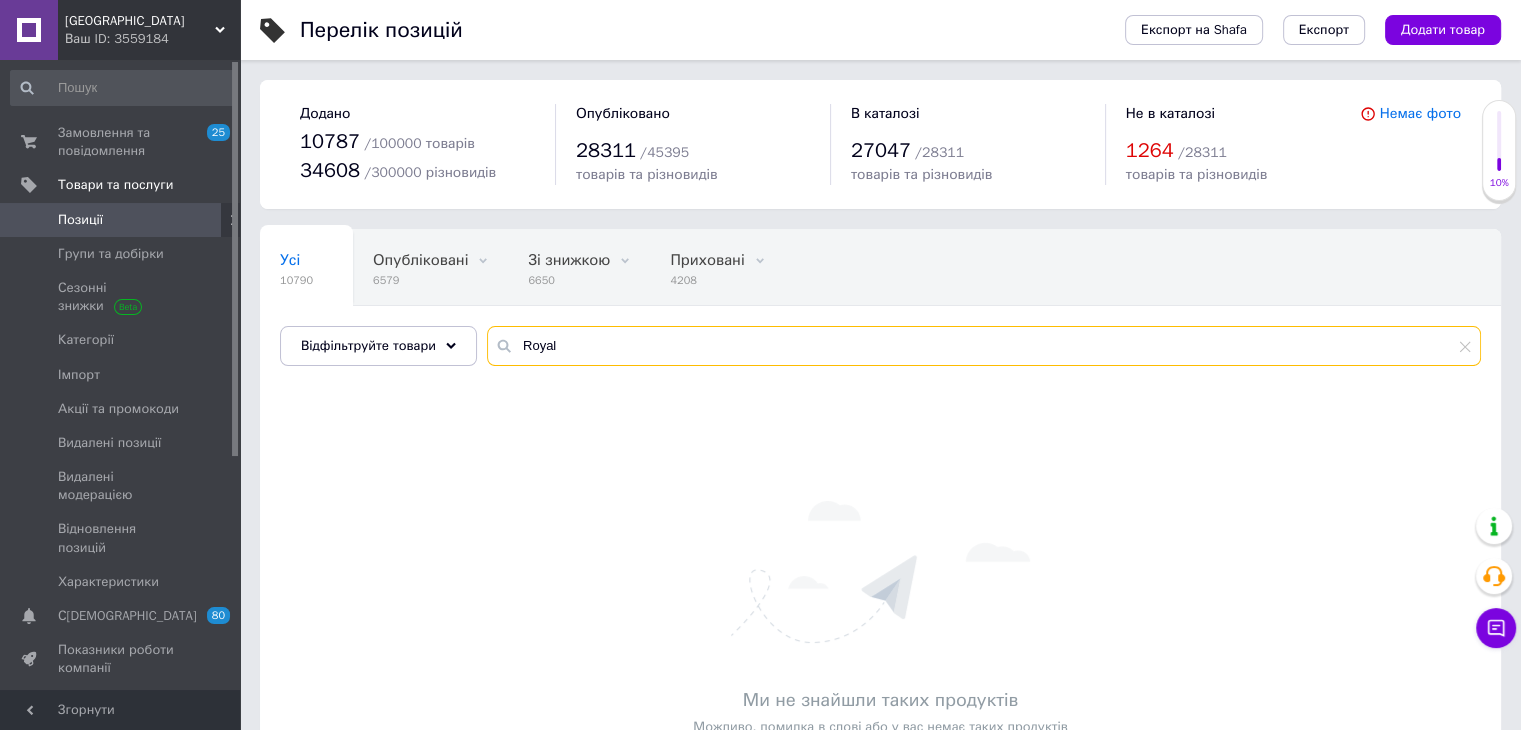 click on "Royal" at bounding box center (984, 346) 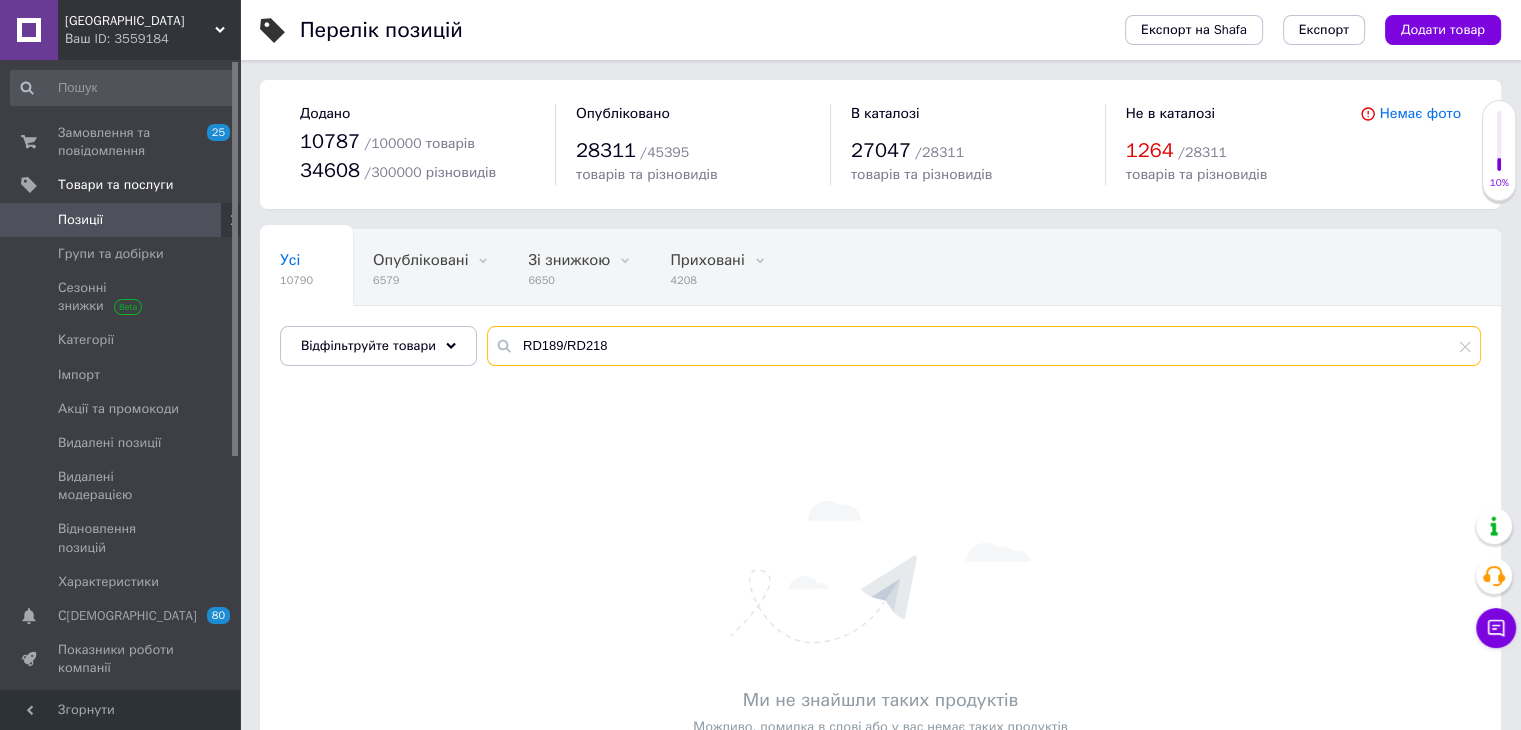 click on "RD189/RD218" at bounding box center [984, 346] 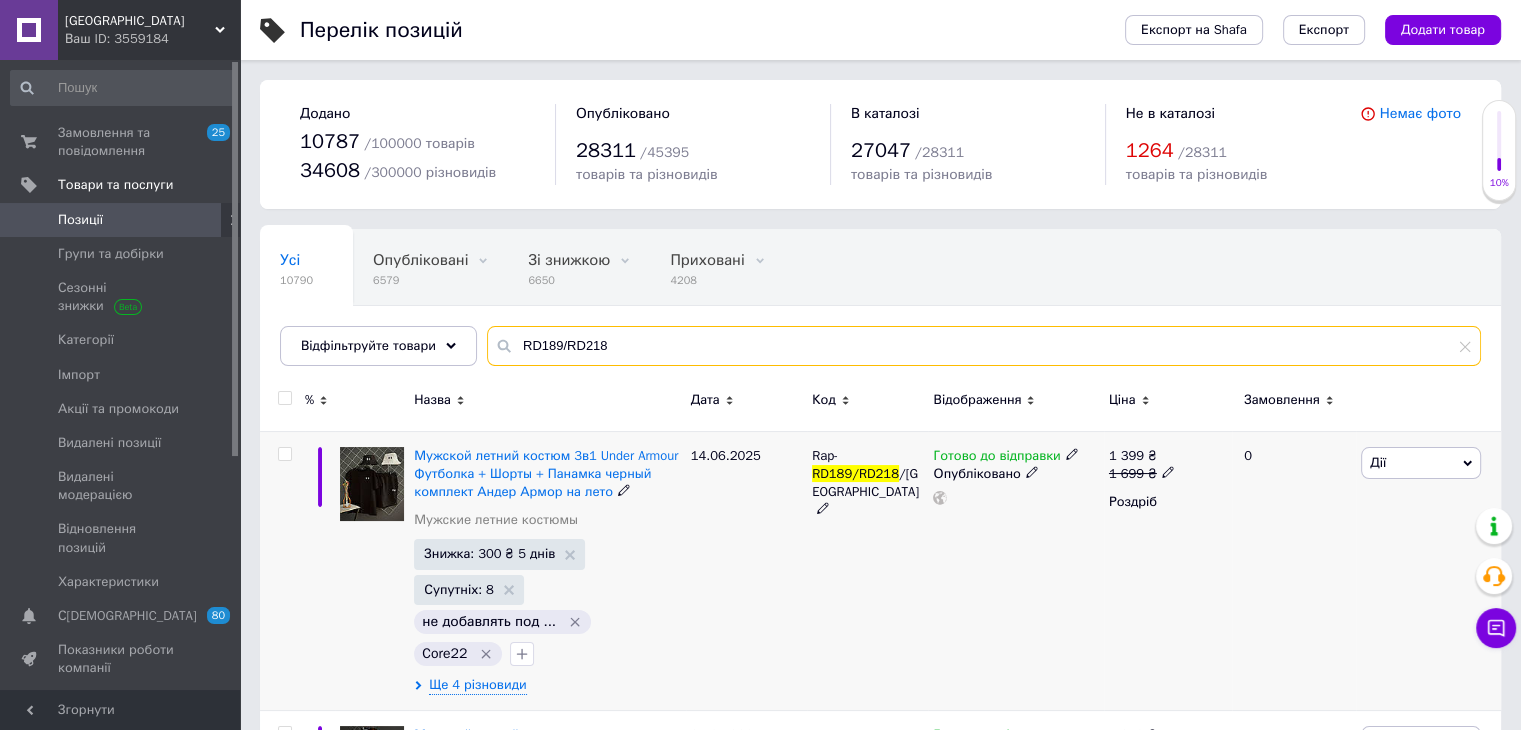 scroll, scrollTop: 278, scrollLeft: 0, axis: vertical 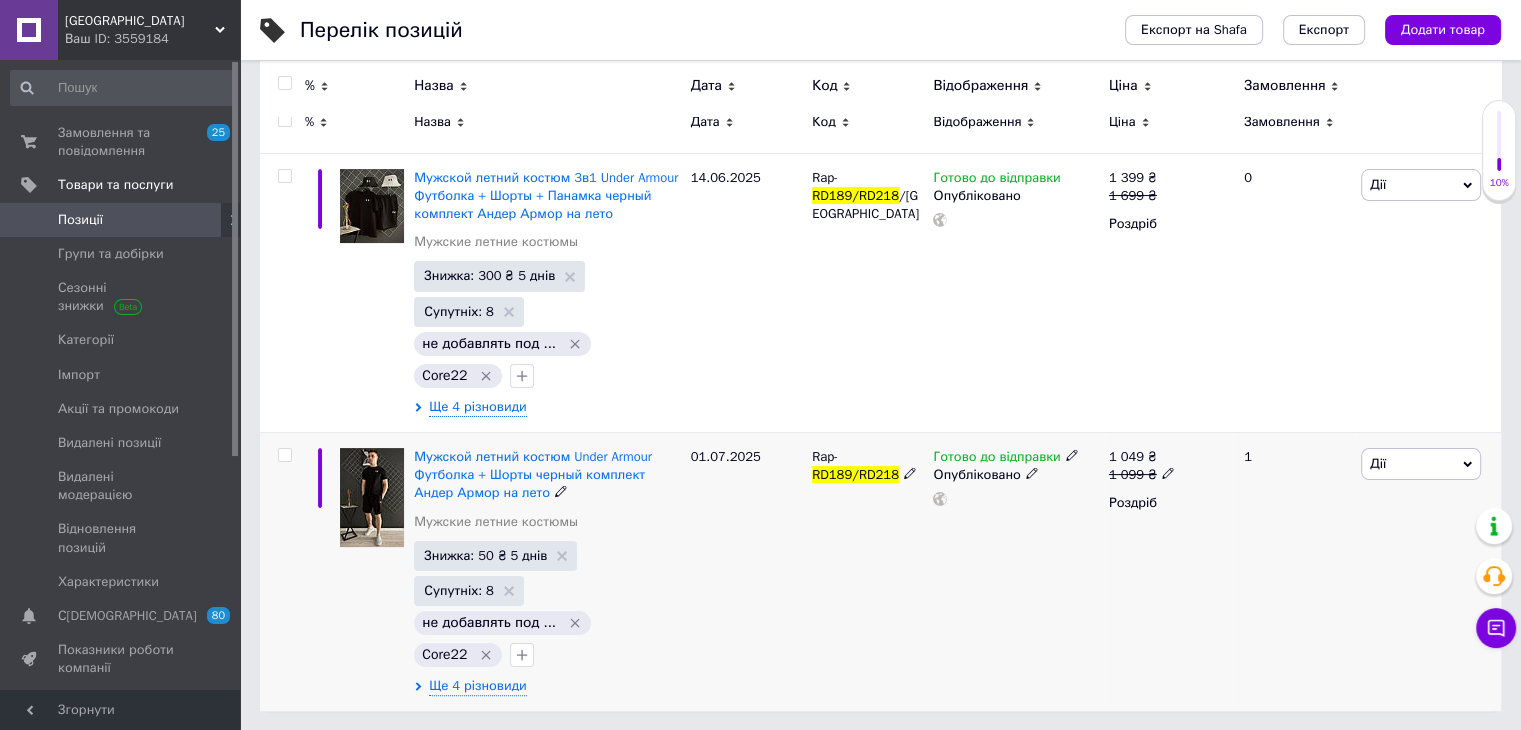 click at bounding box center (372, 571) 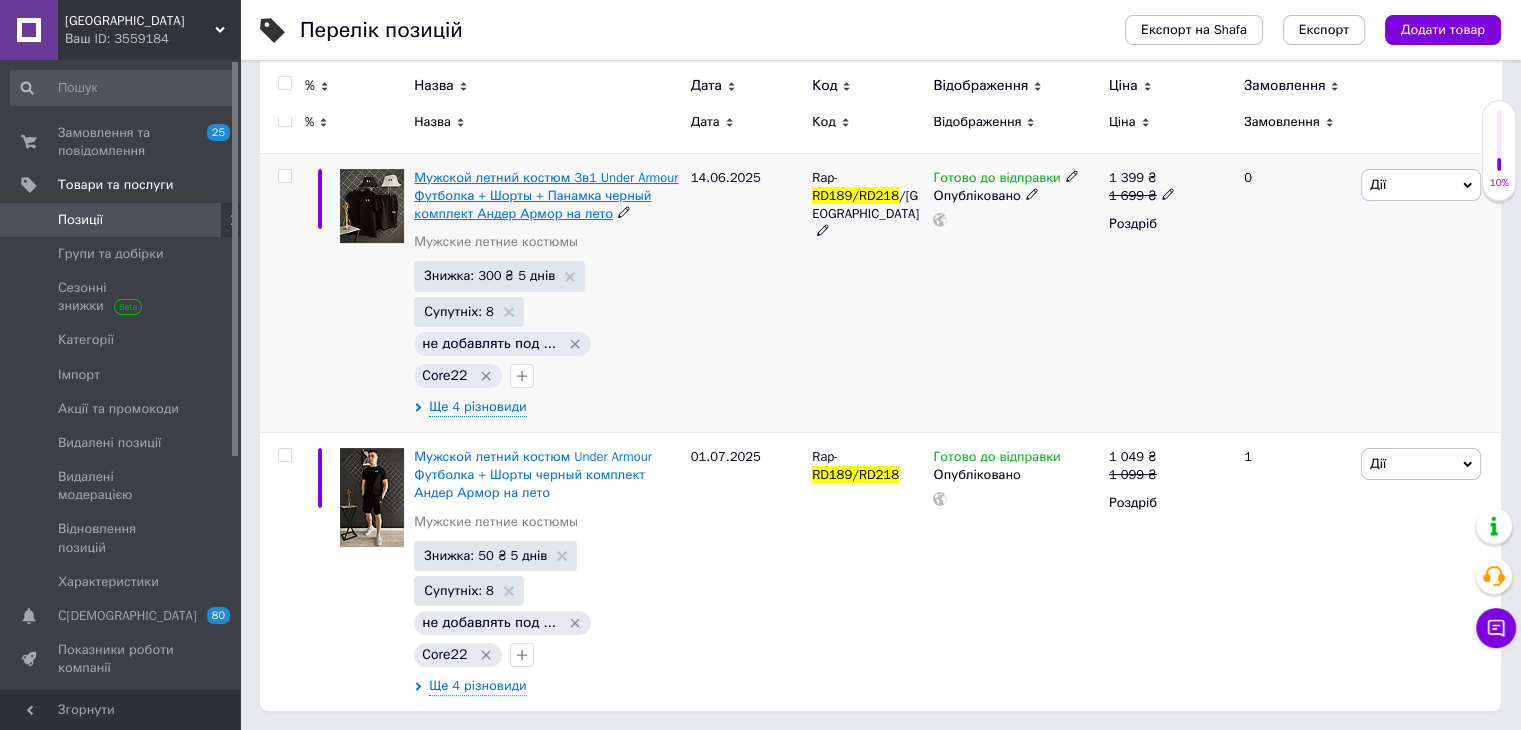 scroll, scrollTop: 0, scrollLeft: 0, axis: both 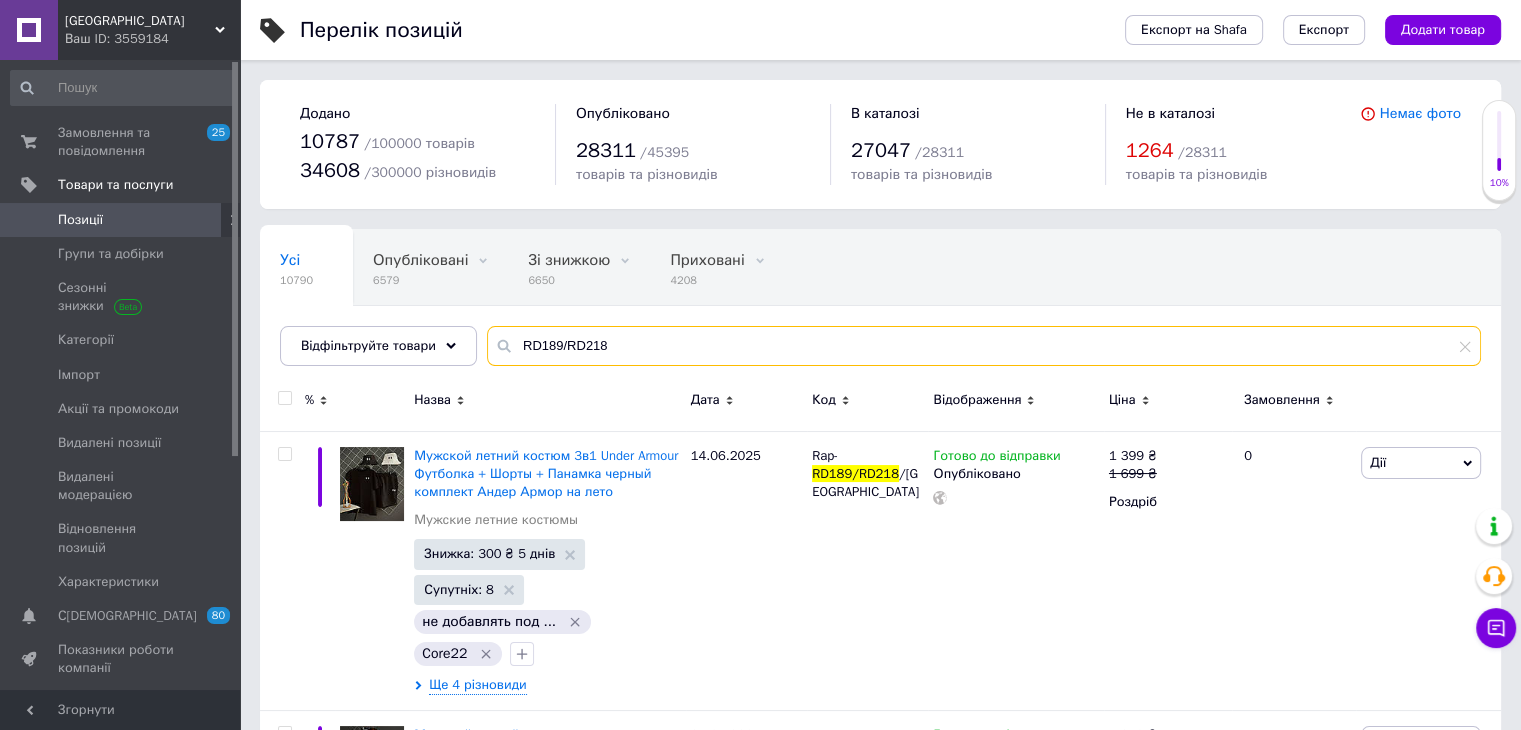 click on "RD189/RD218" at bounding box center (984, 346) 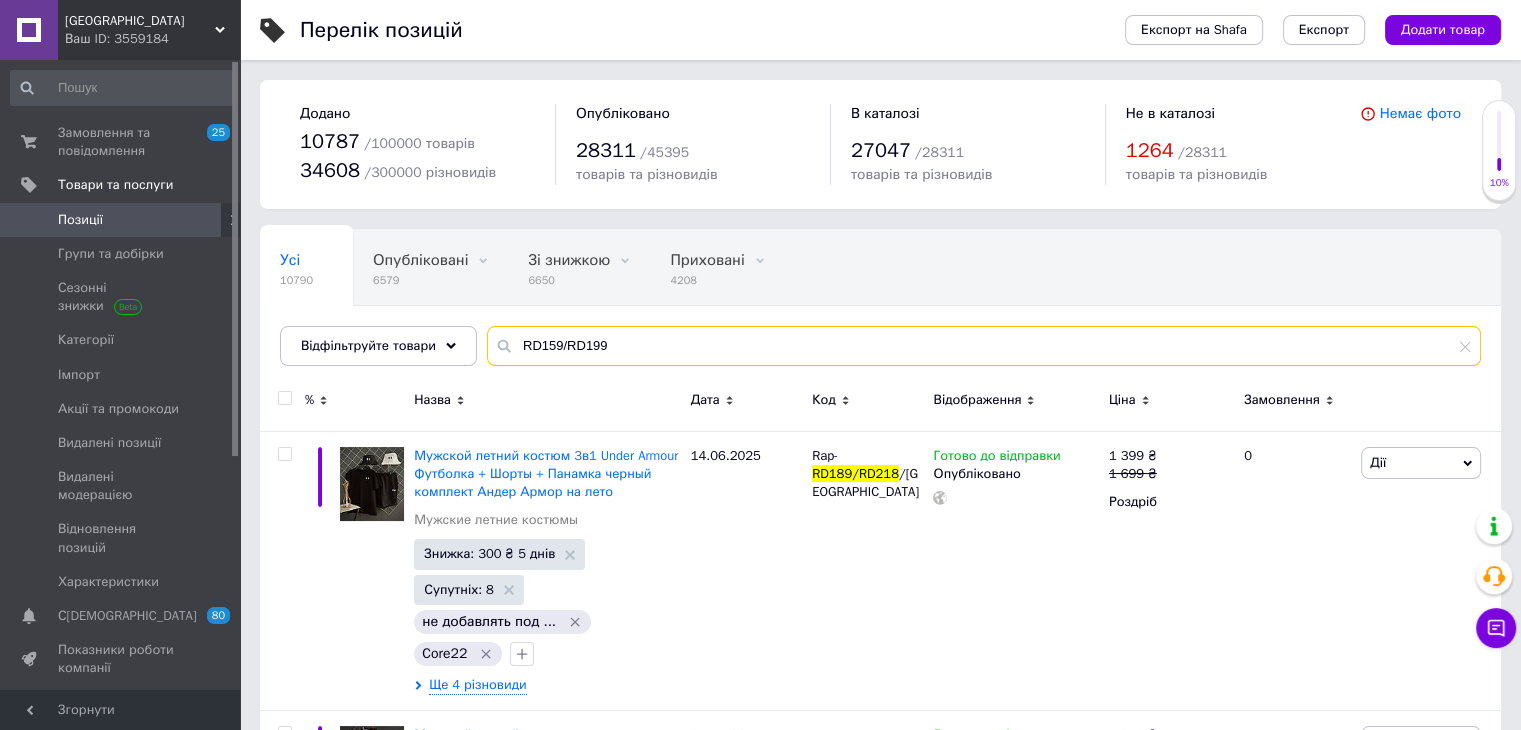 click on "RD159/RD199" at bounding box center (984, 346) 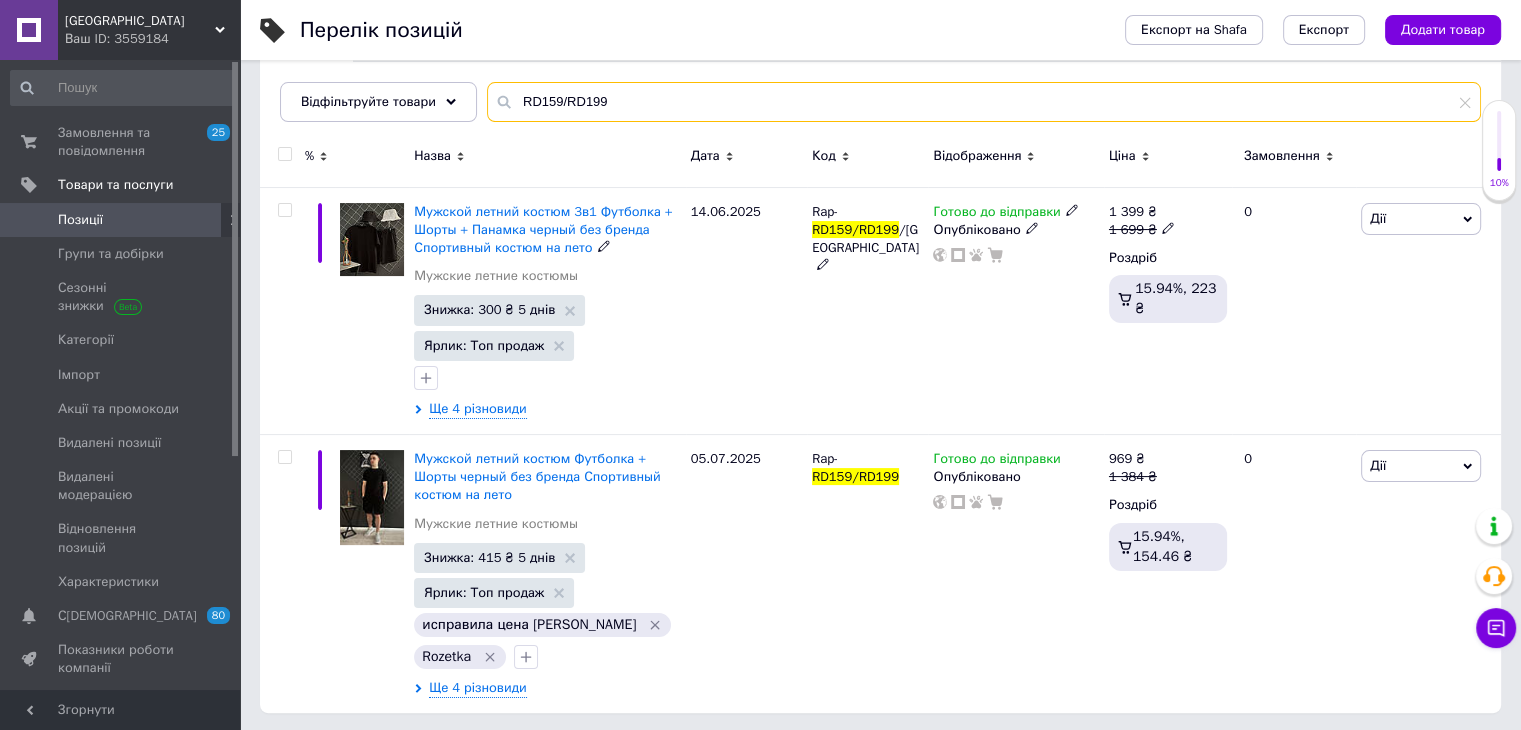 scroll, scrollTop: 244, scrollLeft: 0, axis: vertical 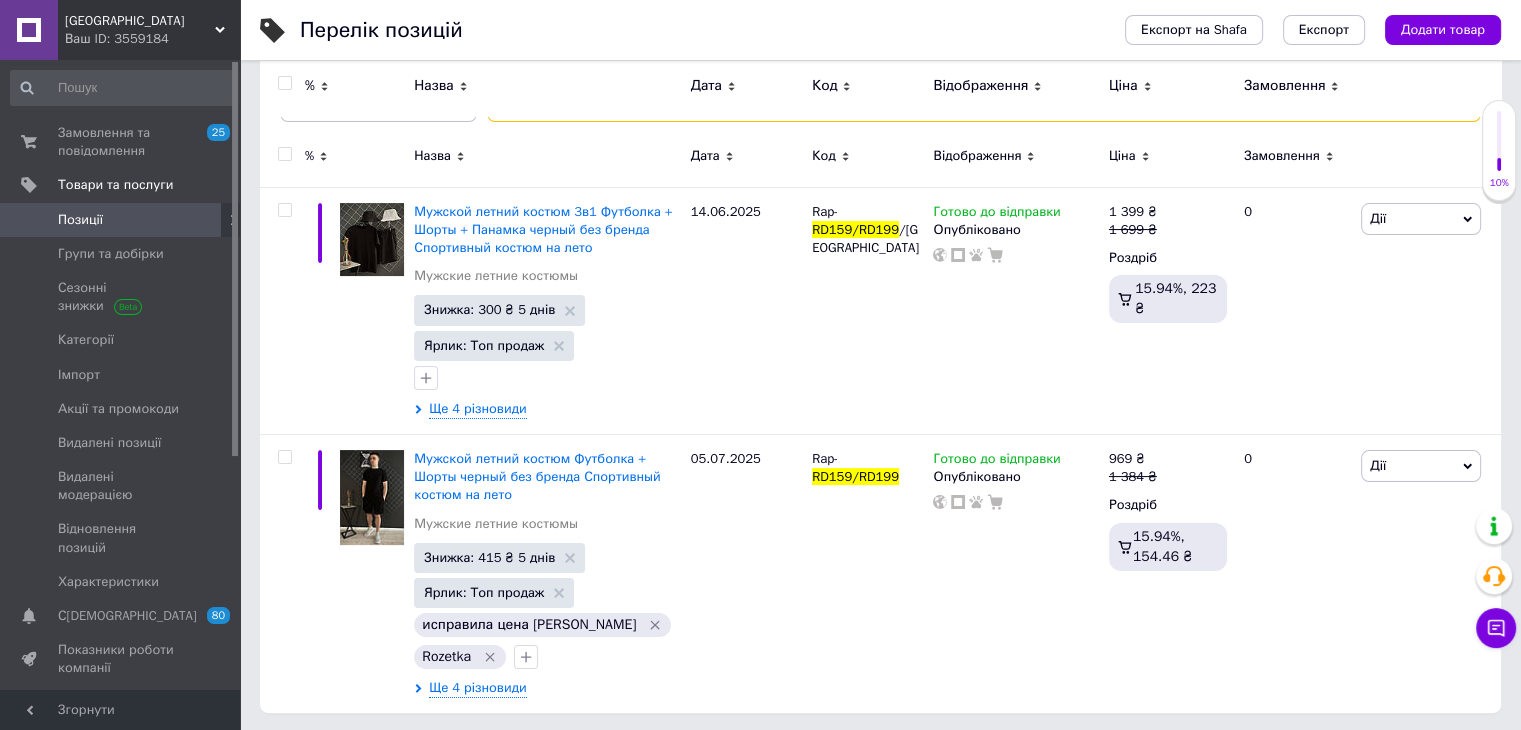 type on "RD159/RD199" 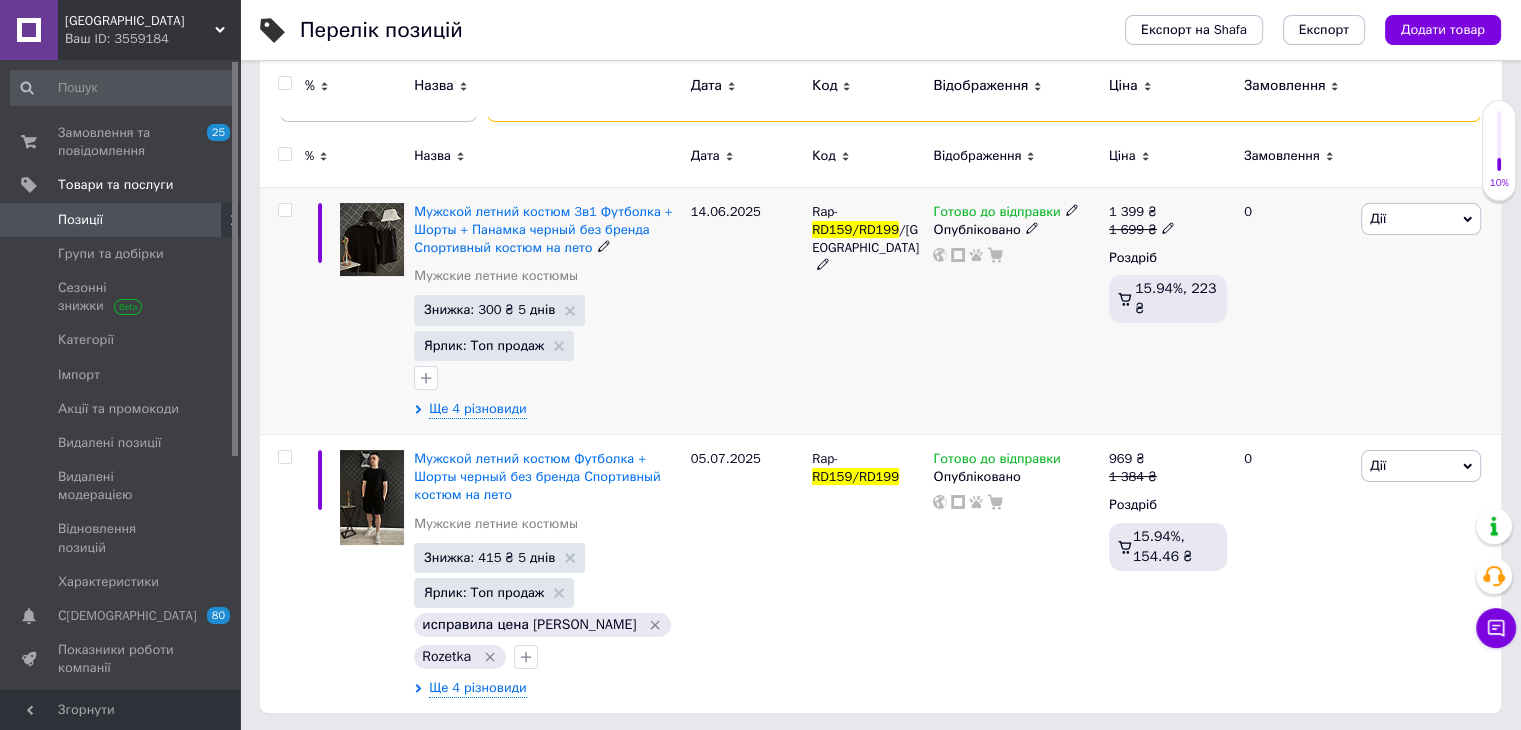 scroll, scrollTop: 0, scrollLeft: 0, axis: both 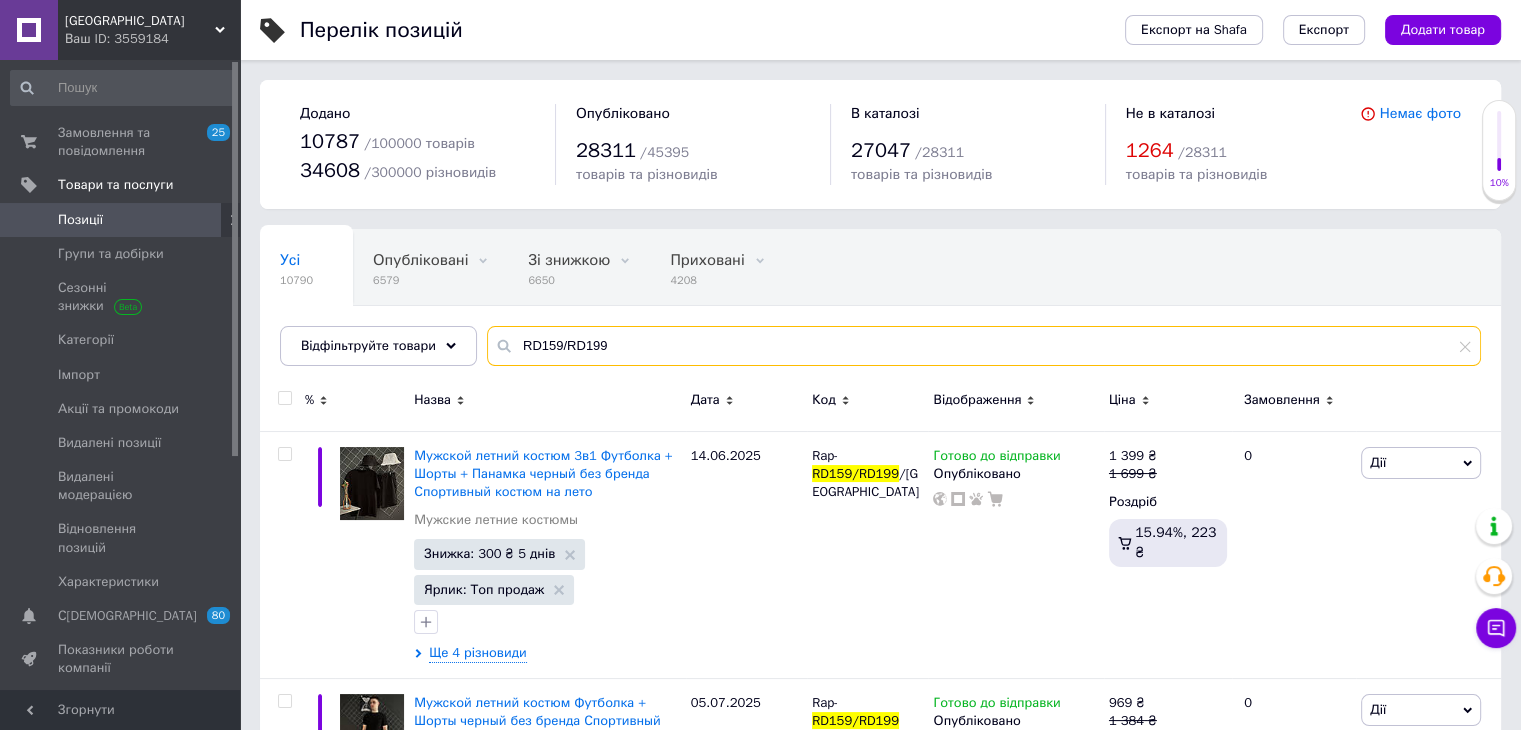 click on "RD159/RD199" at bounding box center (984, 346) 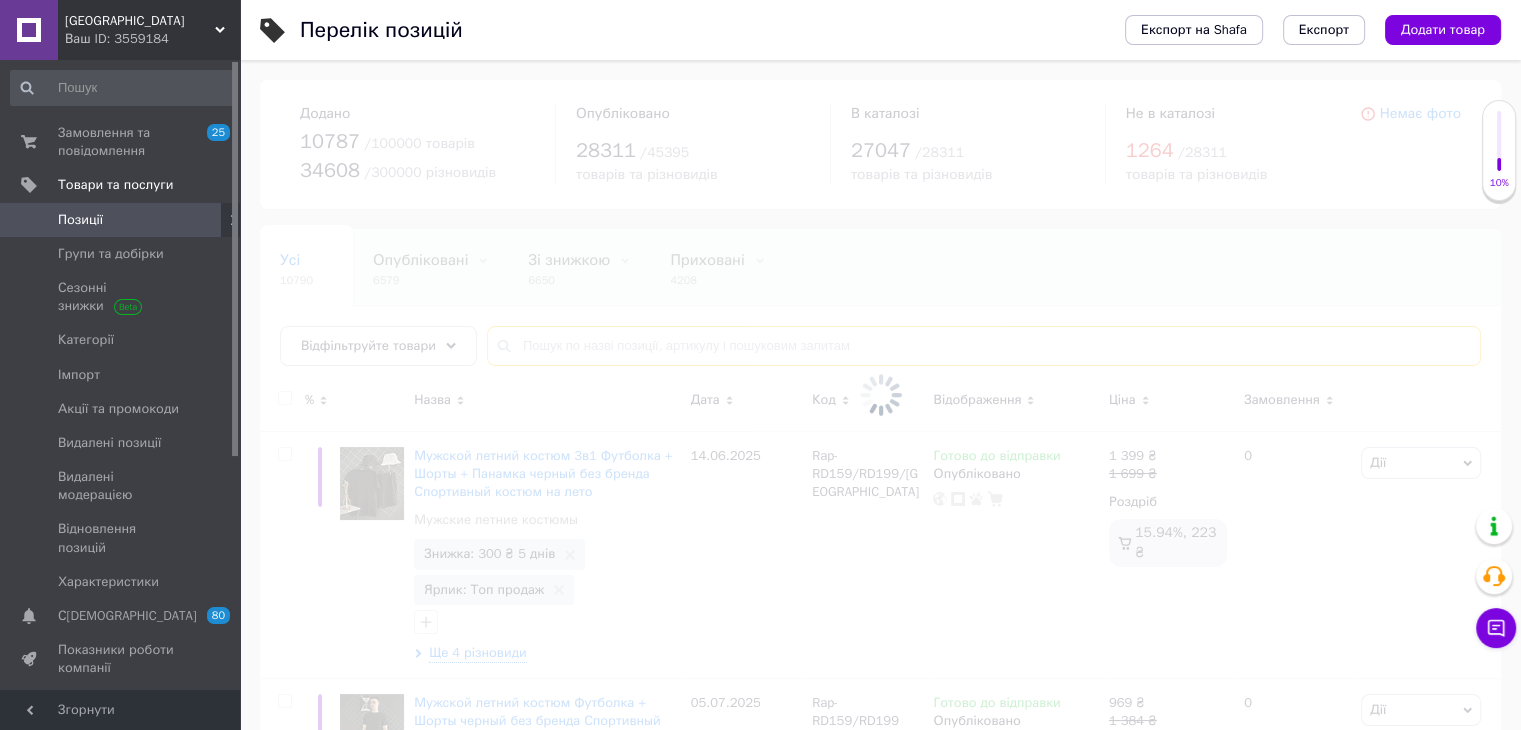 type 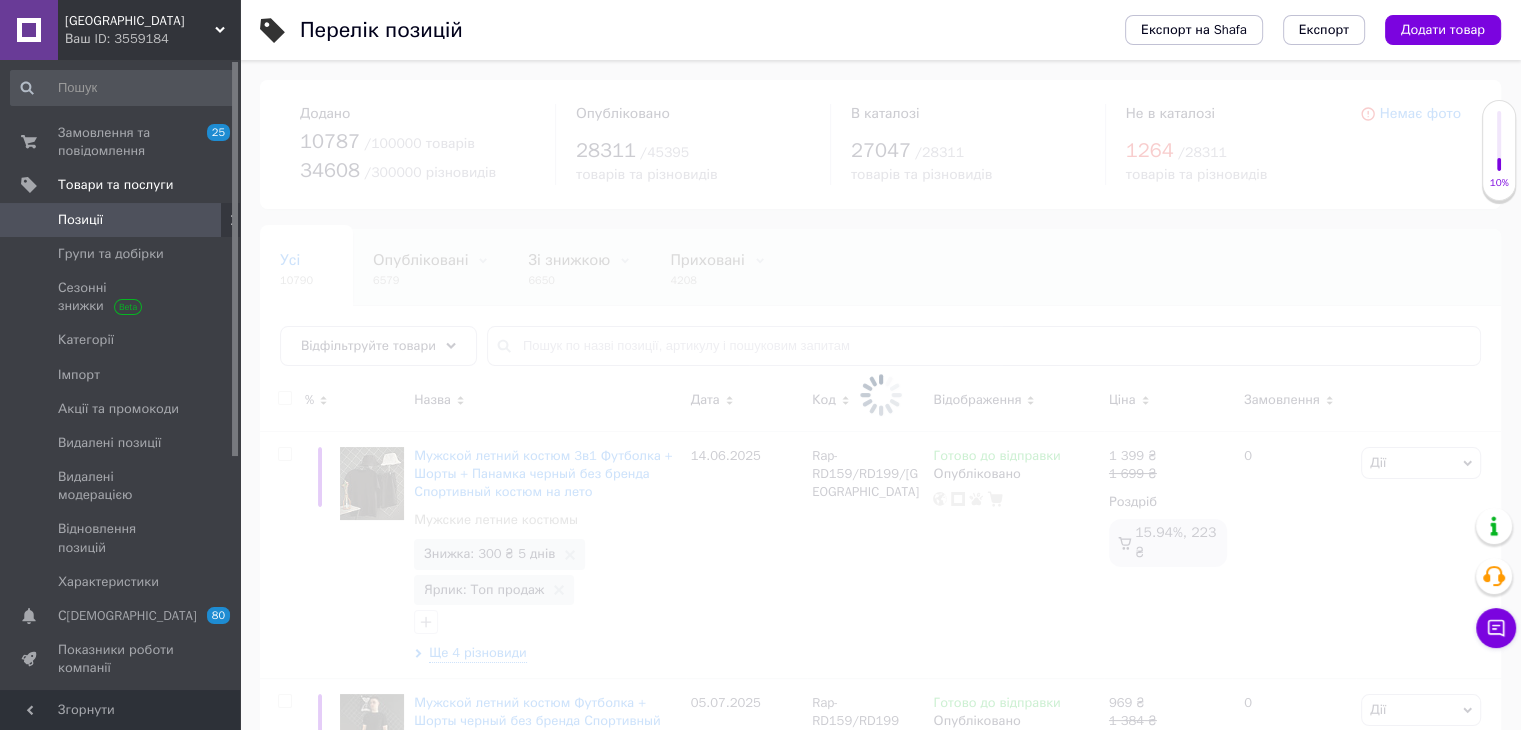 click on "Опубліковані" at bounding box center (420, 260) 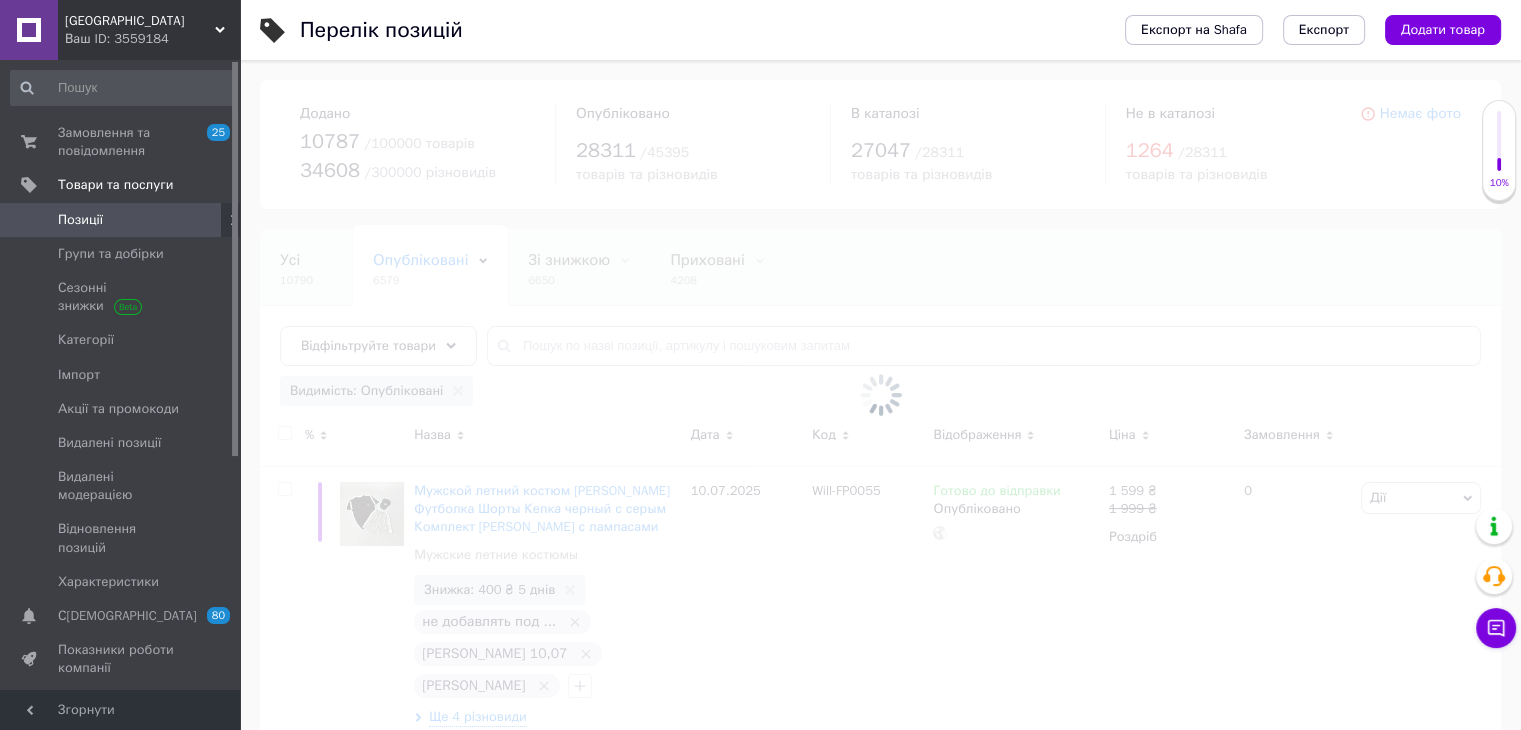 click at bounding box center (880, 395) 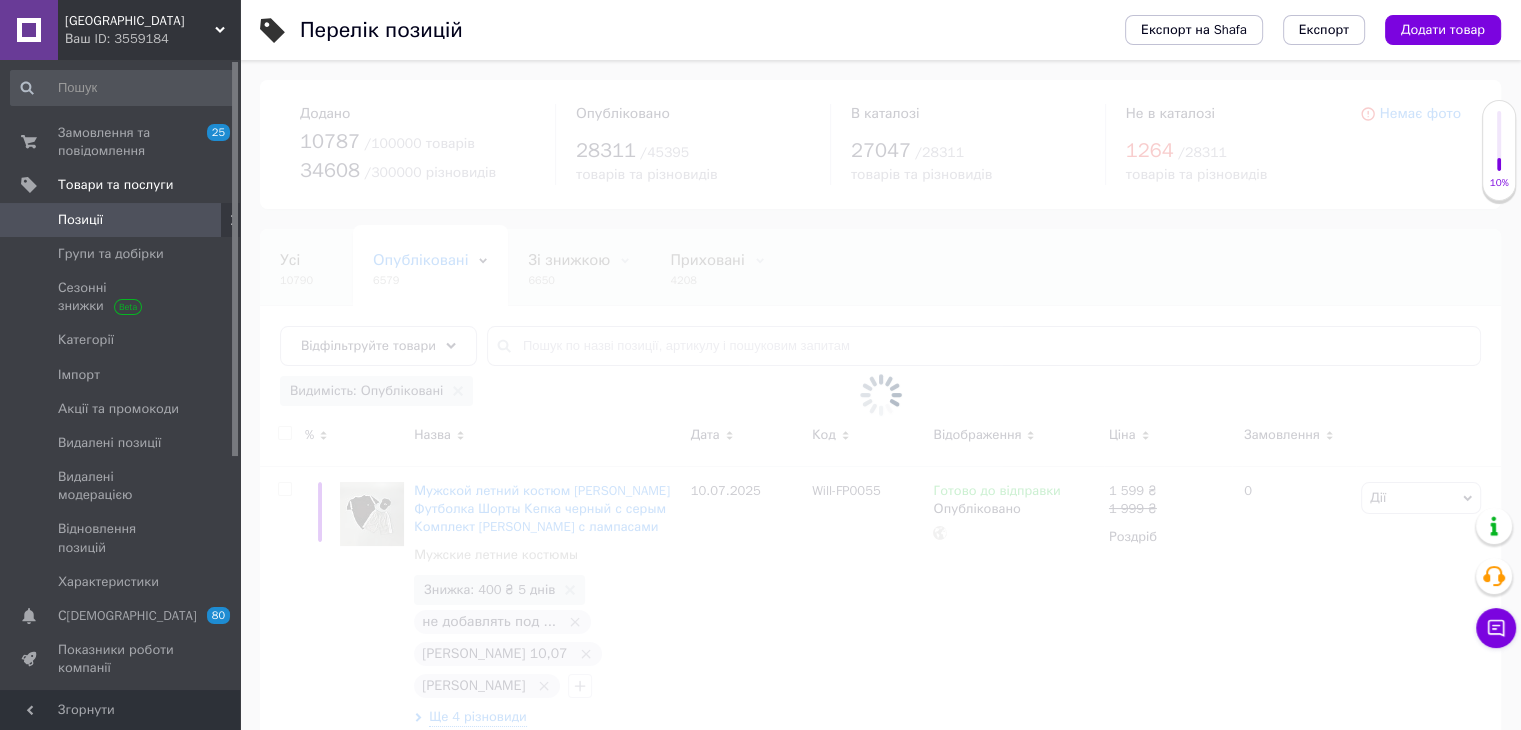click at bounding box center (880, 395) 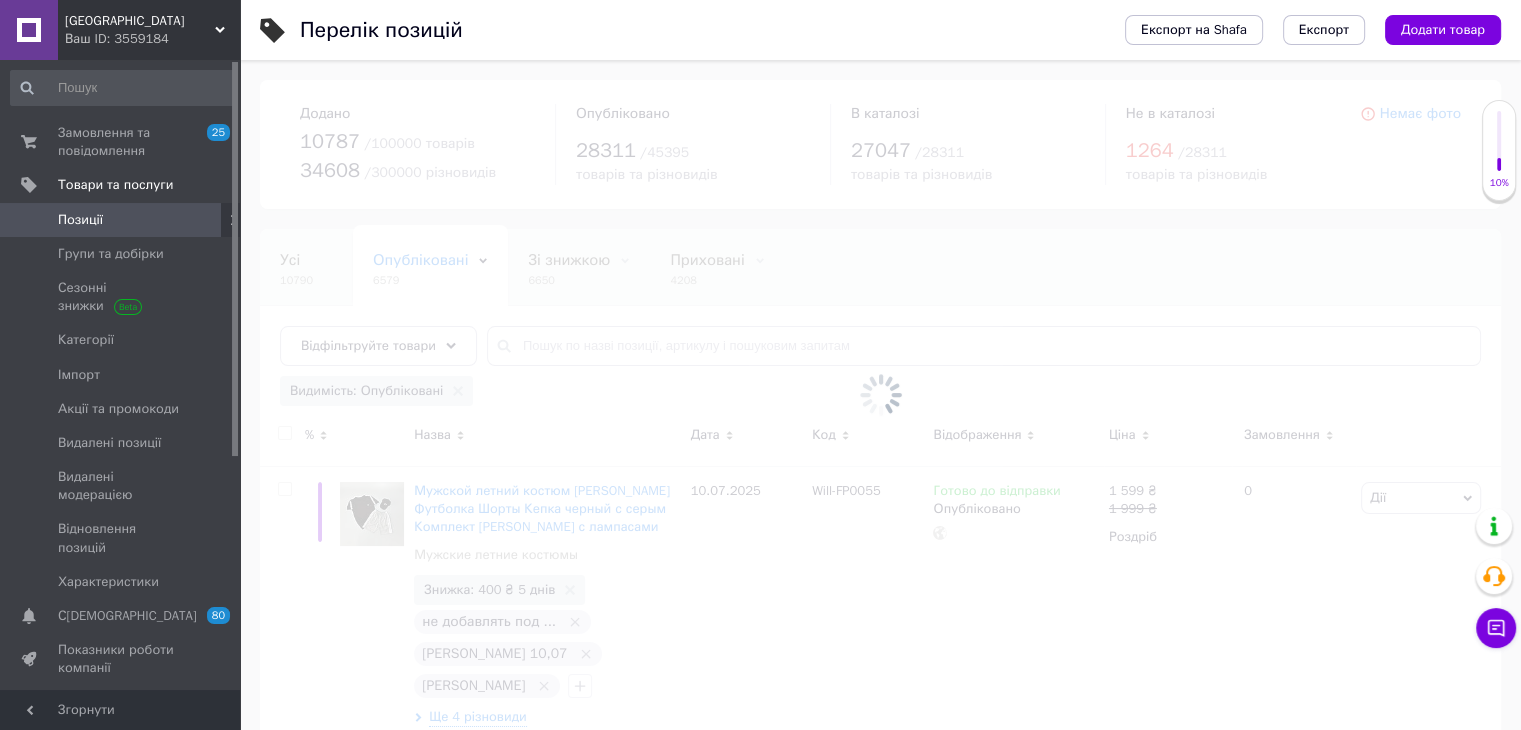 click at bounding box center (880, 395) 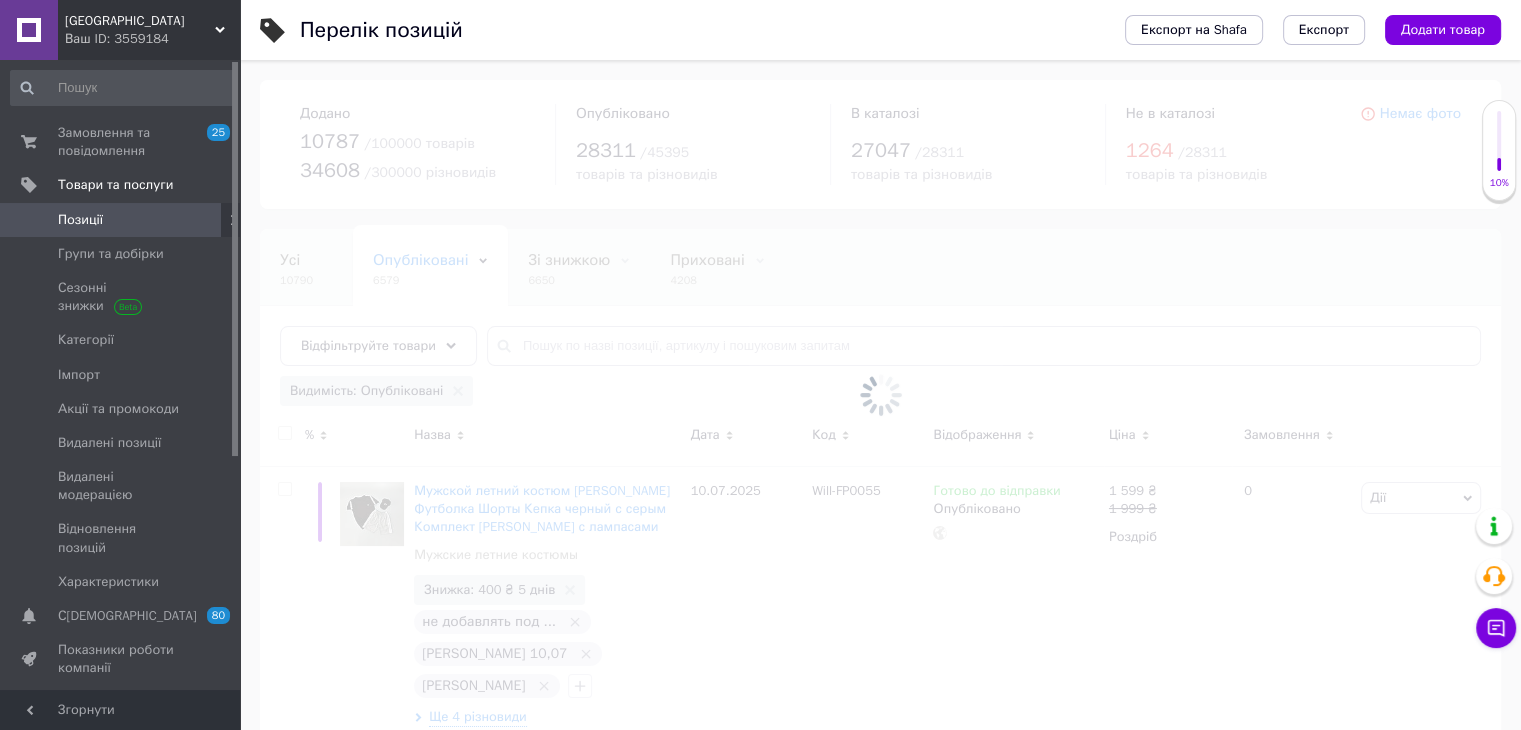click at bounding box center [880, 395] 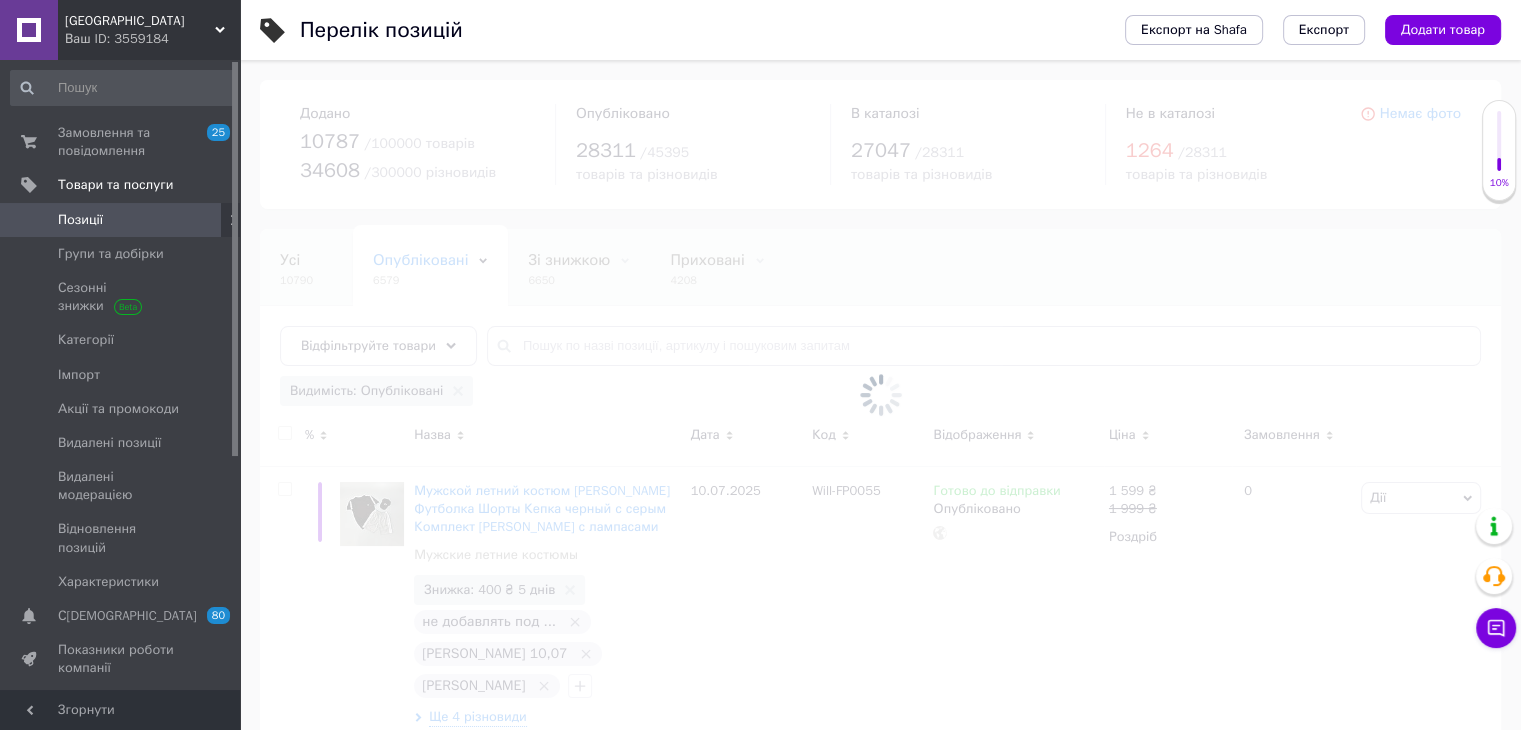 click at bounding box center (880, 395) 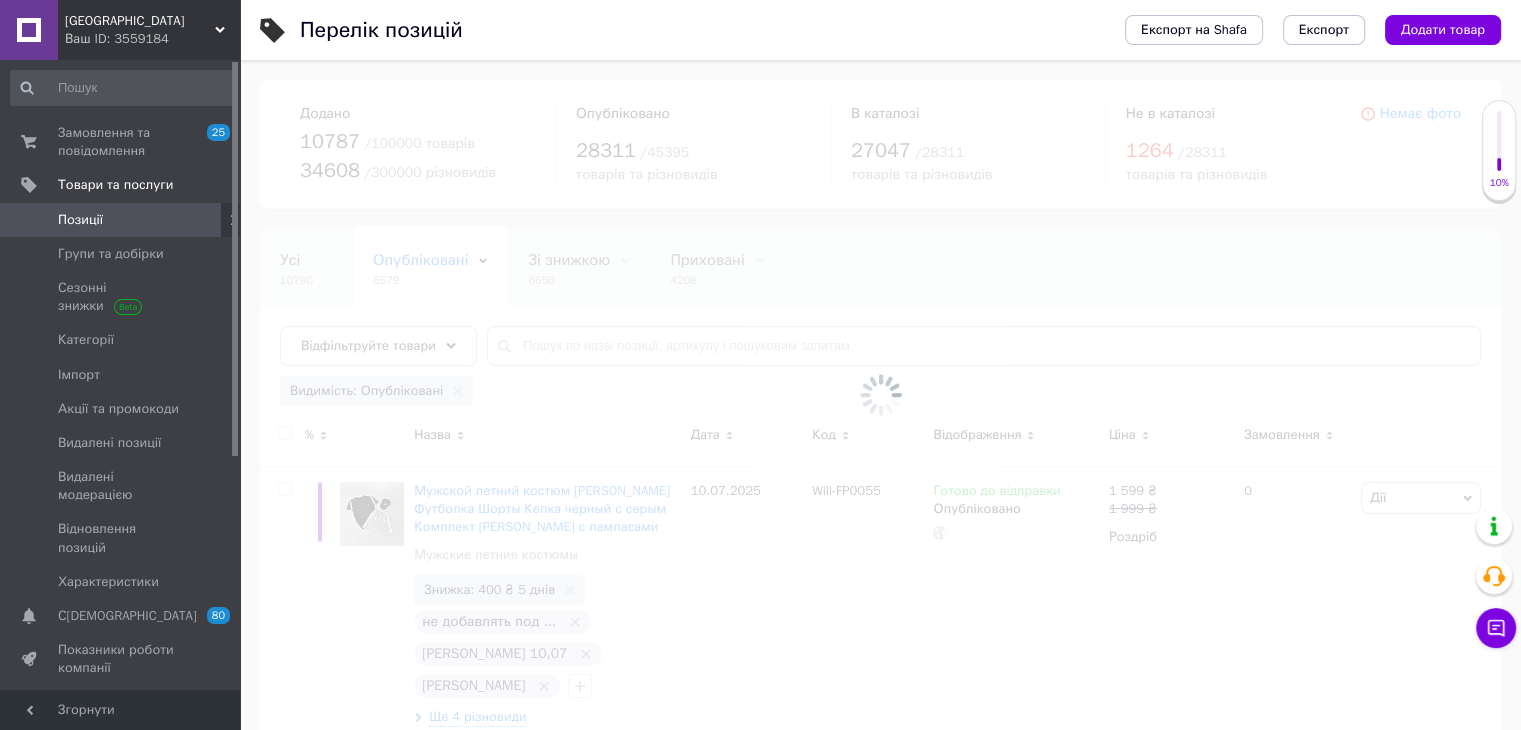 click at bounding box center (880, 395) 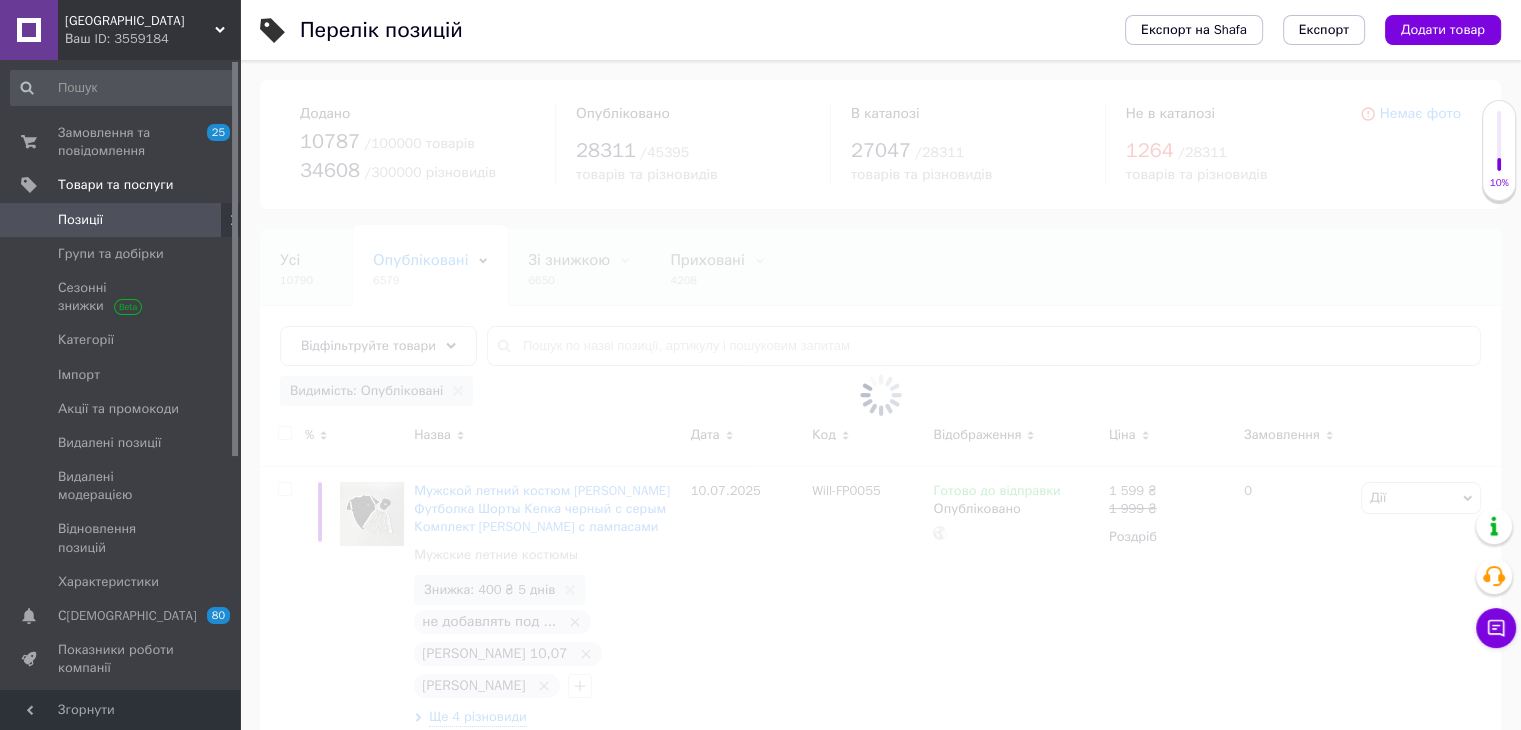 click at bounding box center (880, 395) 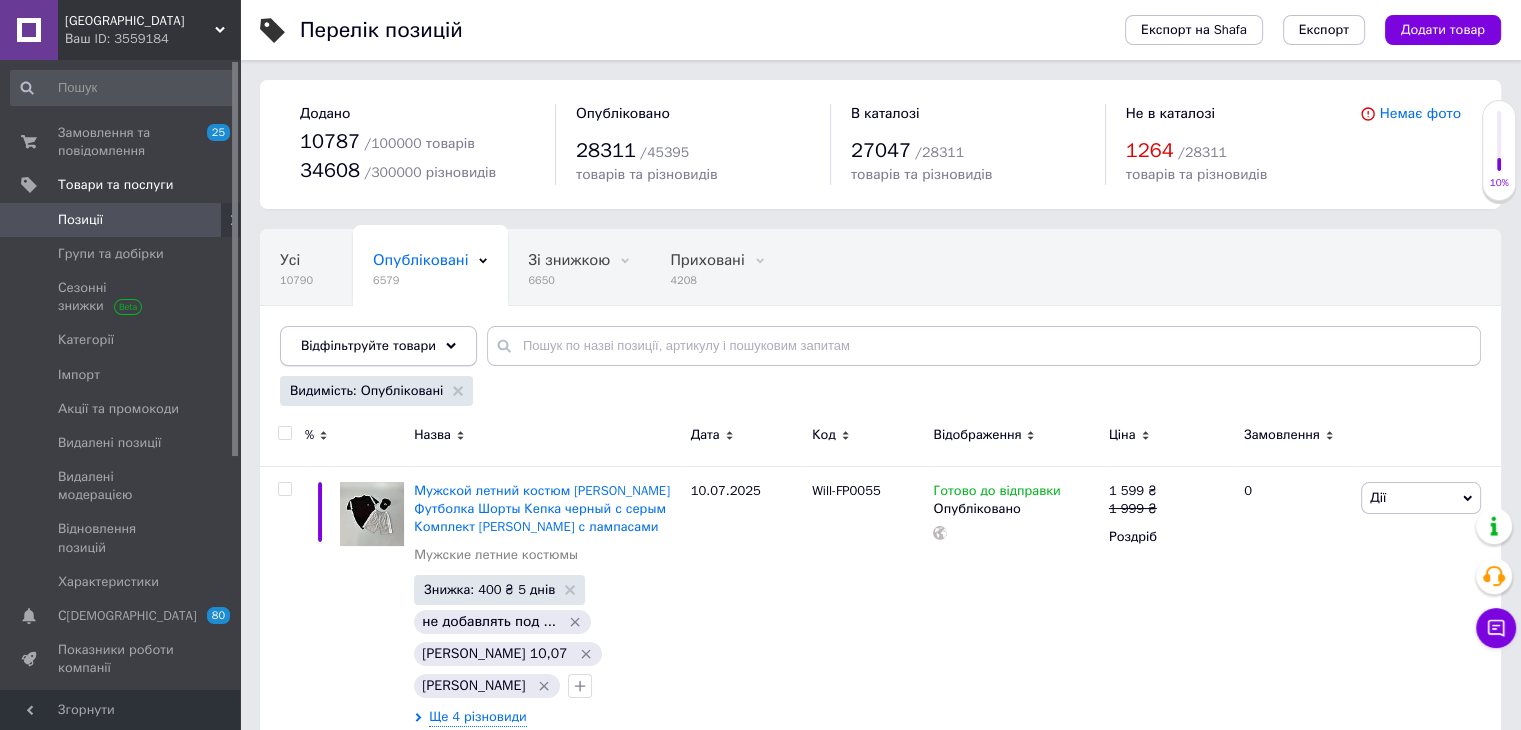 click on "Відфільтруйте товари" at bounding box center [378, 346] 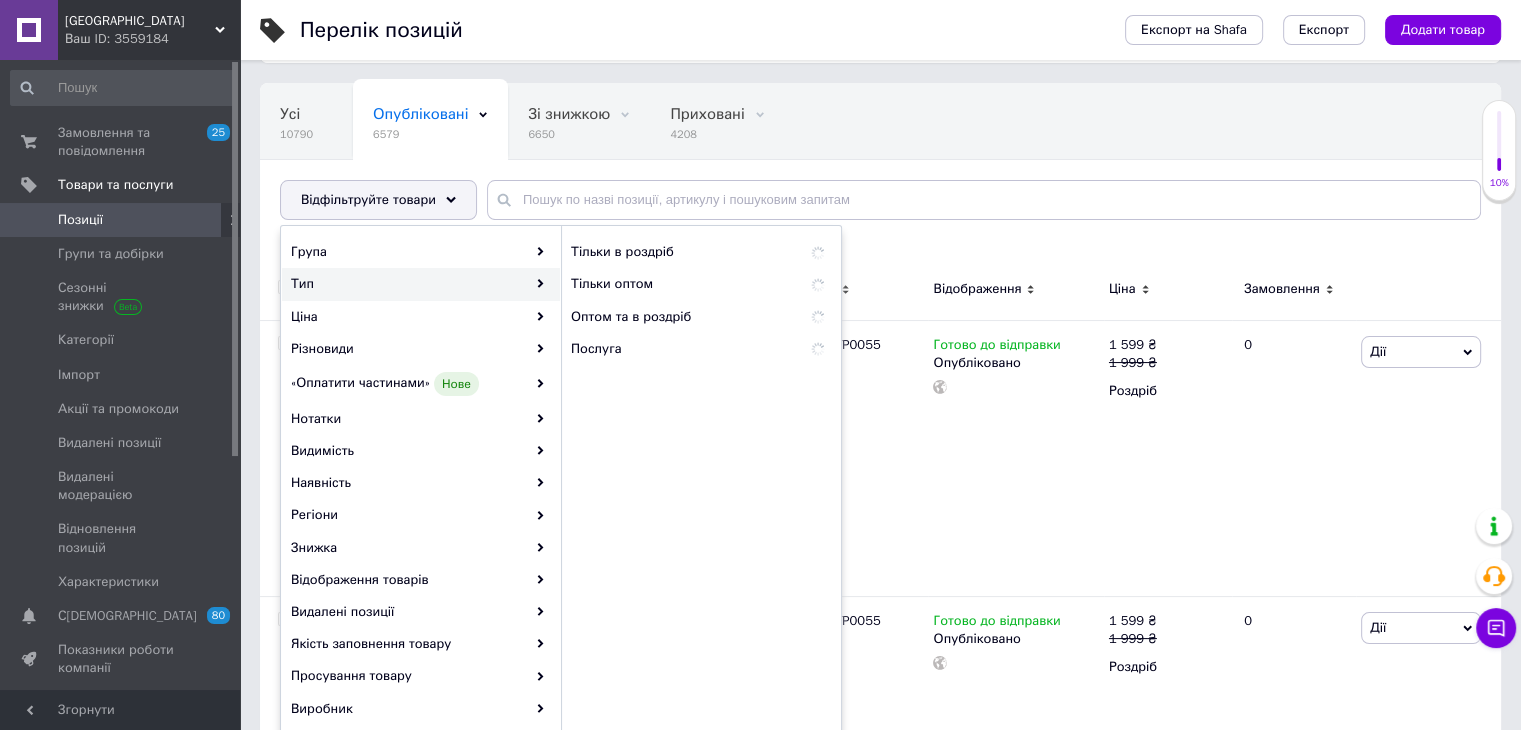scroll, scrollTop: 150, scrollLeft: 0, axis: vertical 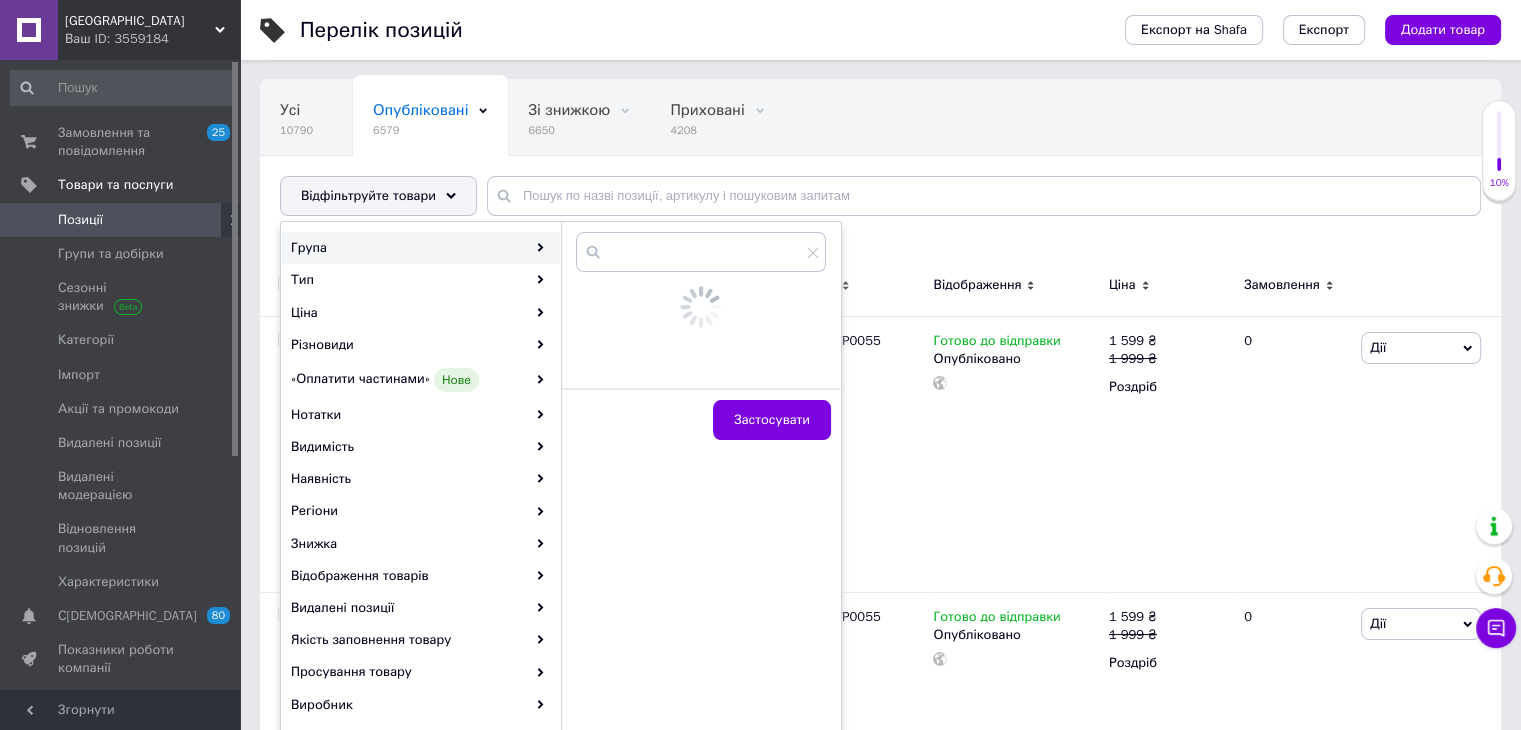 click on "Група" at bounding box center (421, 248) 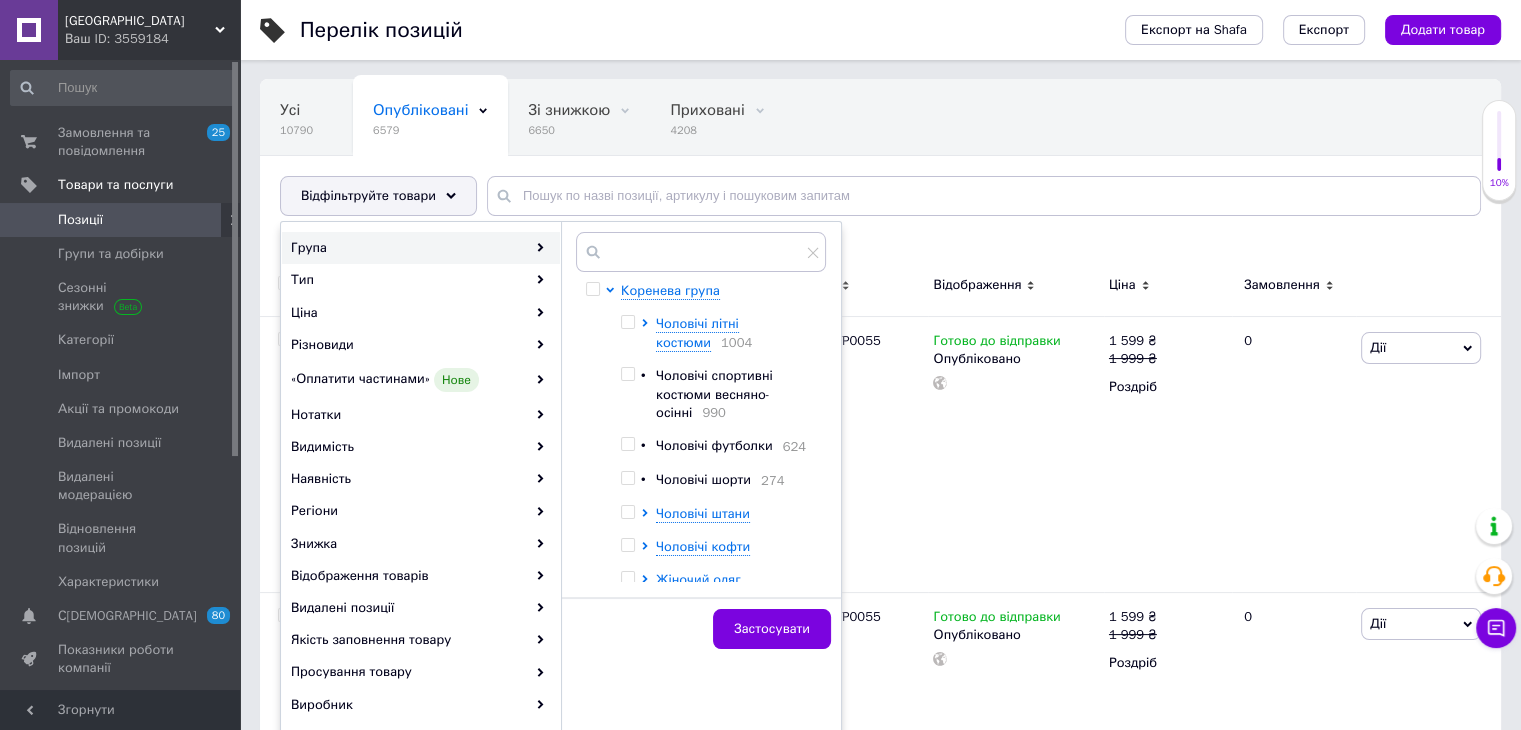 click at bounding box center (628, 374) 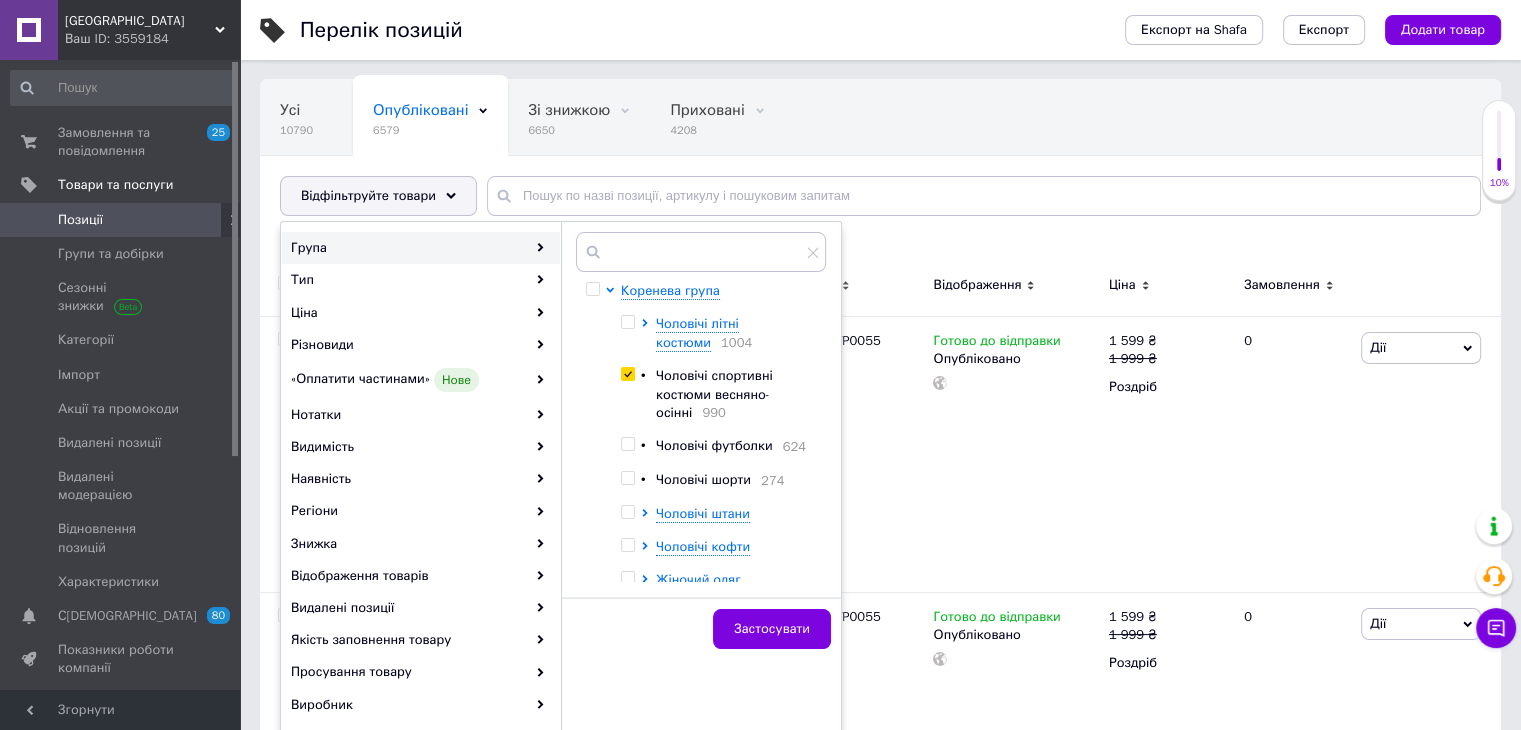 checkbox on "true" 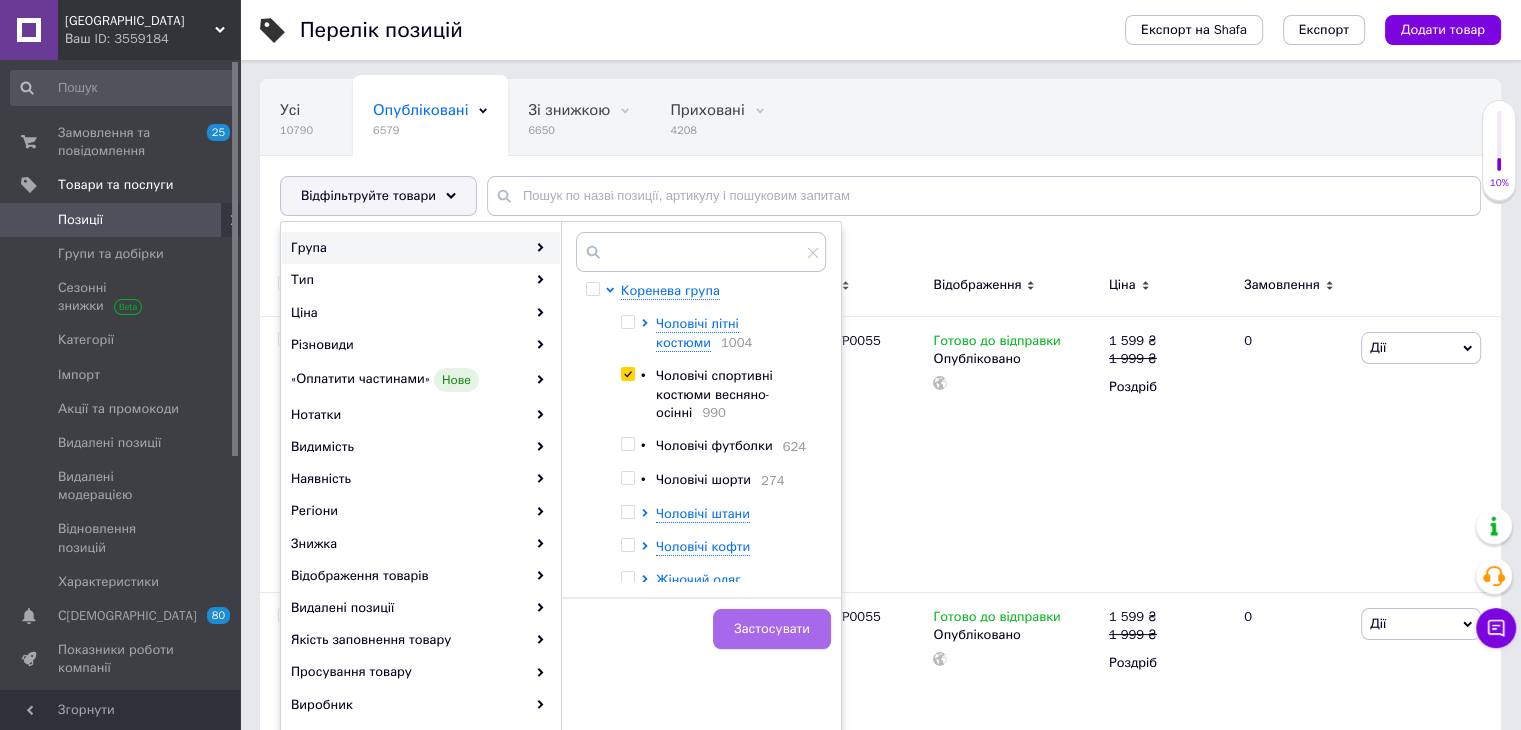 click on "Застосувати" at bounding box center [772, 629] 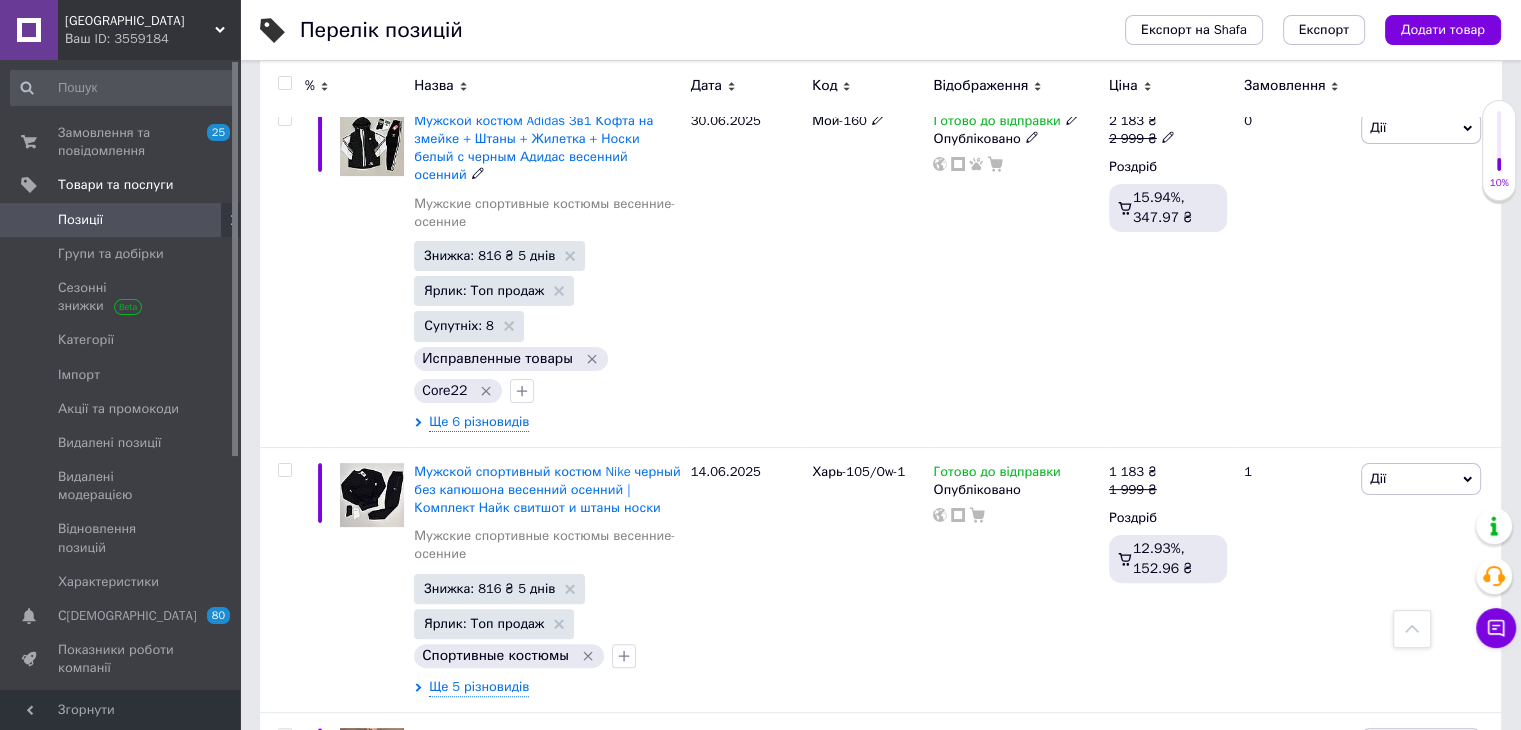 scroll, scrollTop: 471, scrollLeft: 0, axis: vertical 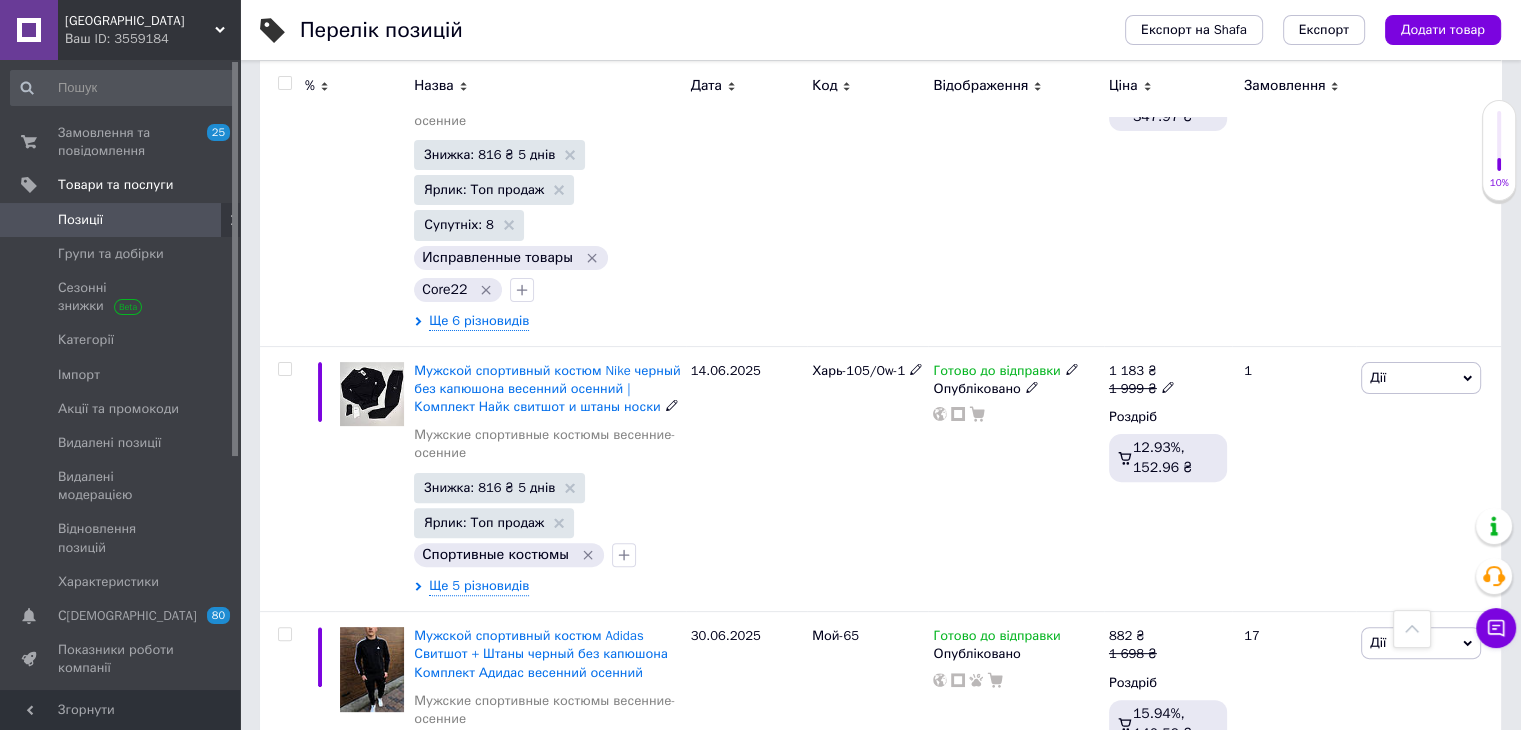 click on "Мужской спортивный костюм Nike черный без капюшона весенний осенний | Комплект Найк свитшот и штаны носки" at bounding box center (547, 388) 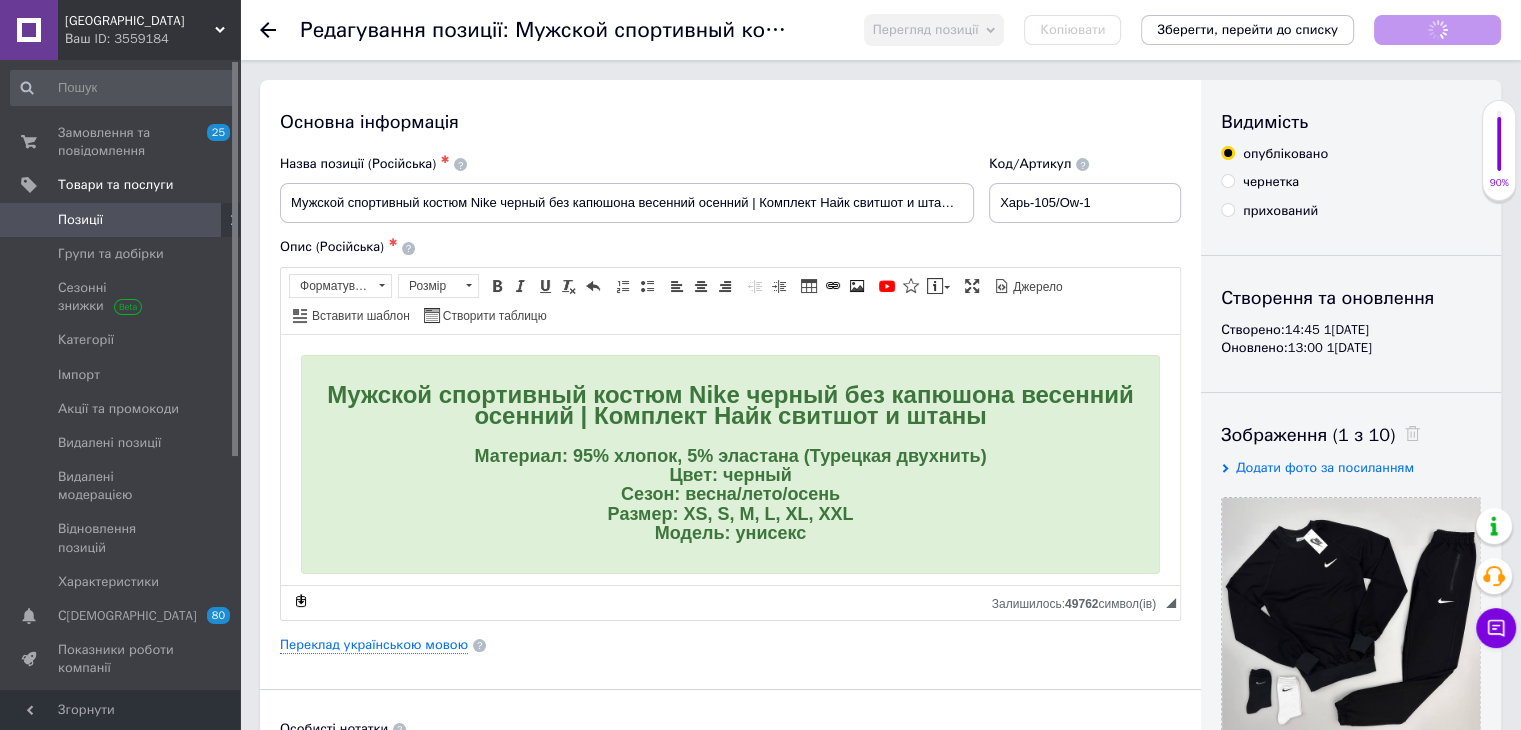 scroll, scrollTop: 0, scrollLeft: 0, axis: both 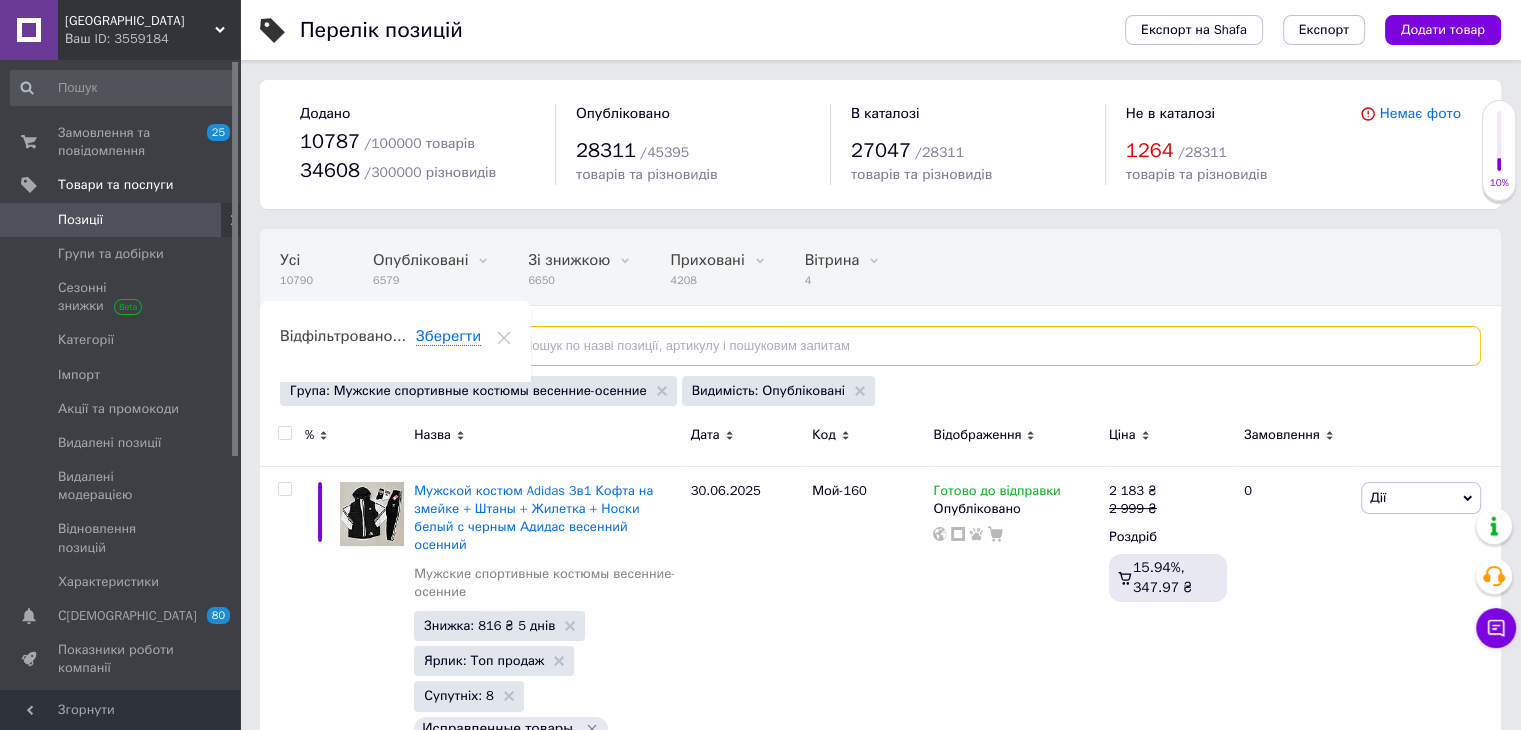 click at bounding box center [984, 346] 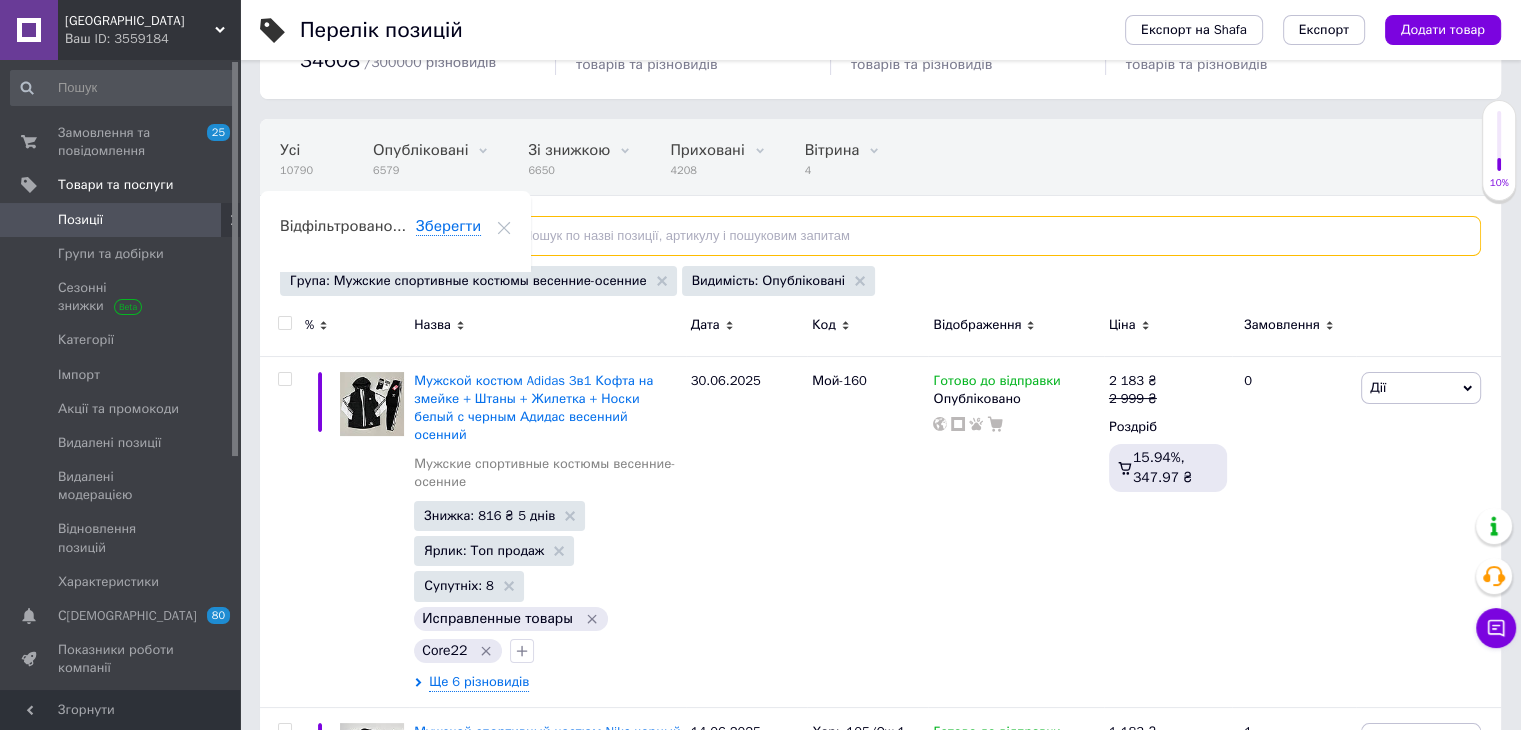 scroll, scrollTop: 114, scrollLeft: 0, axis: vertical 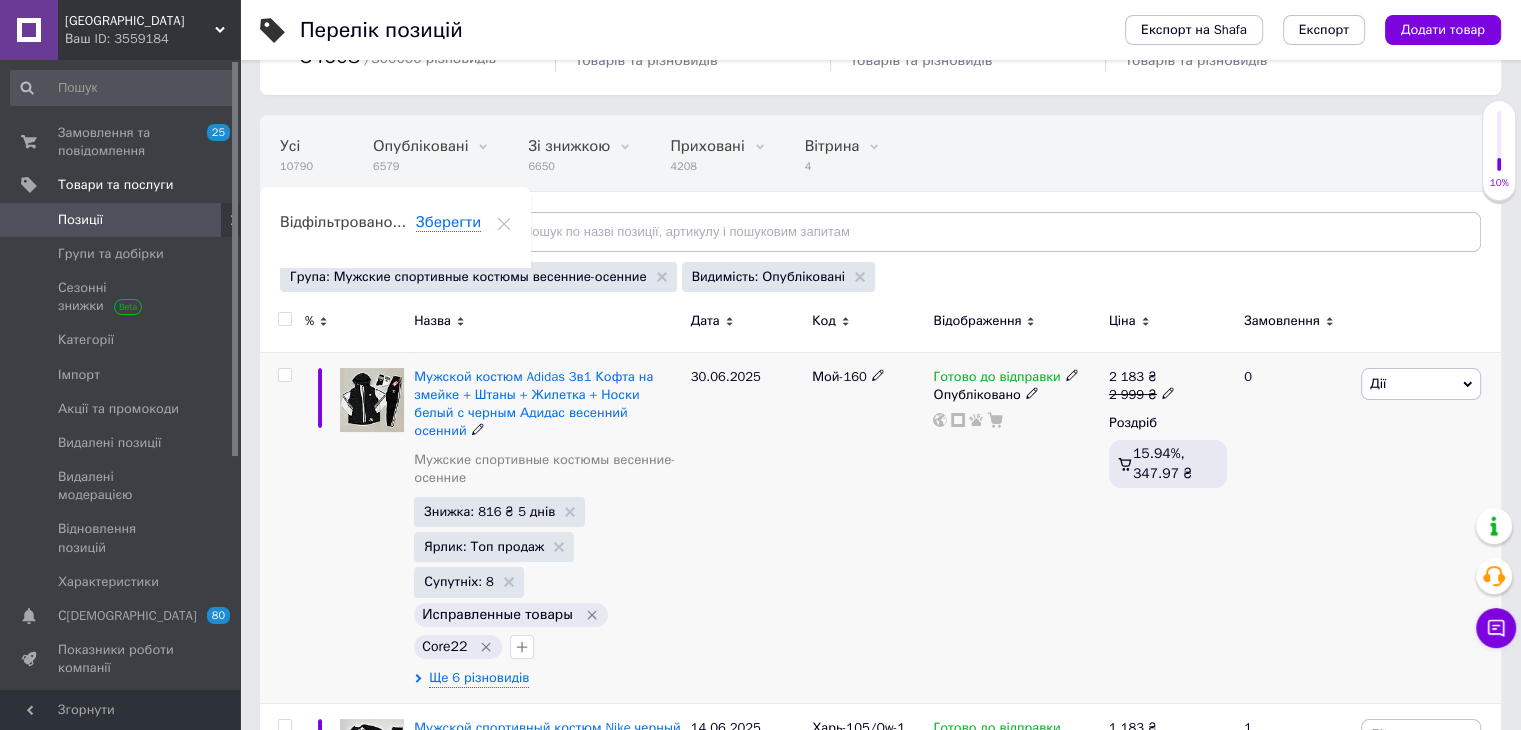 click on "Мой-160" at bounding box center (839, 376) 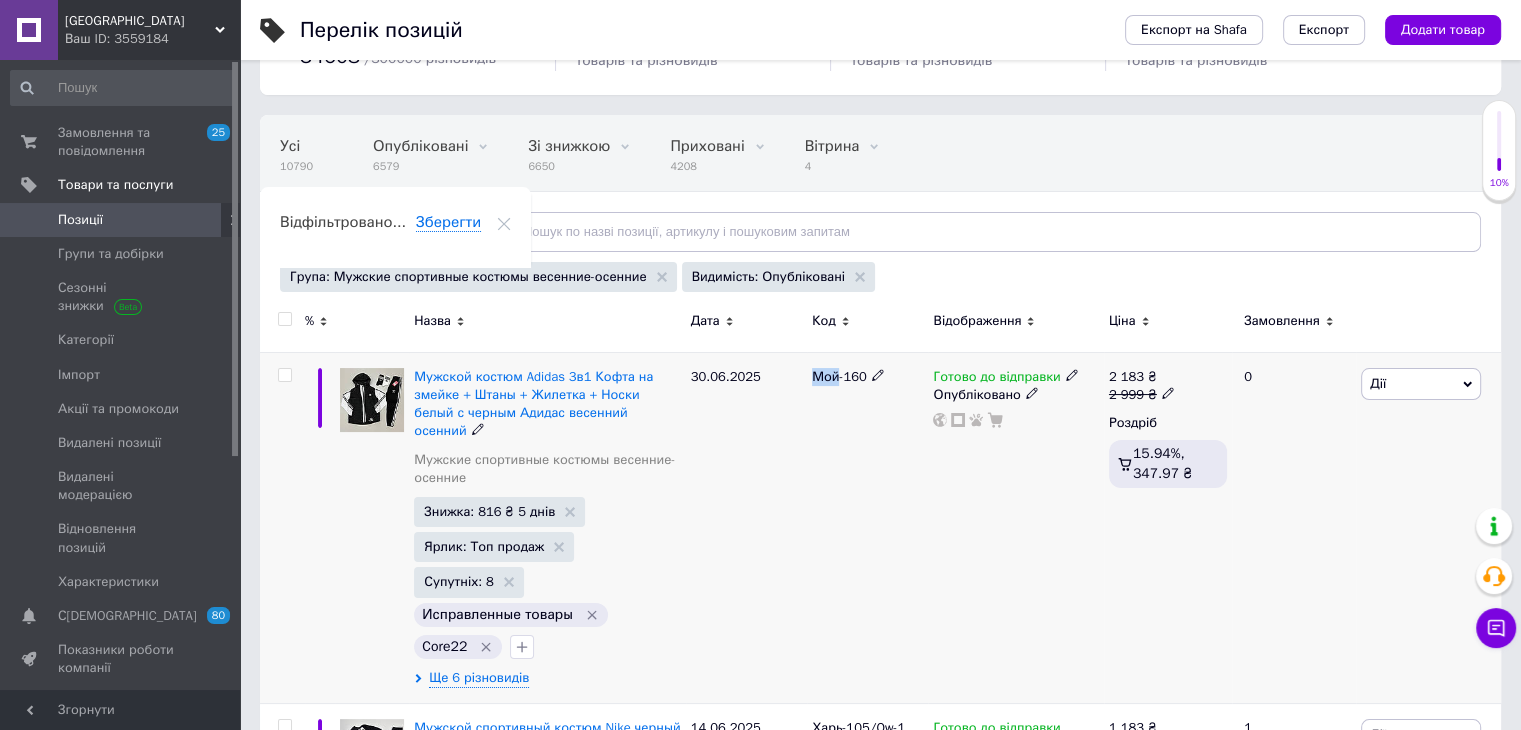 copy on "Мой" 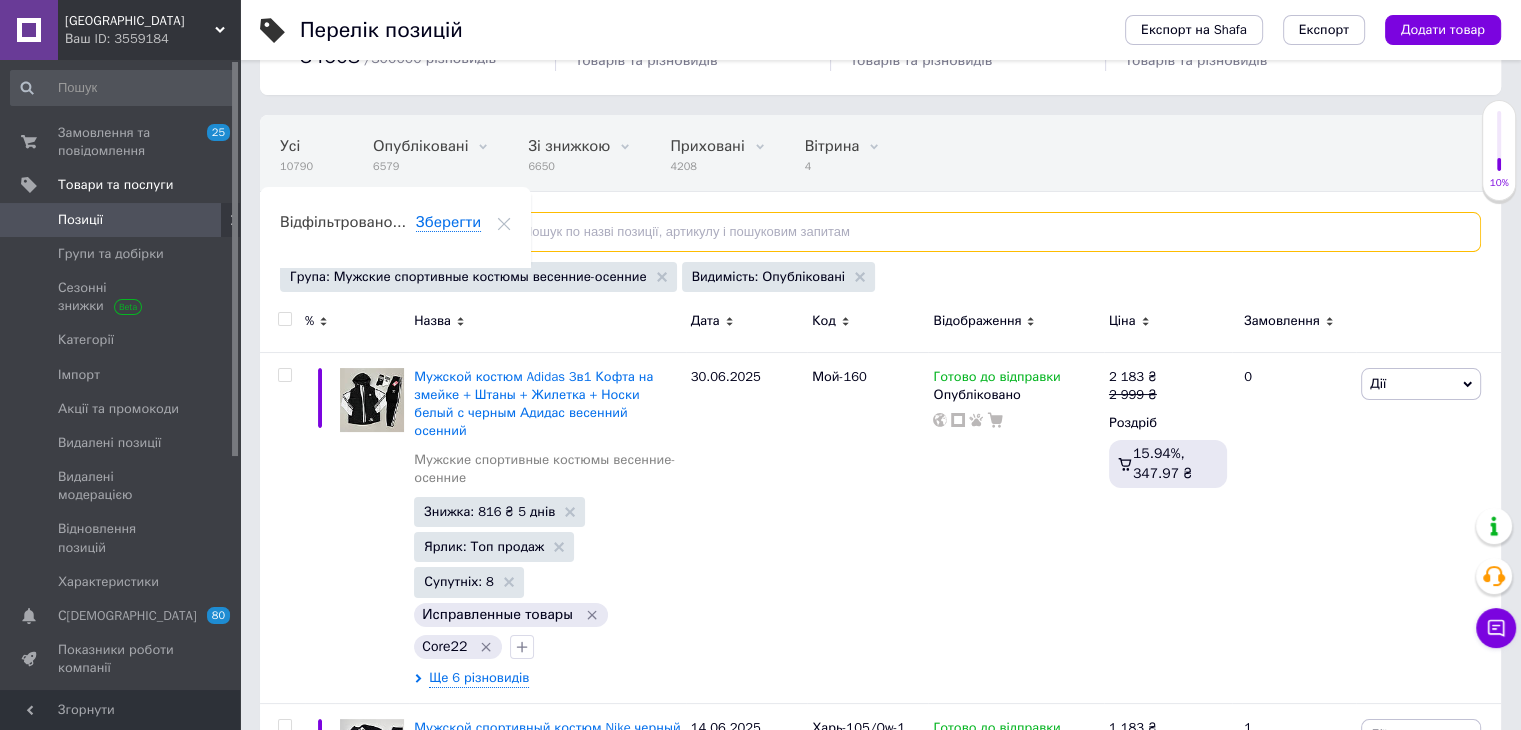 click at bounding box center [984, 232] 